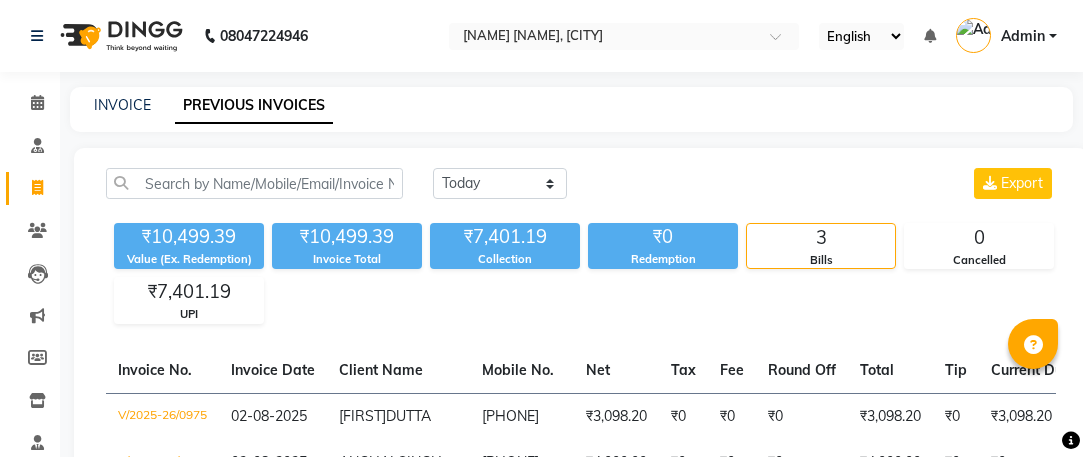 scroll, scrollTop: 0, scrollLeft: 0, axis: both 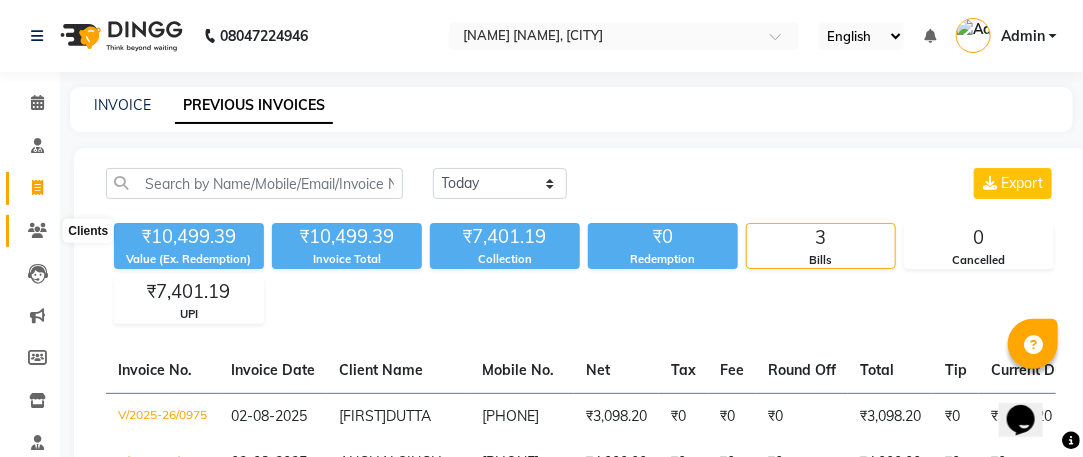 click 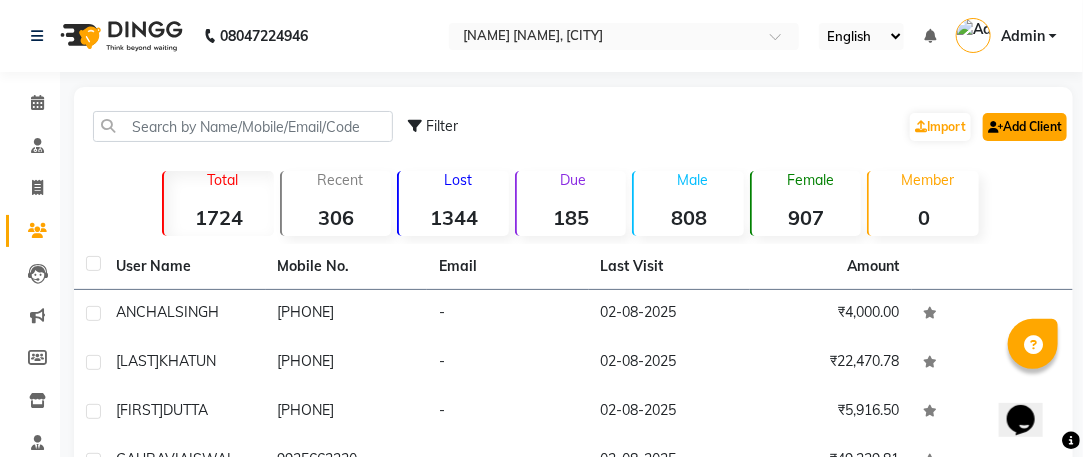 click on "Add Client" 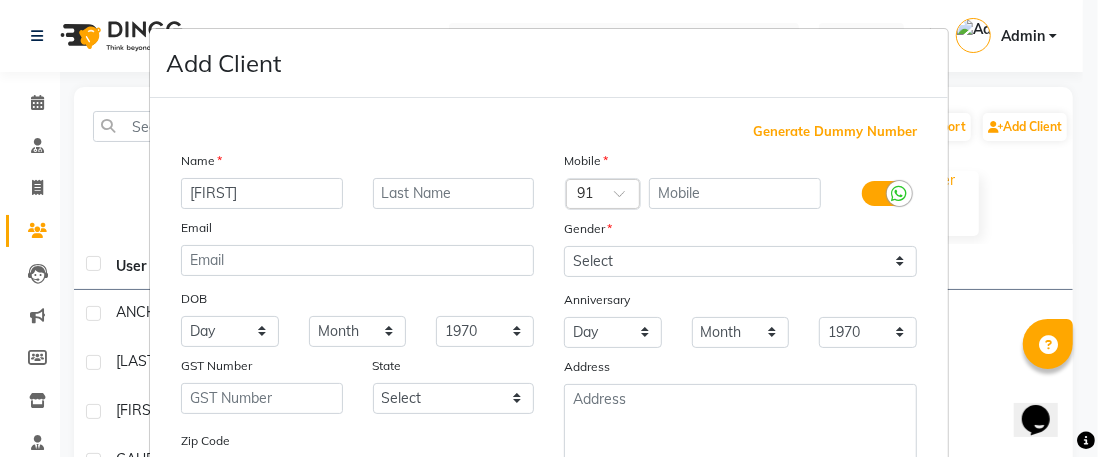 type on "[FIRST]" 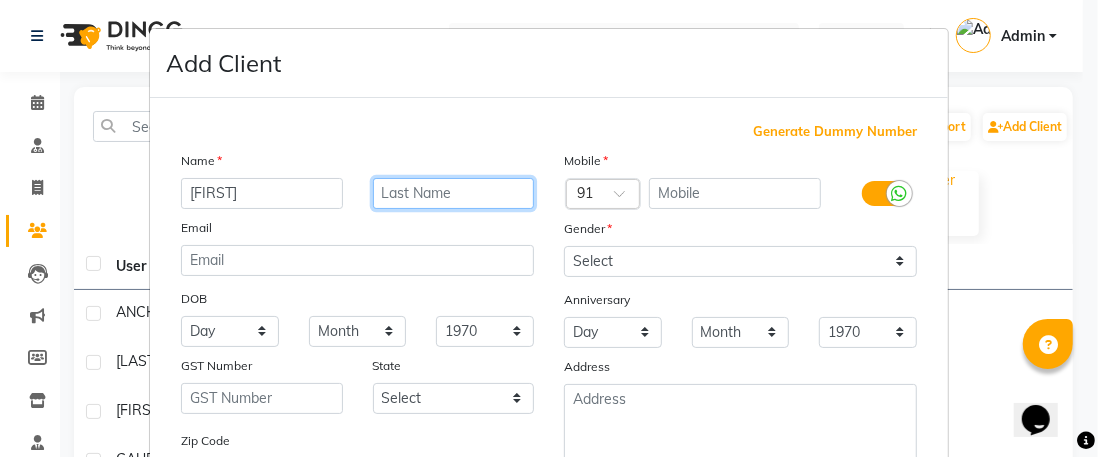 click at bounding box center [454, 193] 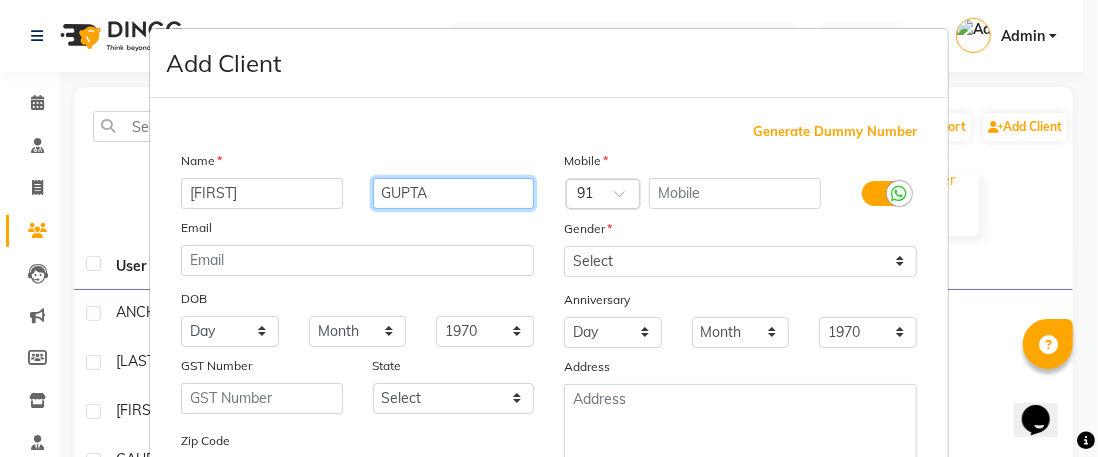 type on "GUPTA" 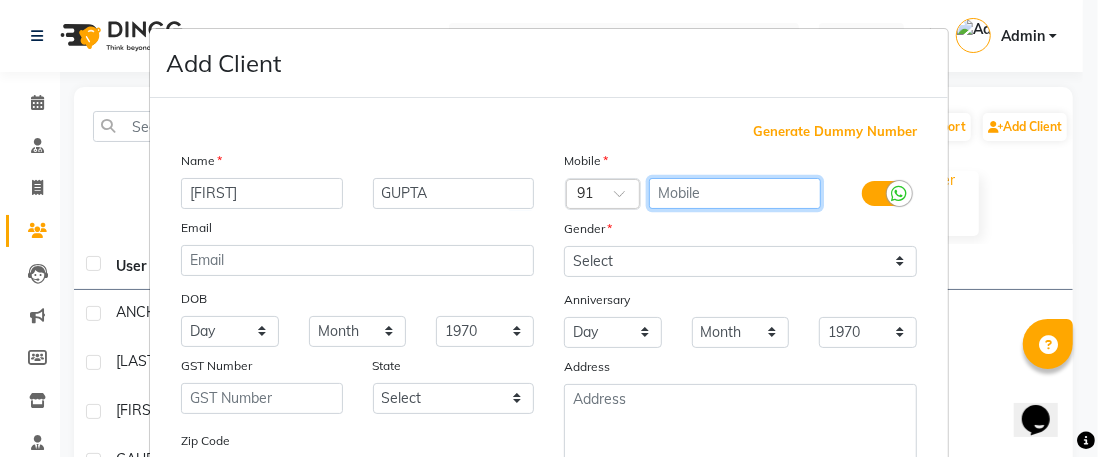 click at bounding box center (735, 193) 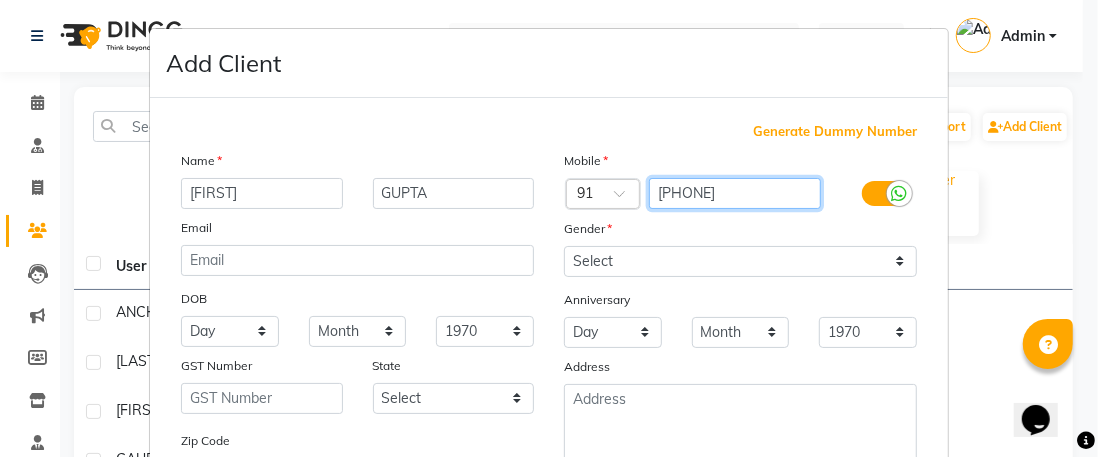 type on "[PHONE]" 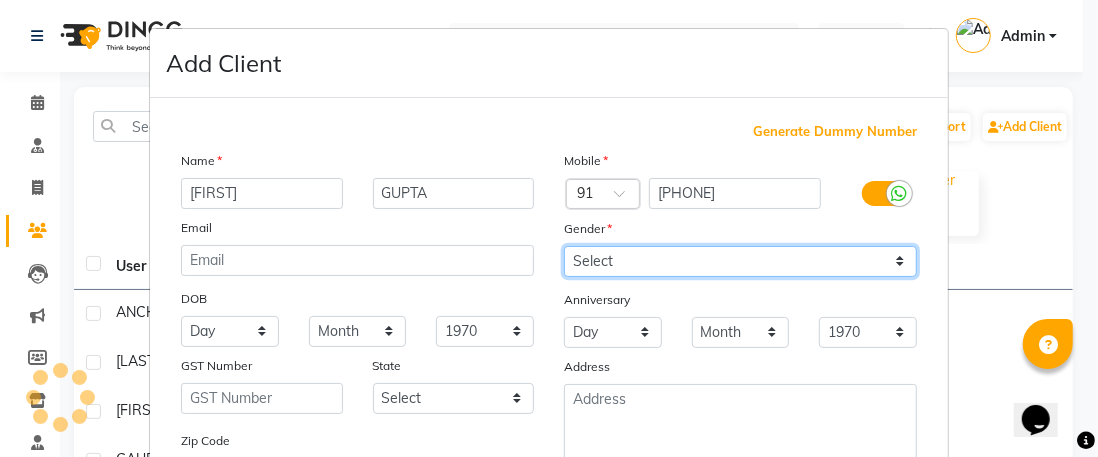 click on "Select Male Female Other Prefer Not To Say" at bounding box center (740, 261) 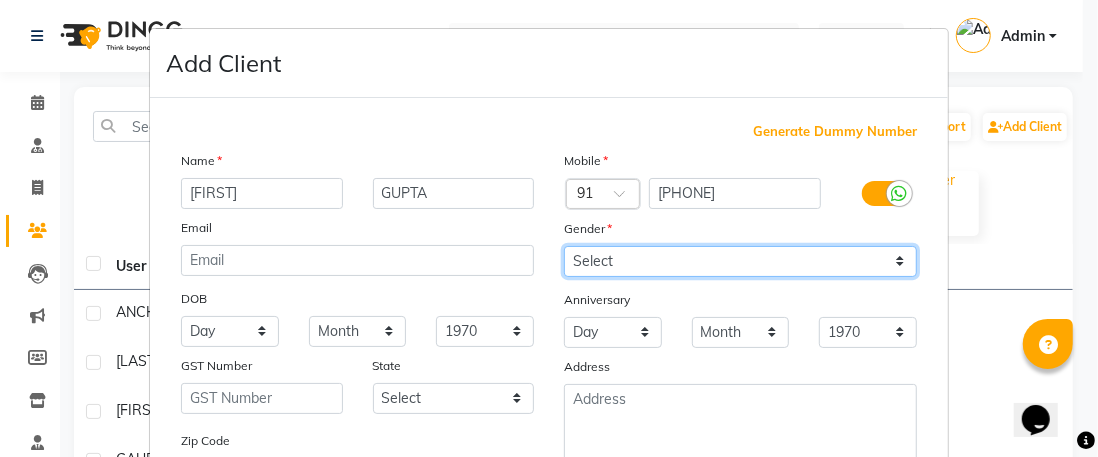 select on "male" 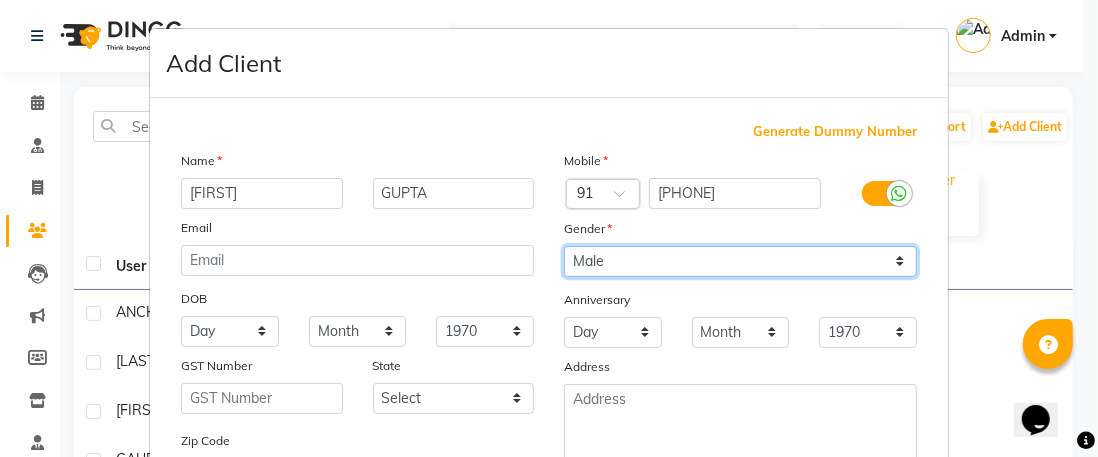 click on "Select Male Female Other Prefer Not To Say" at bounding box center (740, 261) 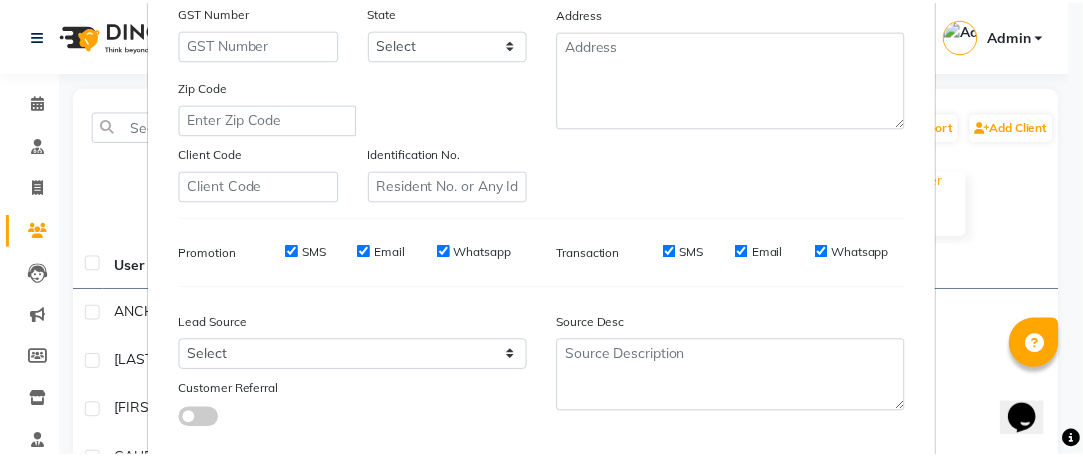 scroll, scrollTop: 464, scrollLeft: 0, axis: vertical 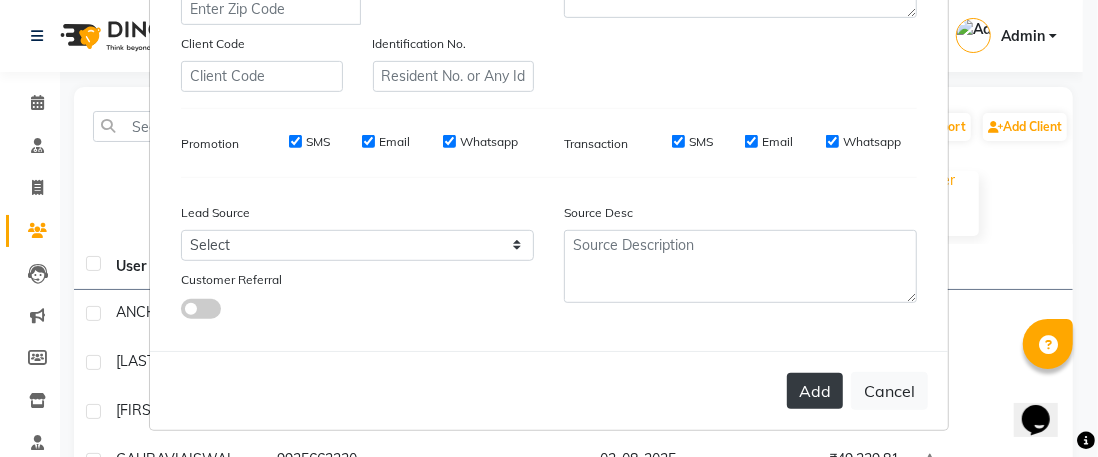 click on "Add" at bounding box center [815, 391] 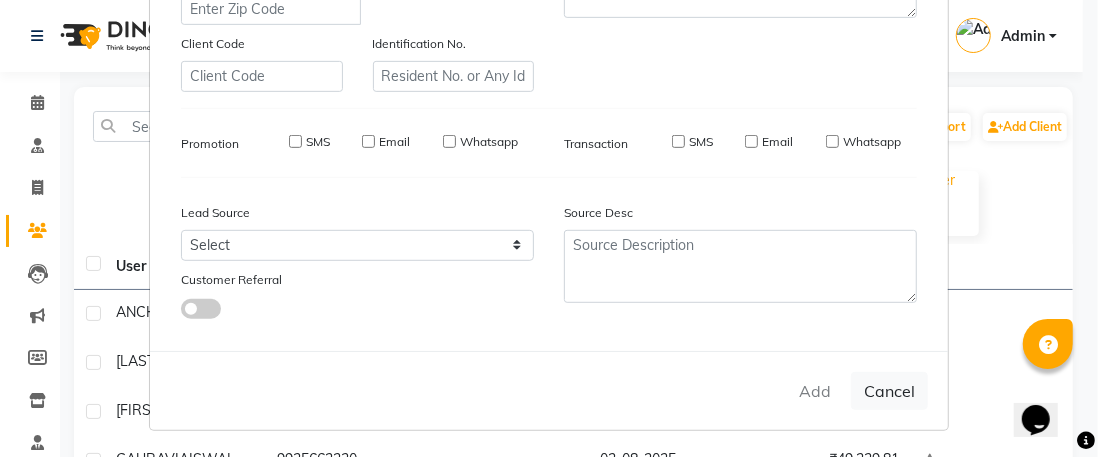 type 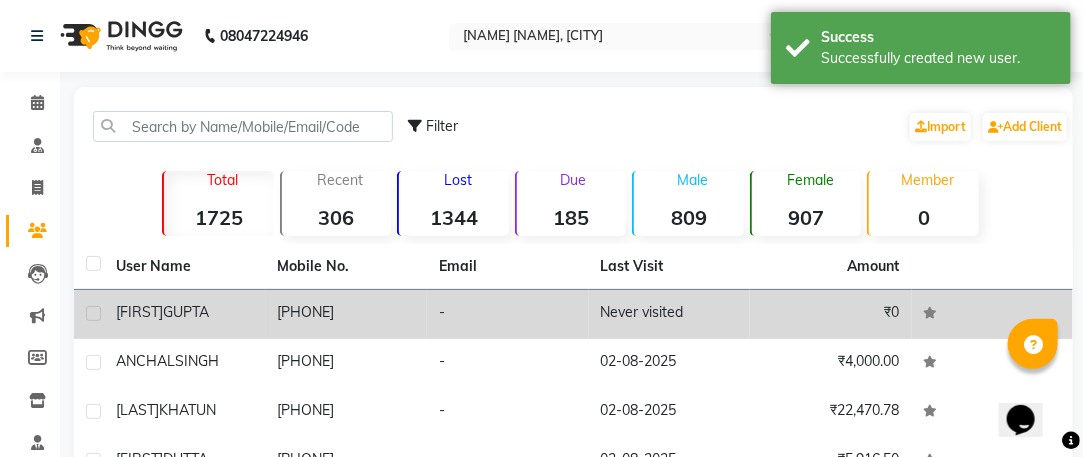 click on "[PHONE]" 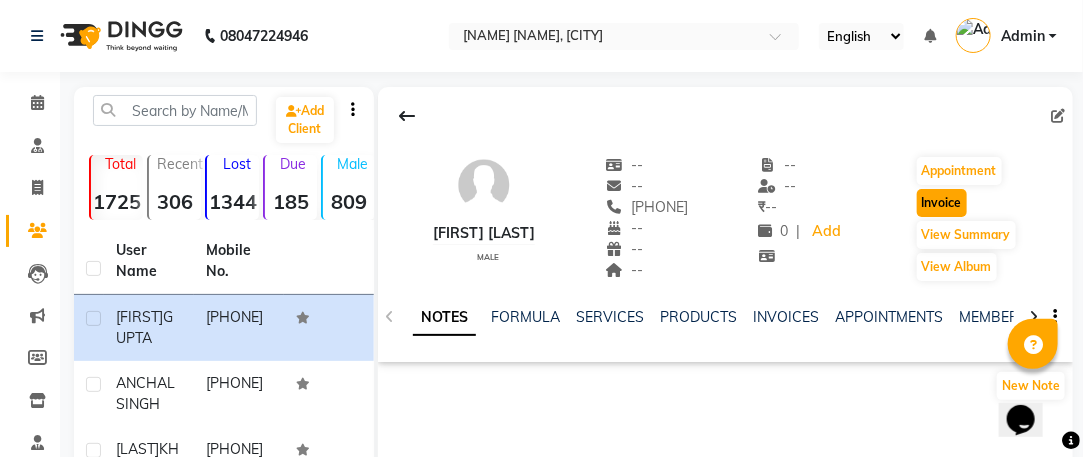 click on "Invoice" 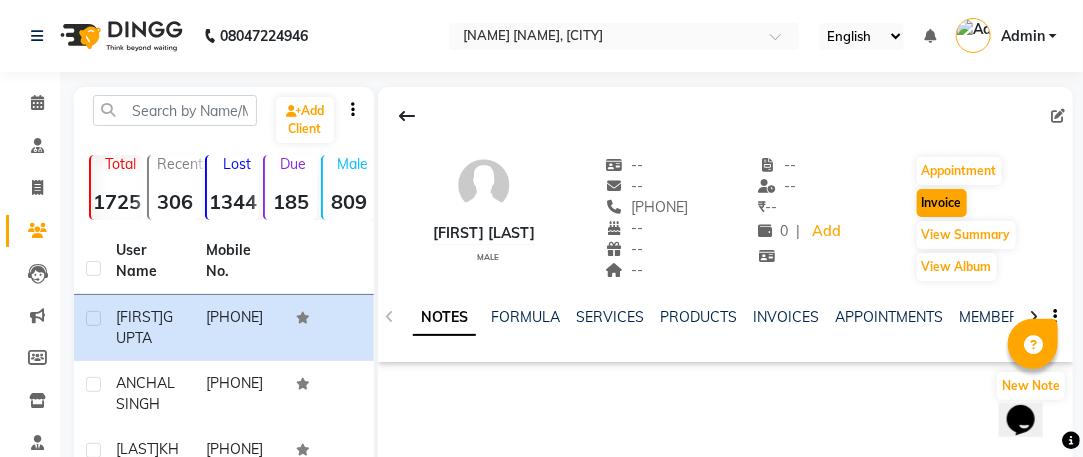select on "service" 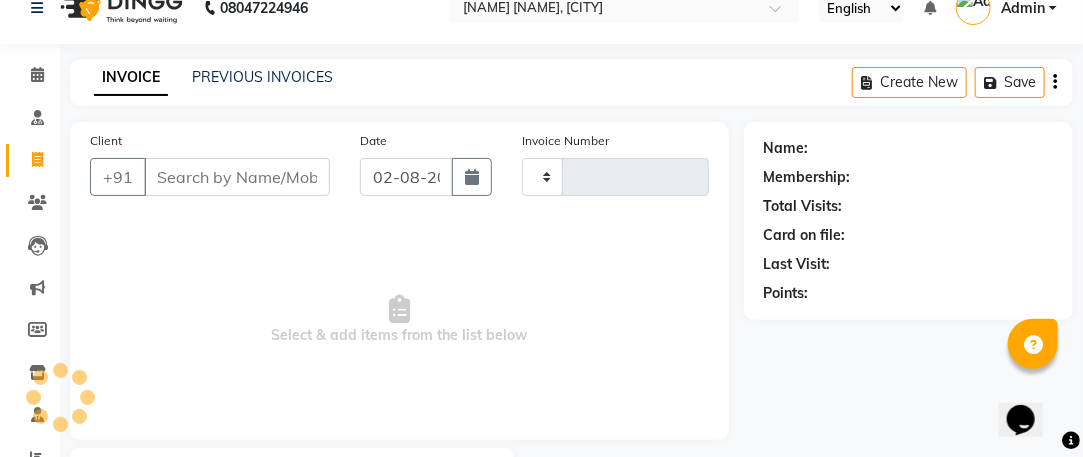 scroll, scrollTop: 143, scrollLeft: 0, axis: vertical 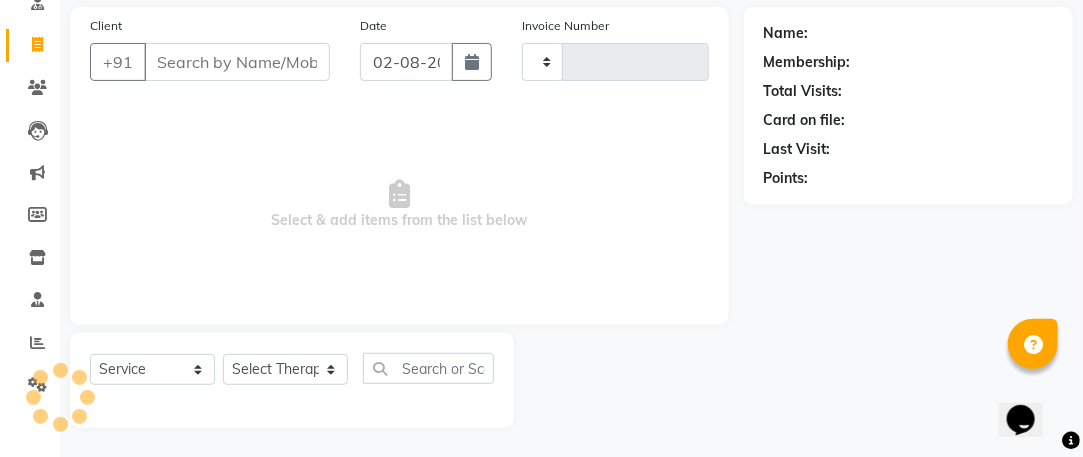 type on "0978" 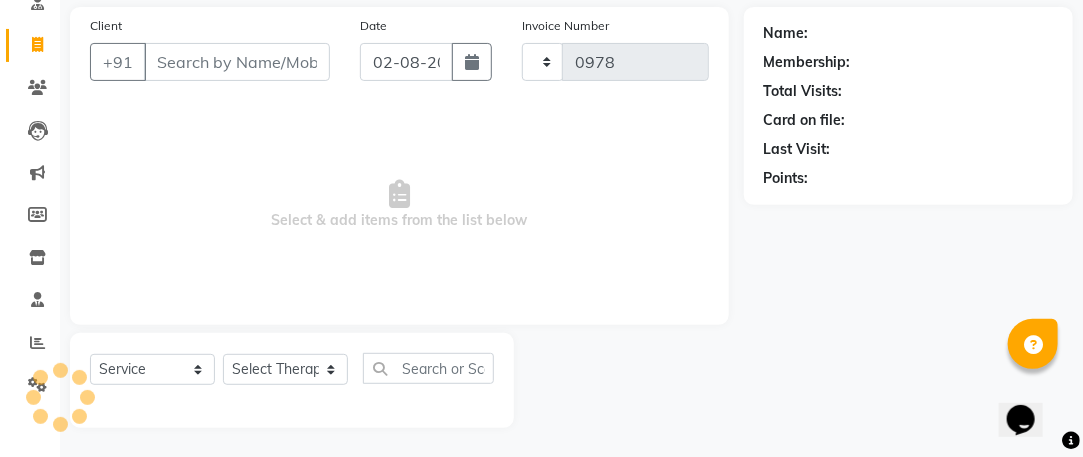 select on "4531" 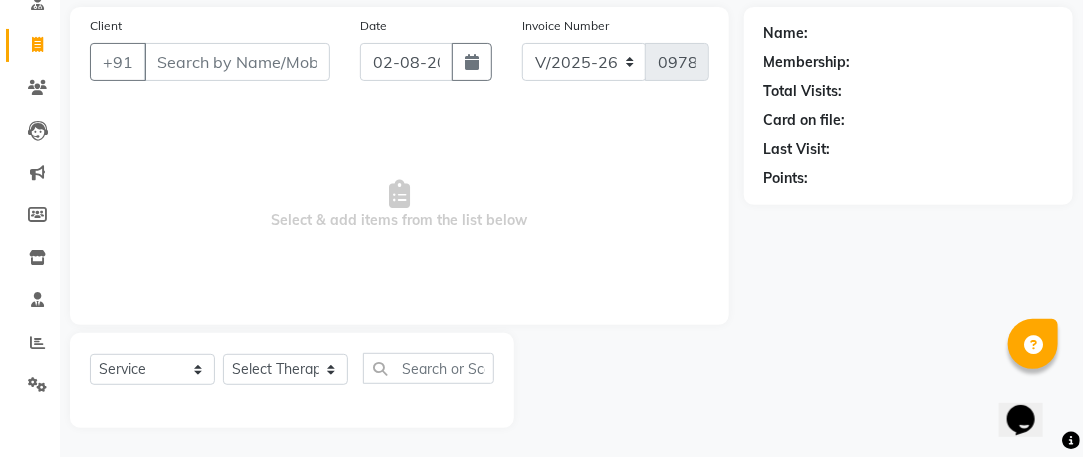 type on "[PHONE]" 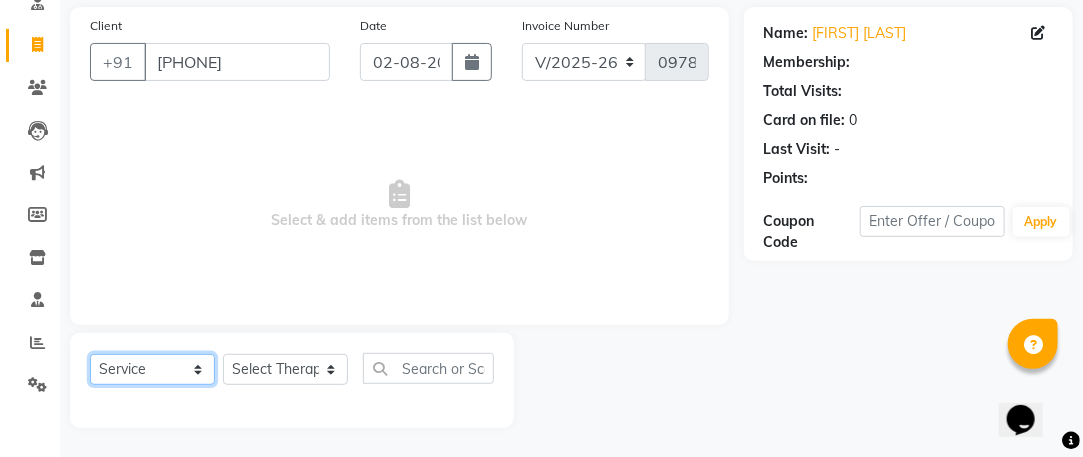 click on "Select  Service  Product  Membership  Package Voucher Prepaid Gift Card" 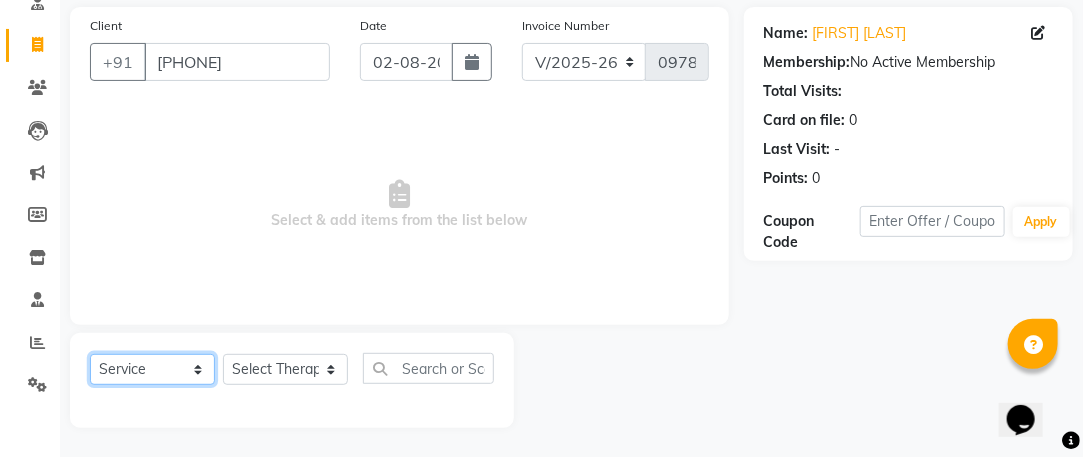 select on "product" 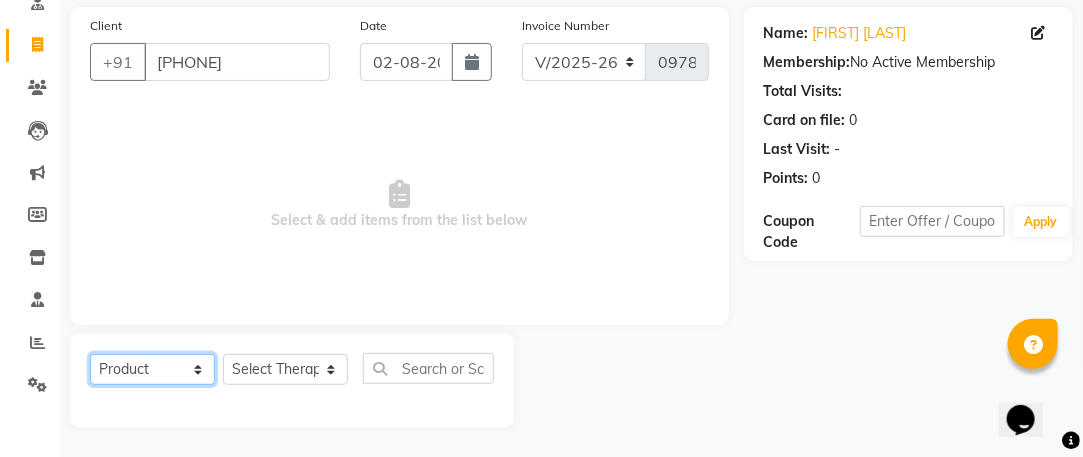 click on "Select  Service  Product  Membership  Package Voucher Prepaid Gift Card" 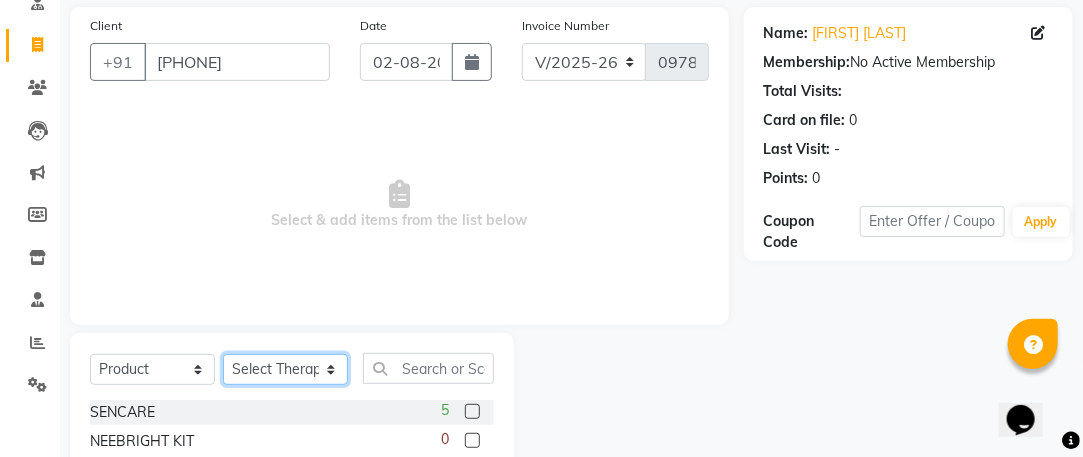click on "Select Therapist Angel Life AngelLife Lucknow DR SWATI KAJAL PREETI KESARWANI ROHINI KUMARI SHASHANK KHARABANDA SUSHMITA YADAV VANSHIKA" 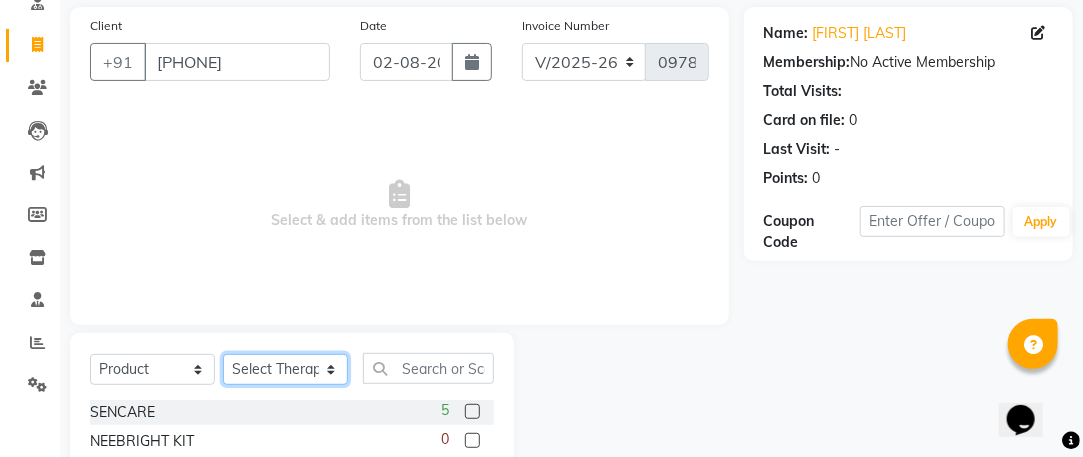 select on "26653" 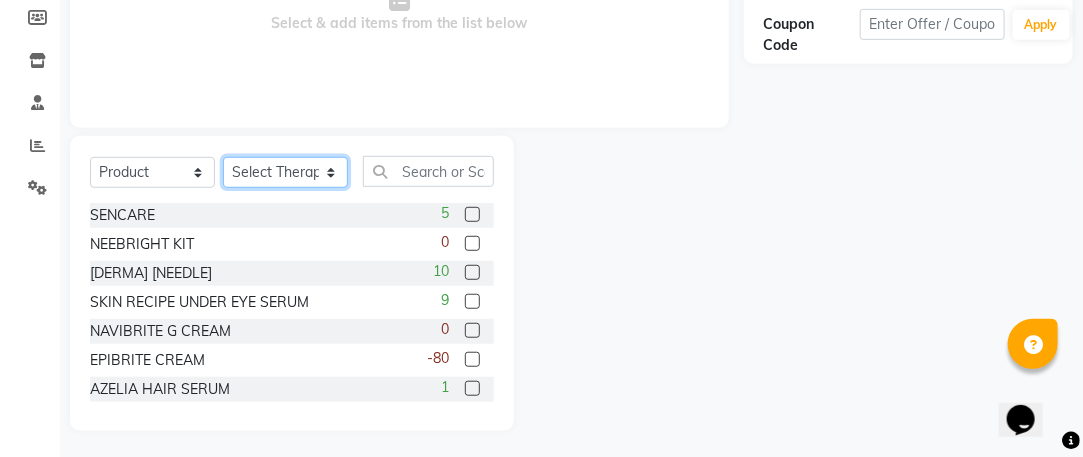 scroll, scrollTop: 343, scrollLeft: 0, axis: vertical 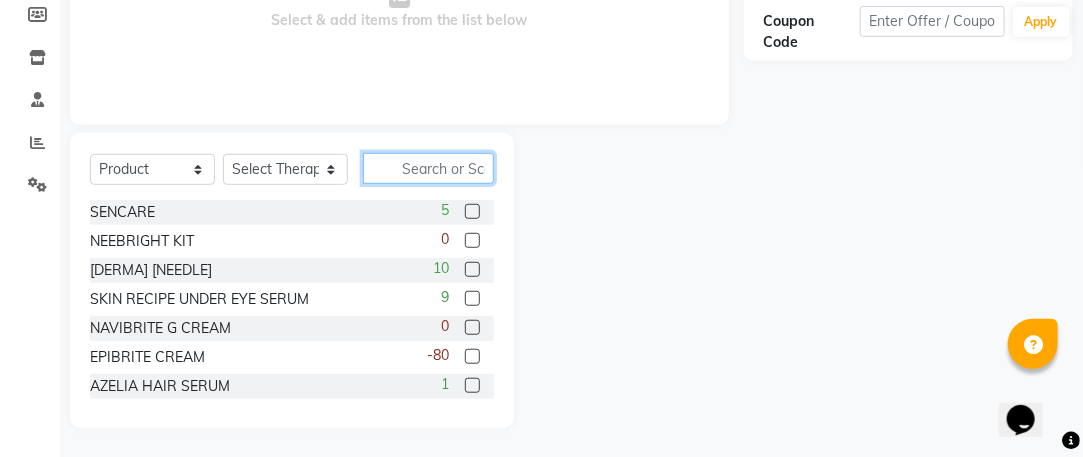 click 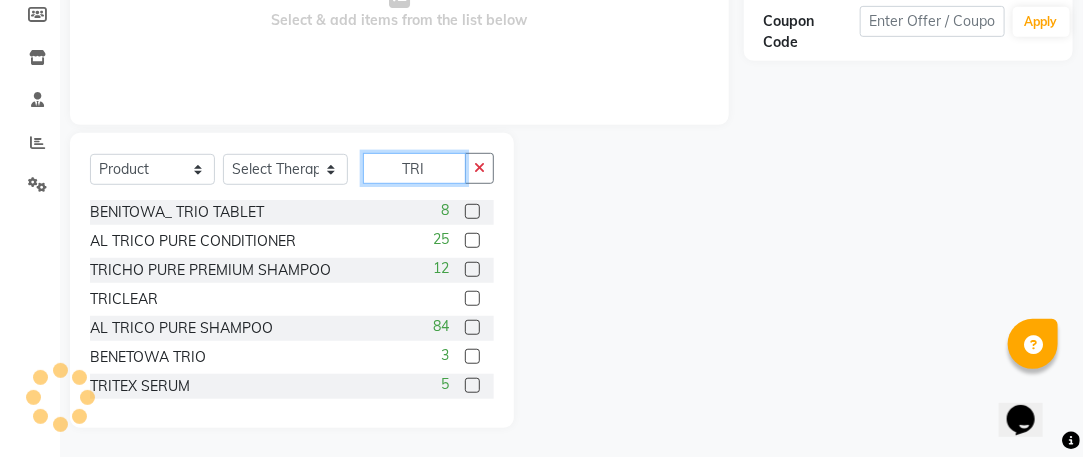type on "TRI" 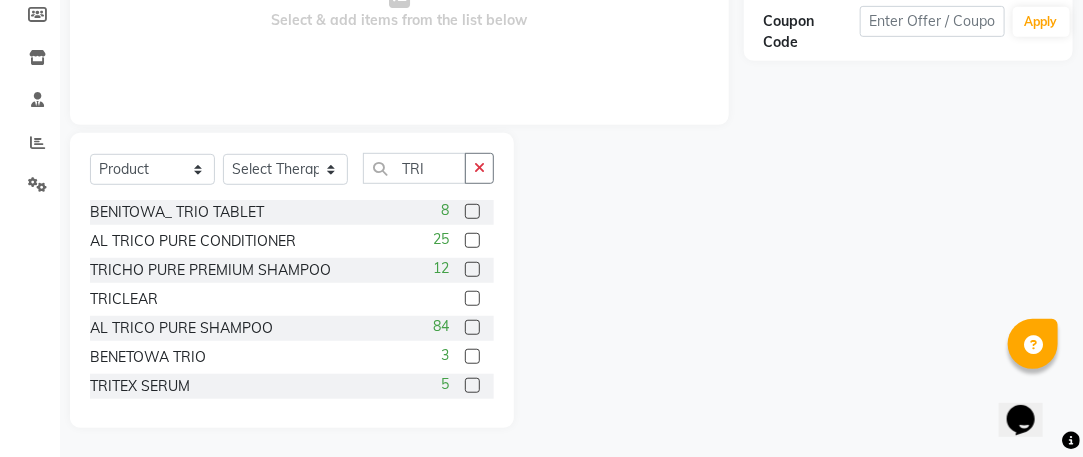 click 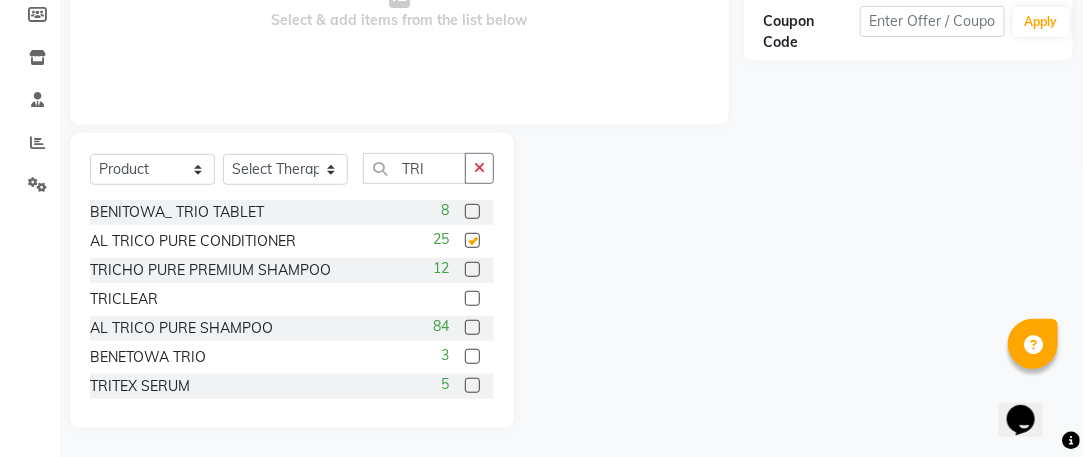 checkbox on "false" 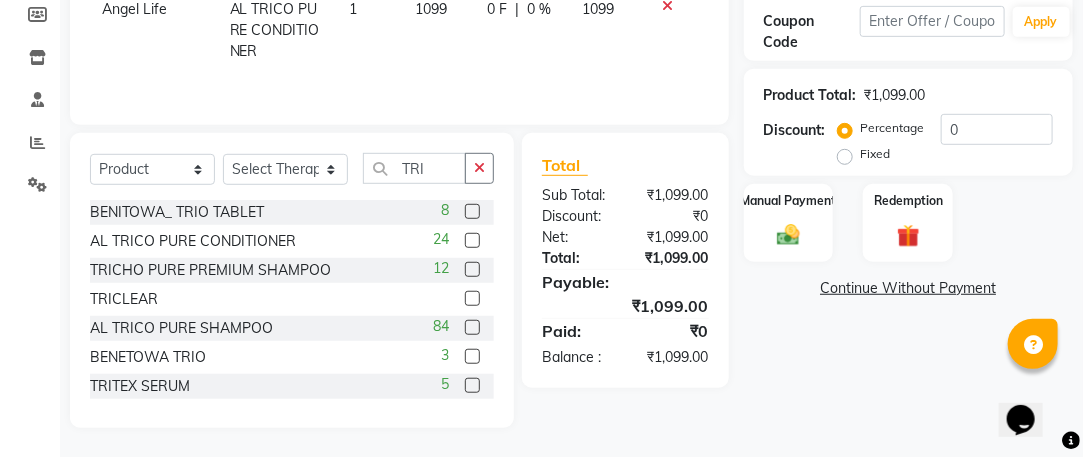 click 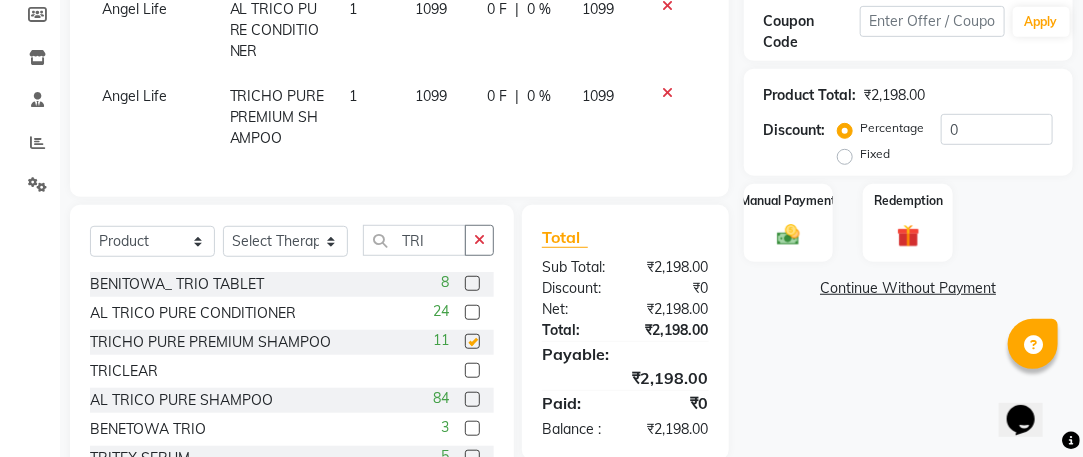checkbox on "false" 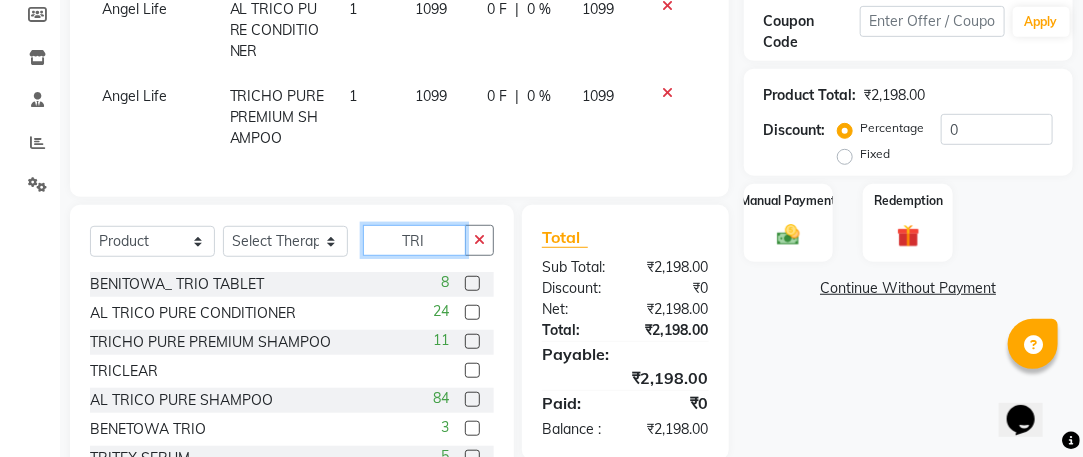 click on "TRI" 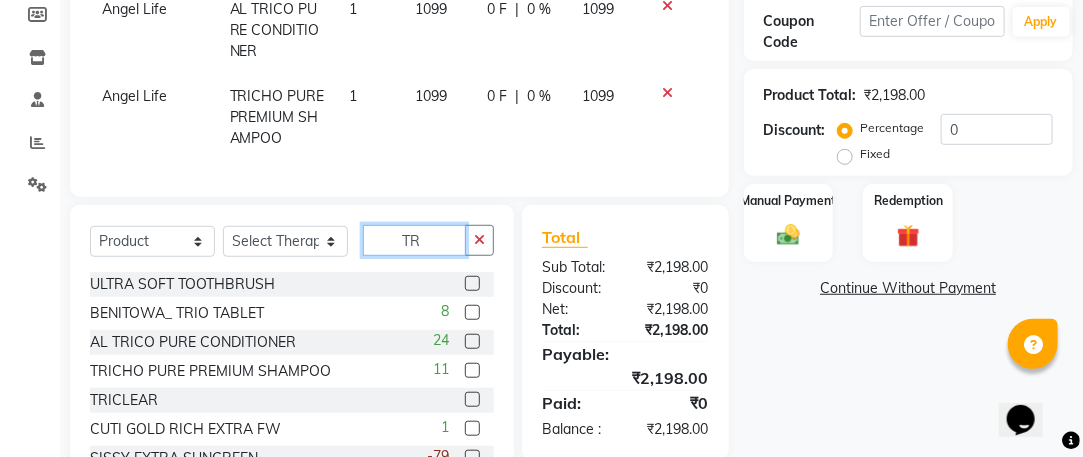 type on "T" 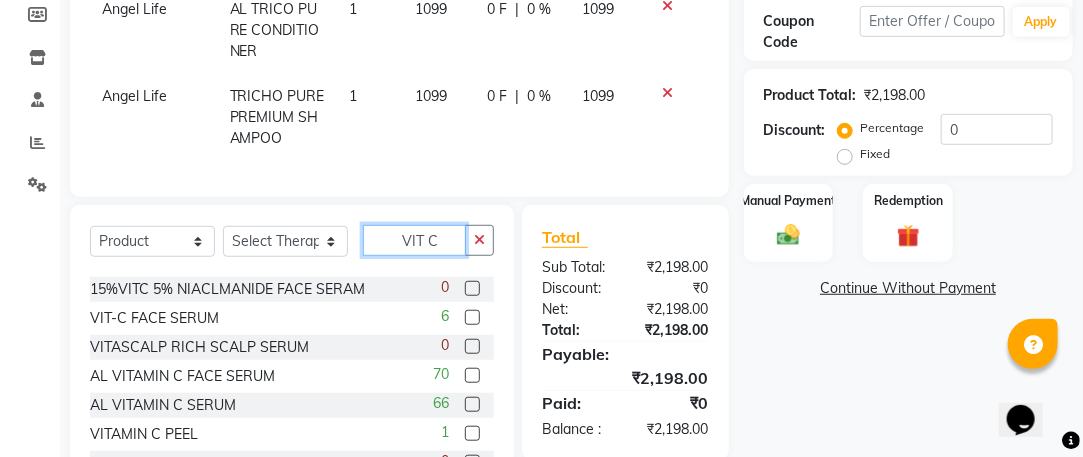 scroll, scrollTop: 61, scrollLeft: 0, axis: vertical 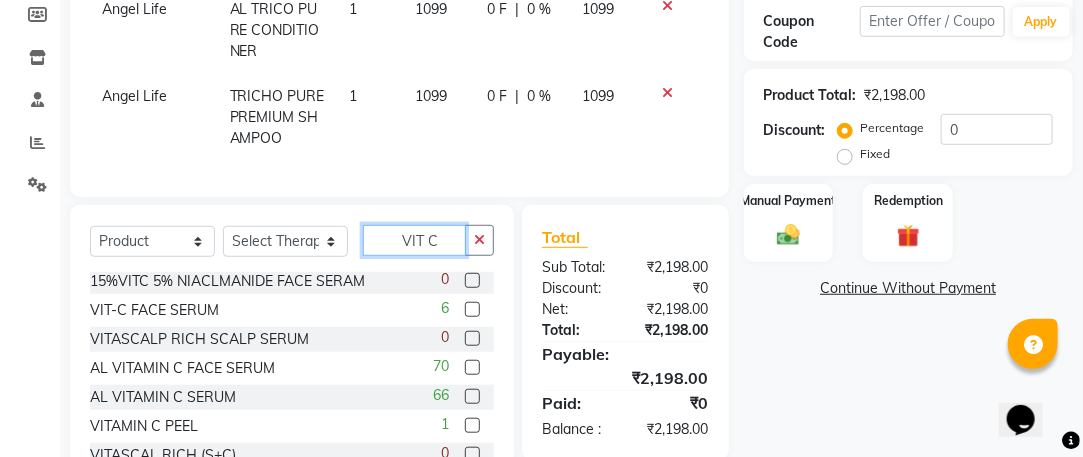 type on "VIT C" 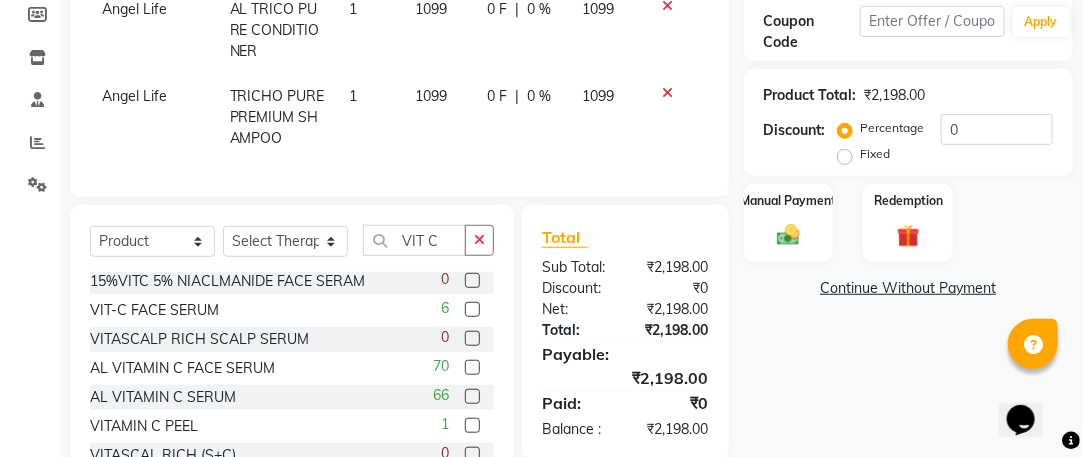 click 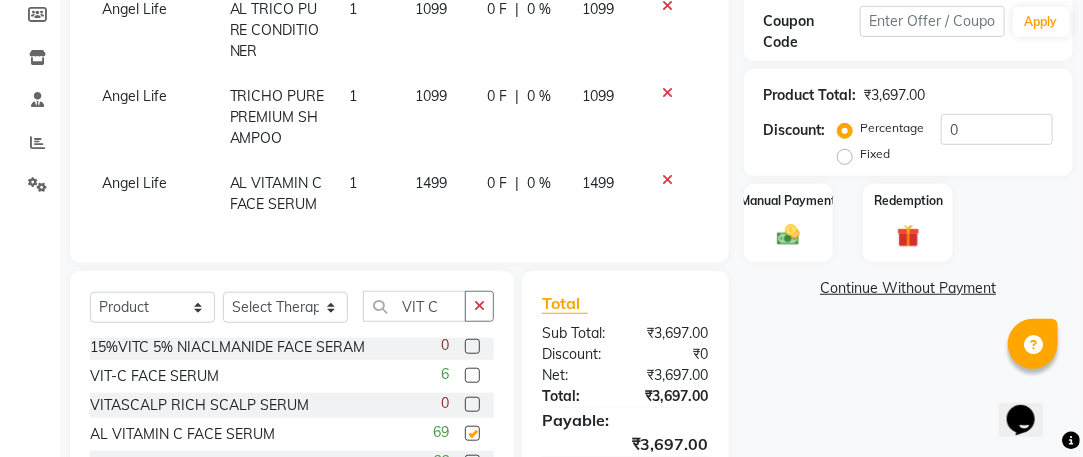 checkbox on "false" 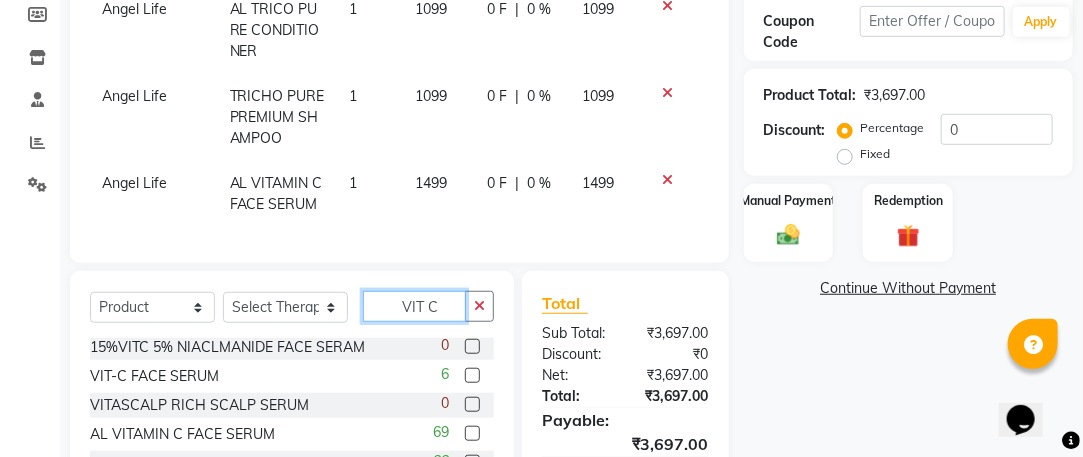 click on "VIT C" 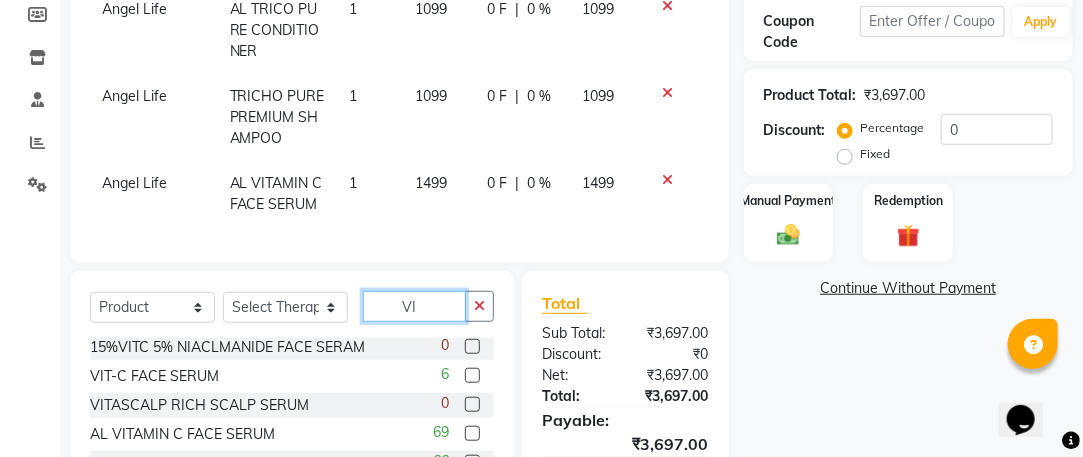 type on "V" 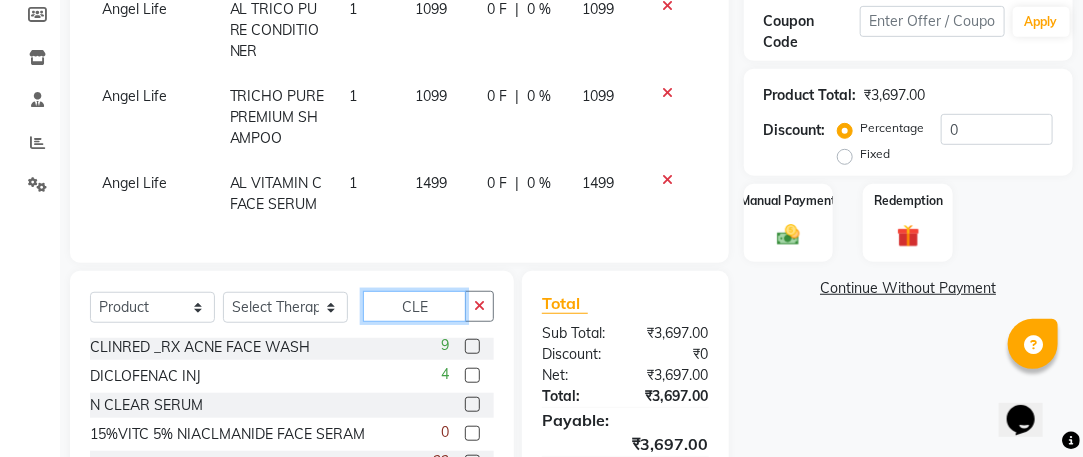 scroll, scrollTop: 0, scrollLeft: 0, axis: both 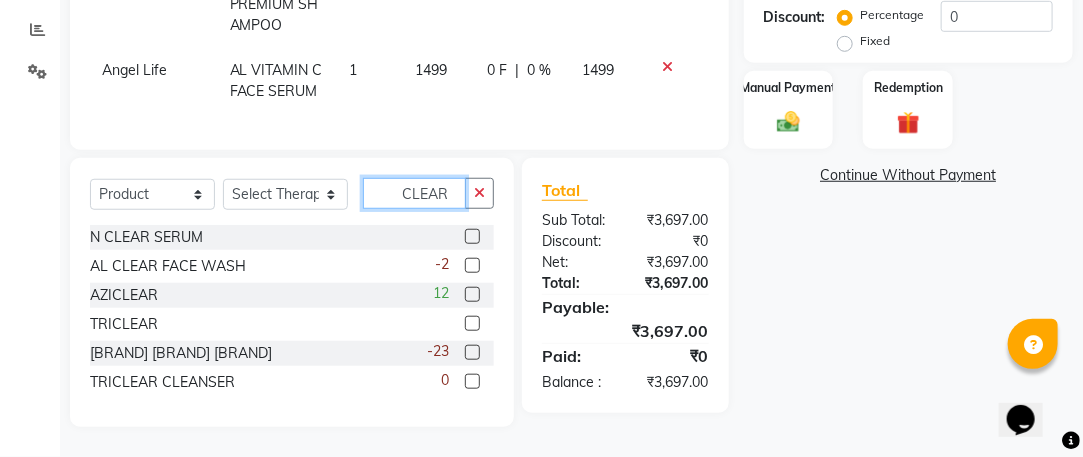 type on "CLEAR" 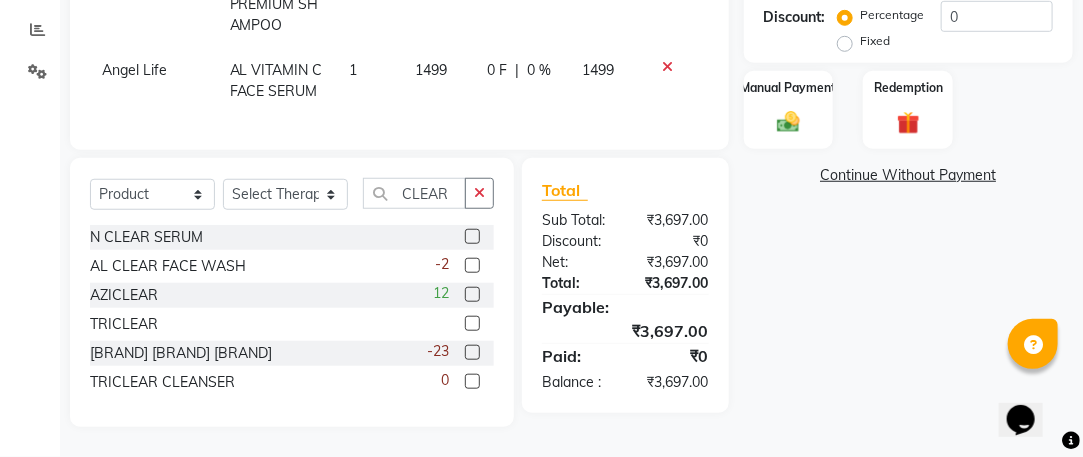 click 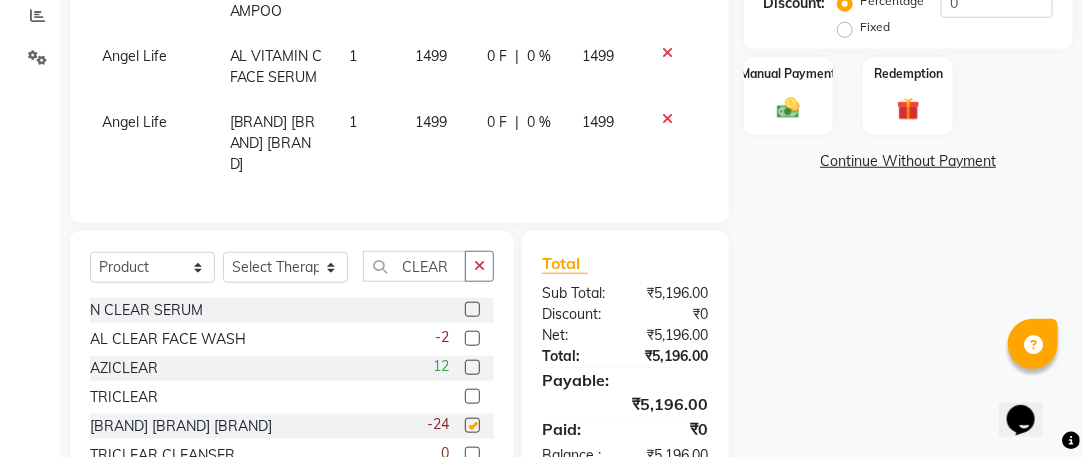 checkbox on "false" 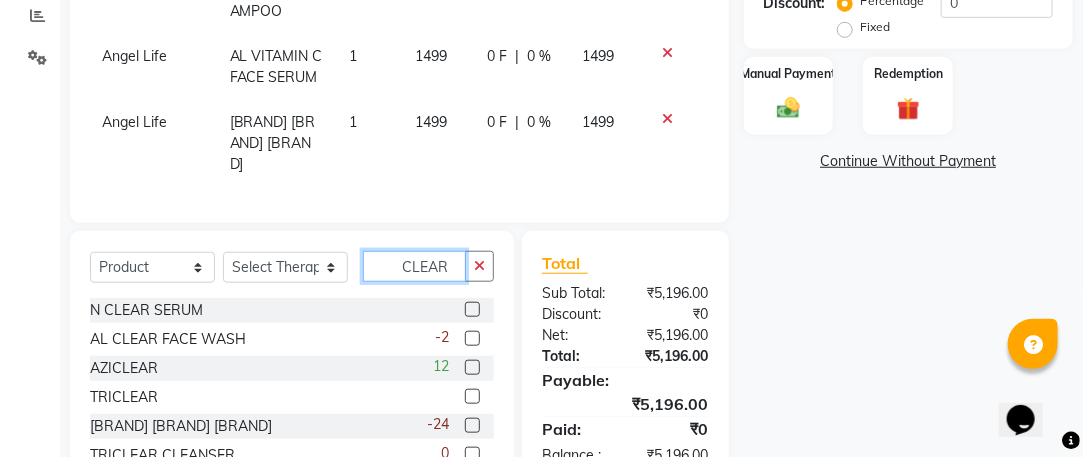 click on "CLEAR" 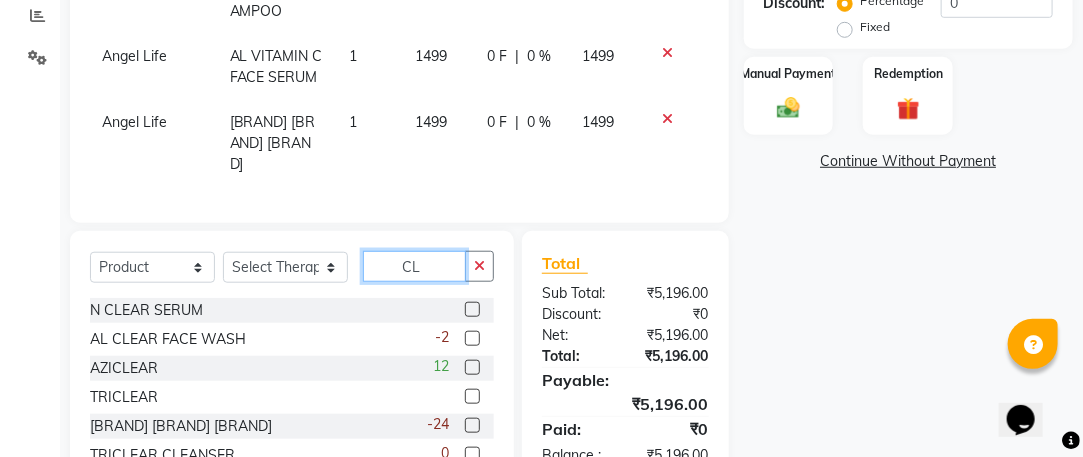 type on "C" 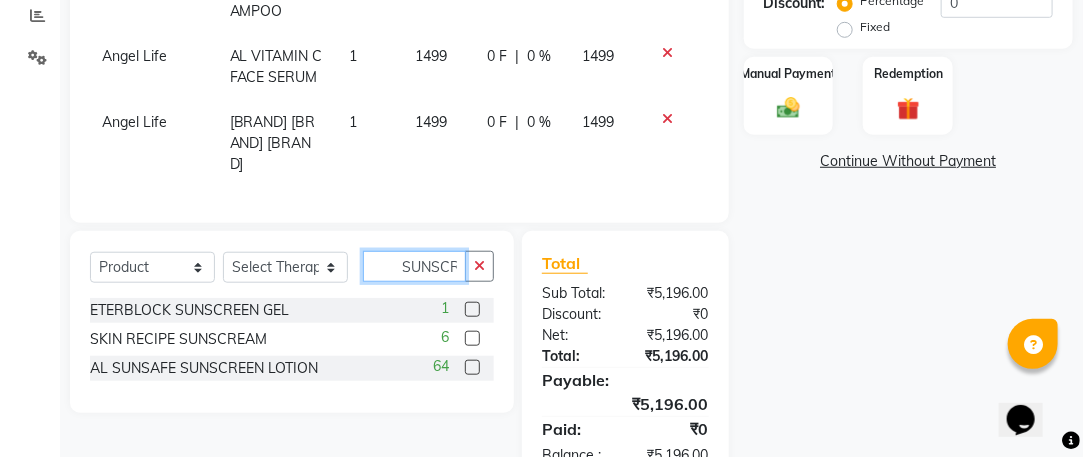 scroll, scrollTop: 0, scrollLeft: 8, axis: horizontal 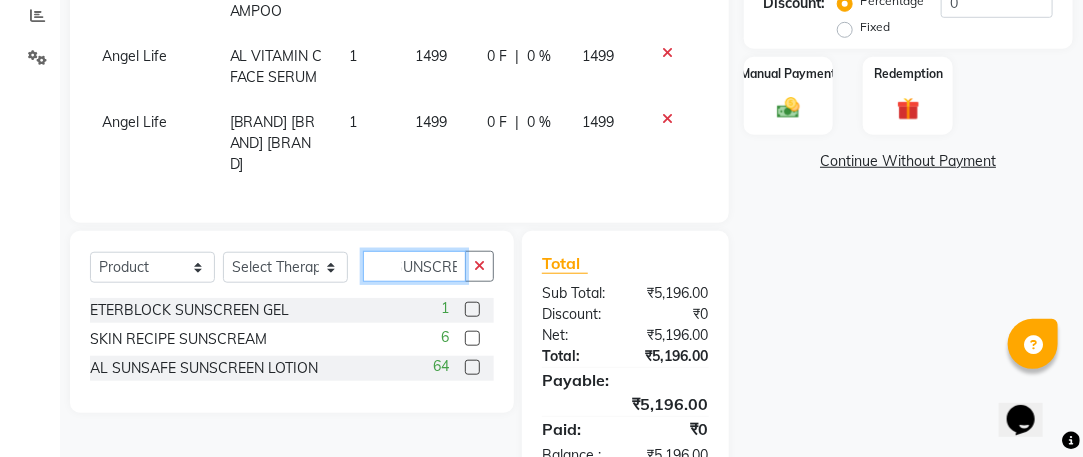 type on "SUNSCRE" 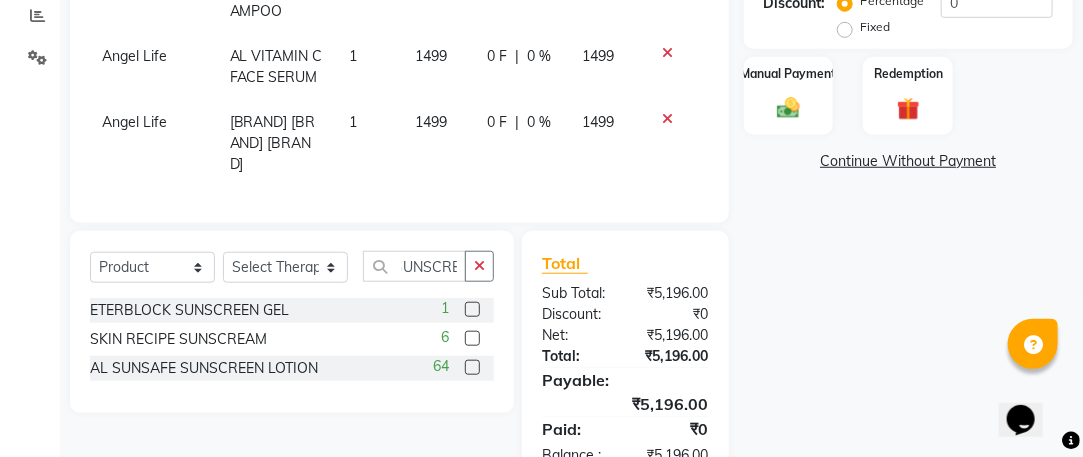 scroll, scrollTop: 0, scrollLeft: 0, axis: both 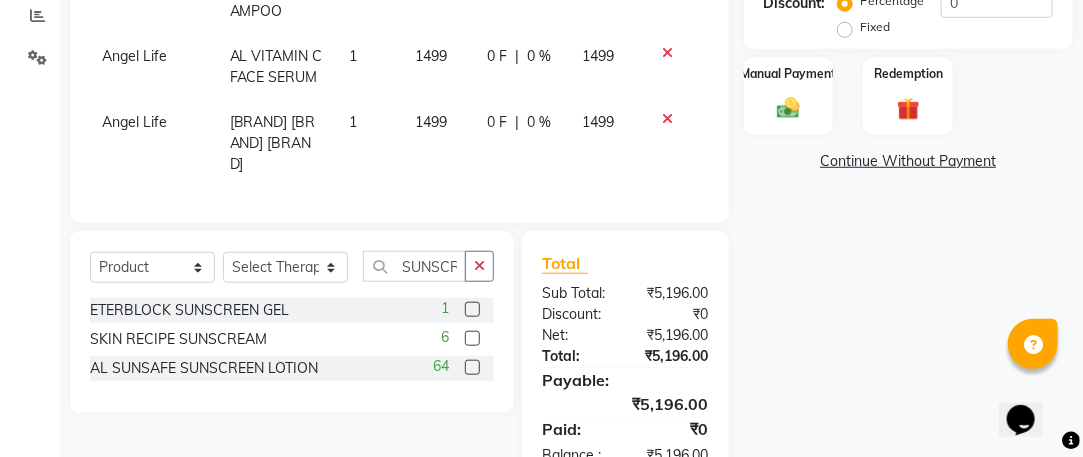 click 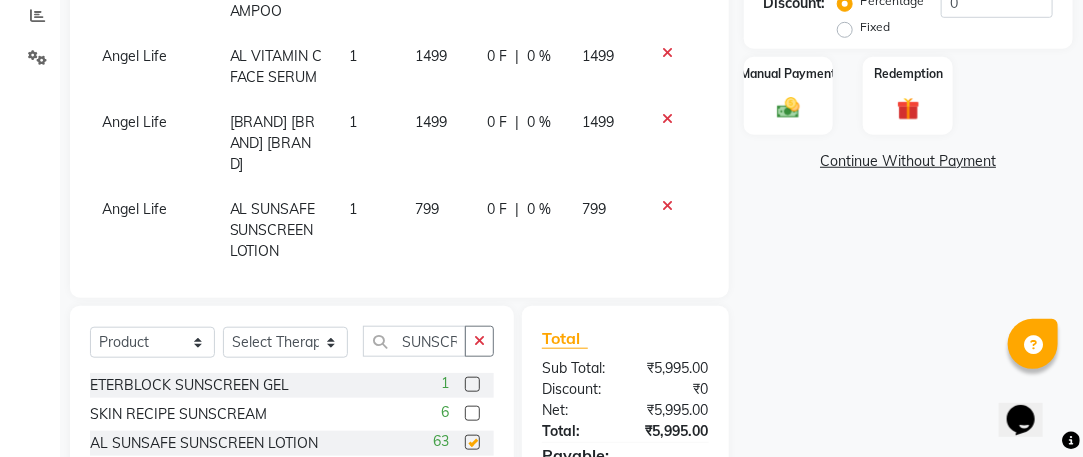 checkbox on "false" 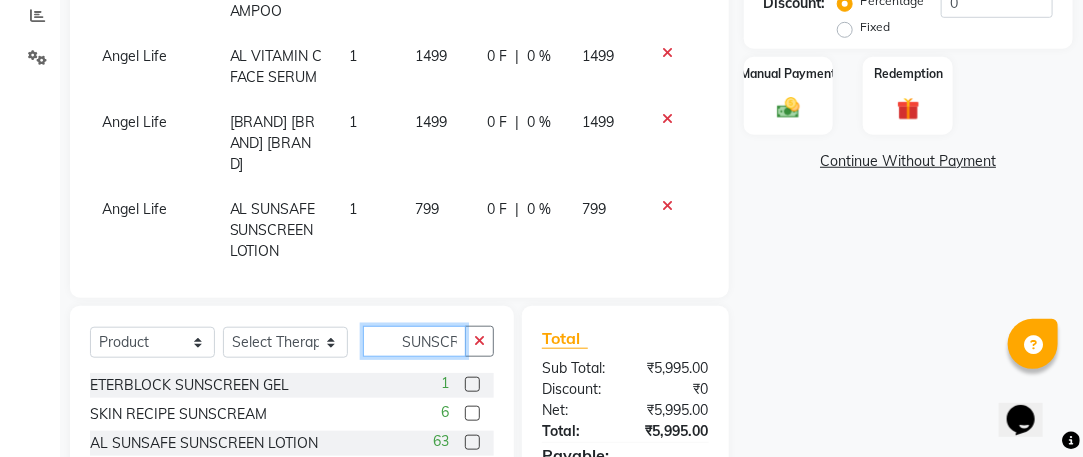 click on "SUNSCRE" 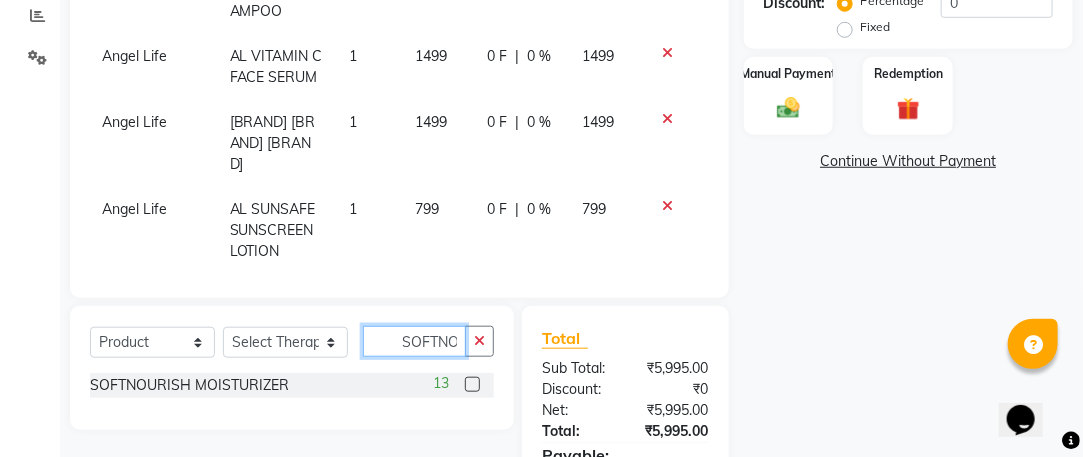 type on "SOFTNO" 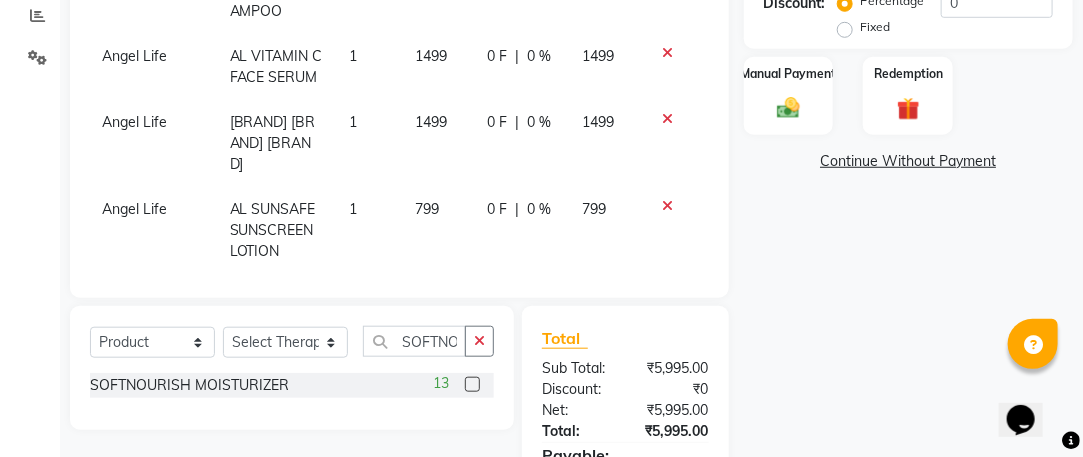 click 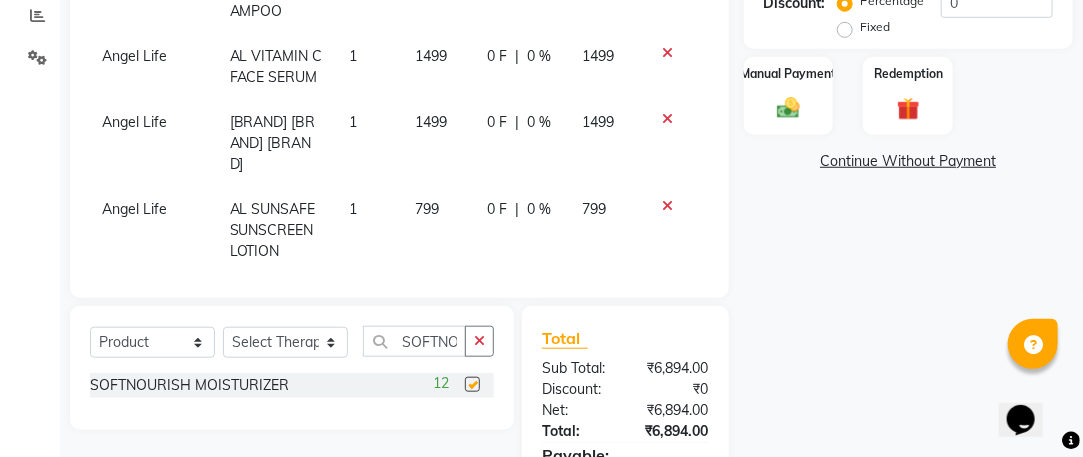 checkbox on "false" 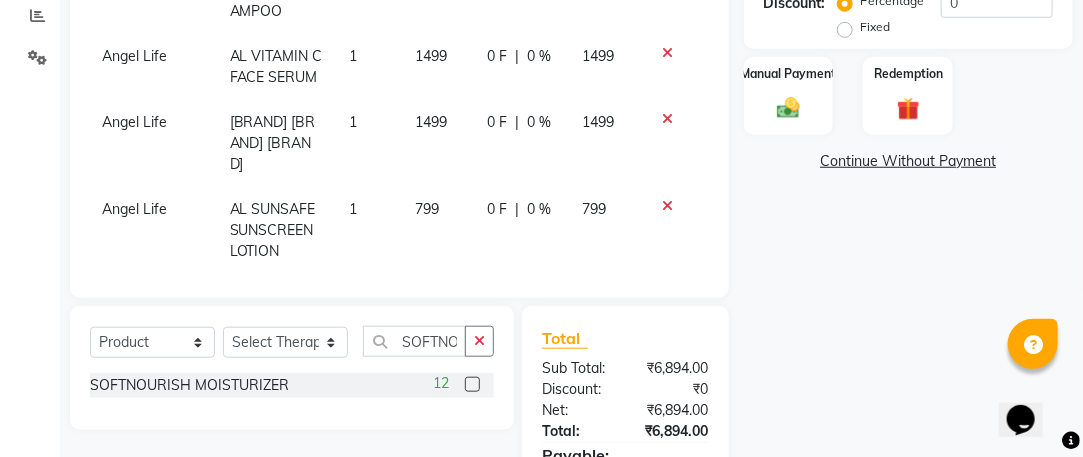 click on "Name: Antesh Gupta Membership:  No Active Membership  Total Visits:   Card on file:  0 Last Visit:   - Points:   0  Coupon Code Apply Product Total:  ₹6,894.00  Discount:  Percentage   Fixed  0 Manual Payment Redemption  Continue Without Payment" 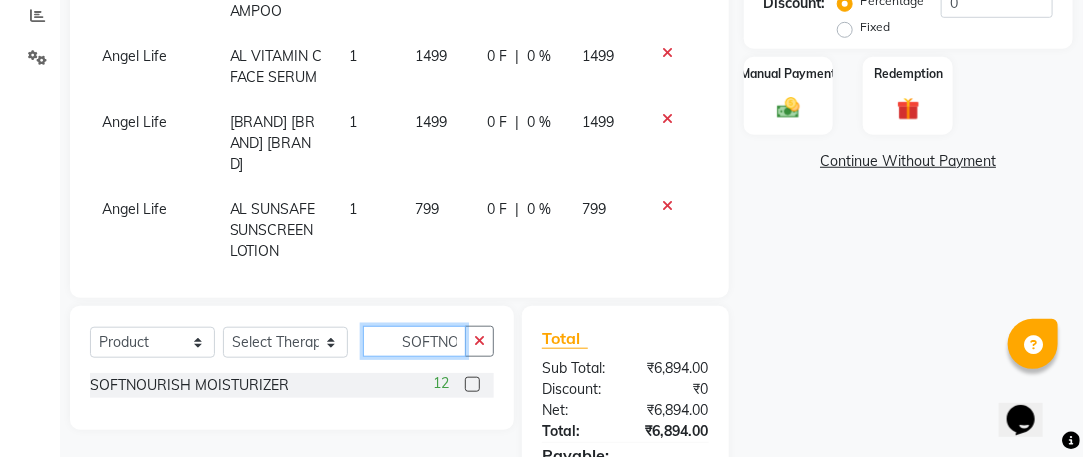 click on "SOFTNO" 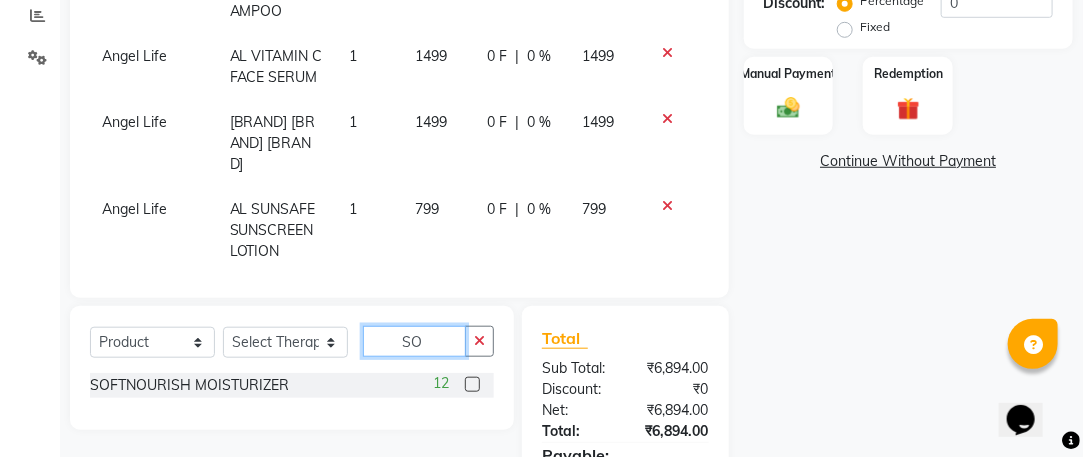 type on "S" 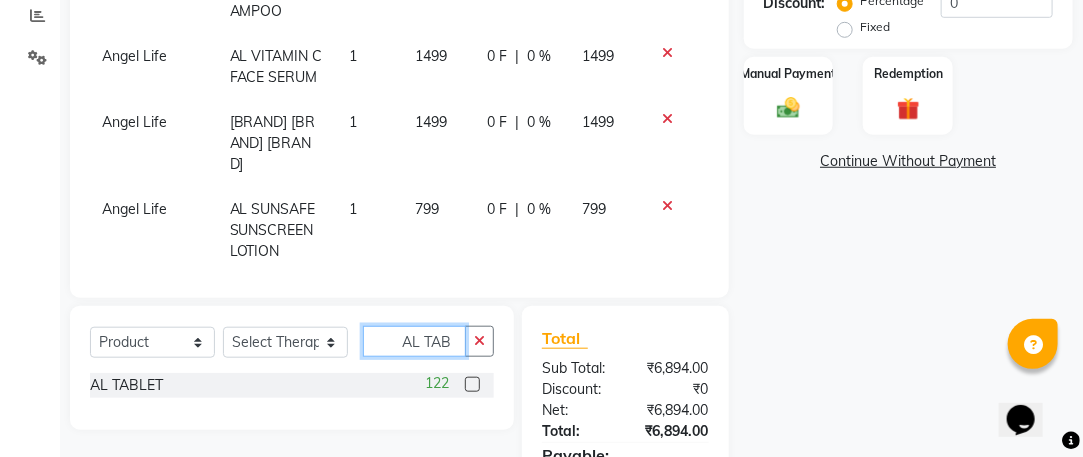 type on "AL TAB" 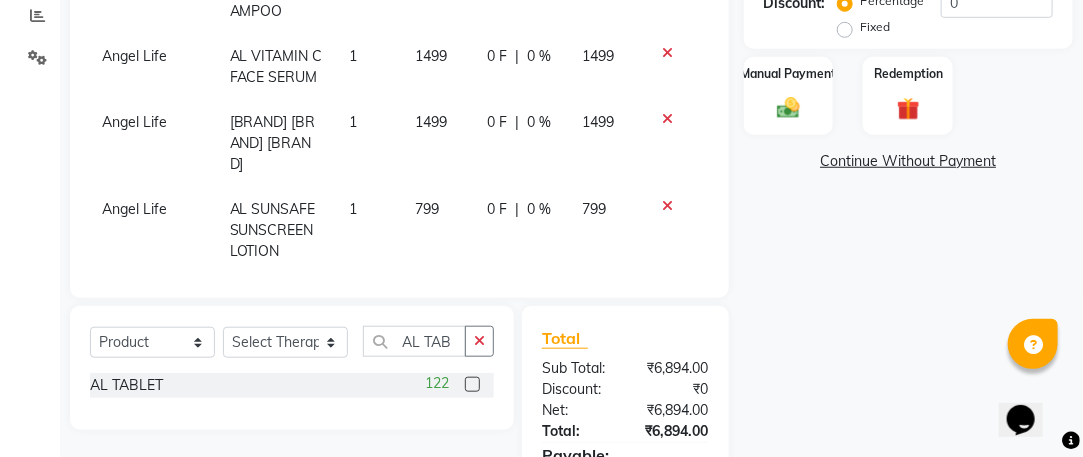 click 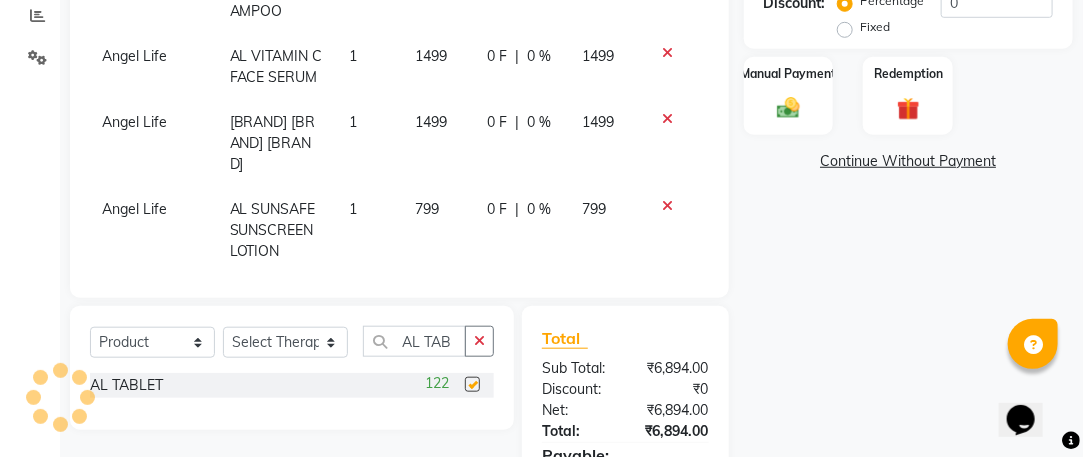 checkbox on "false" 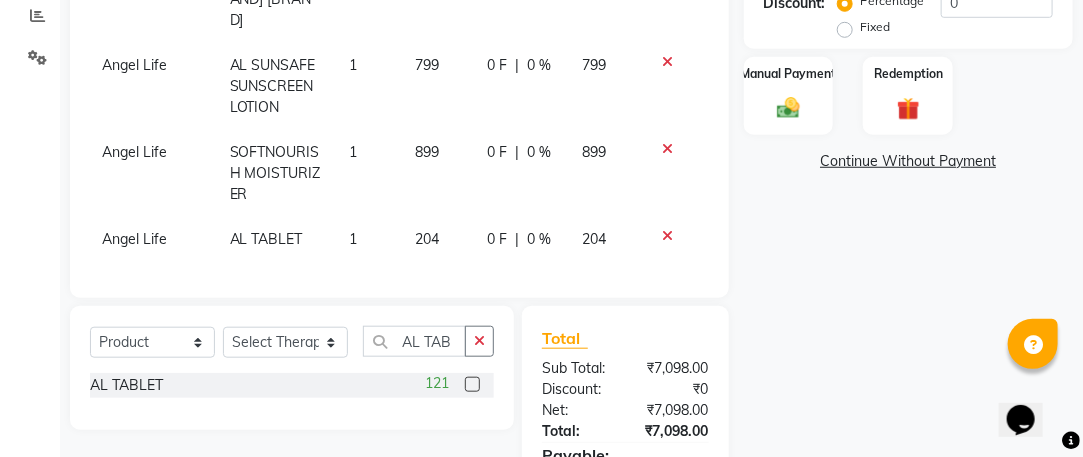 scroll, scrollTop: 158, scrollLeft: 0, axis: vertical 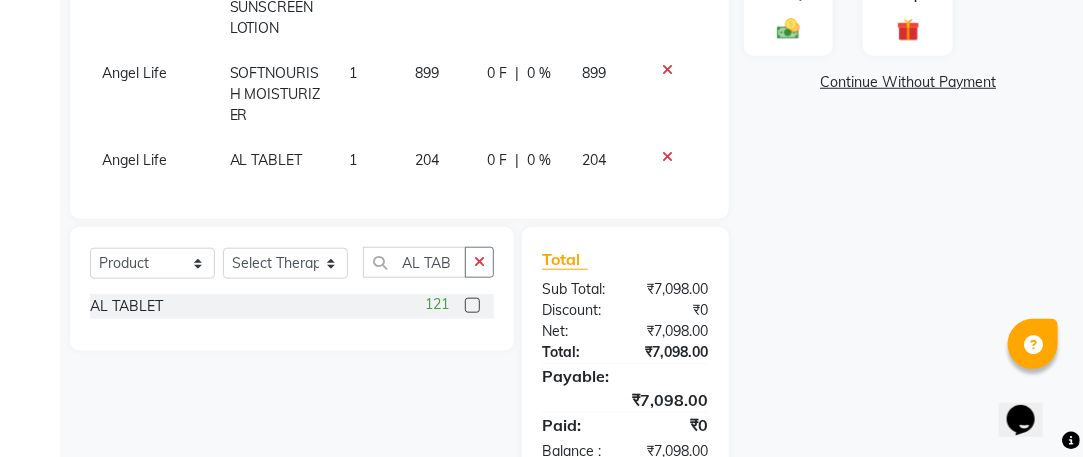 click on "1" 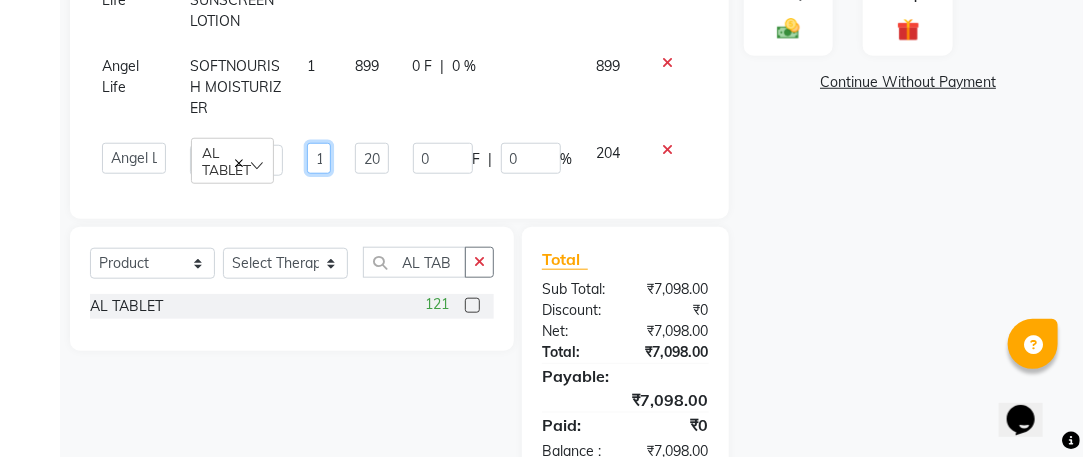 click on "1" 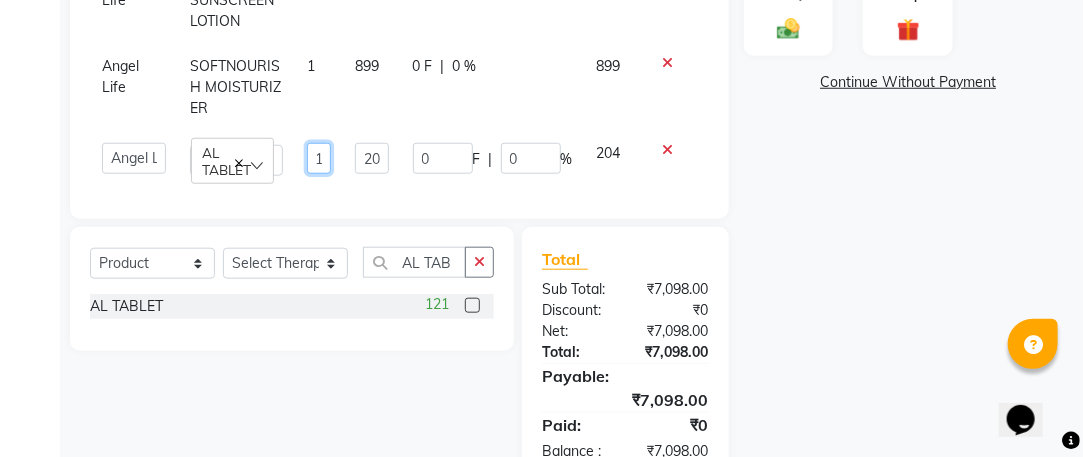 scroll, scrollTop: 0, scrollLeft: 9, axis: horizontal 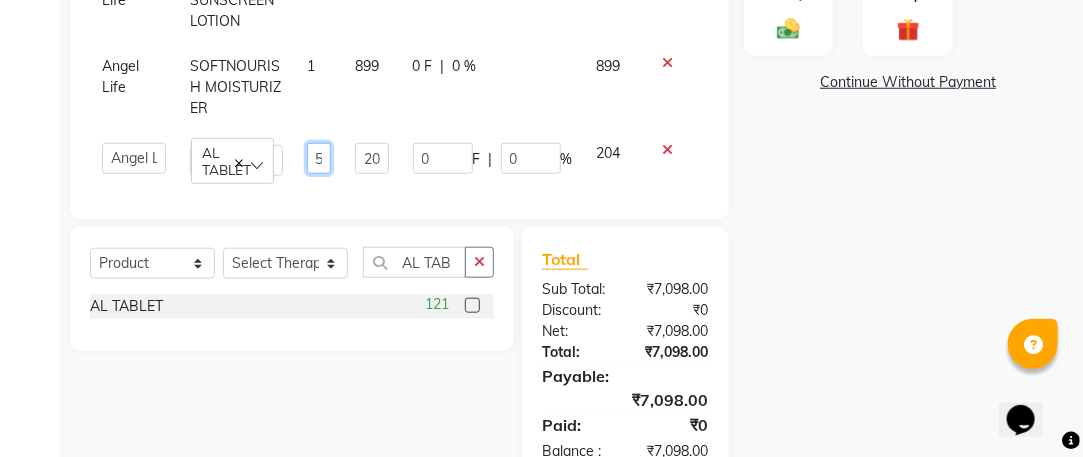 type on "1" 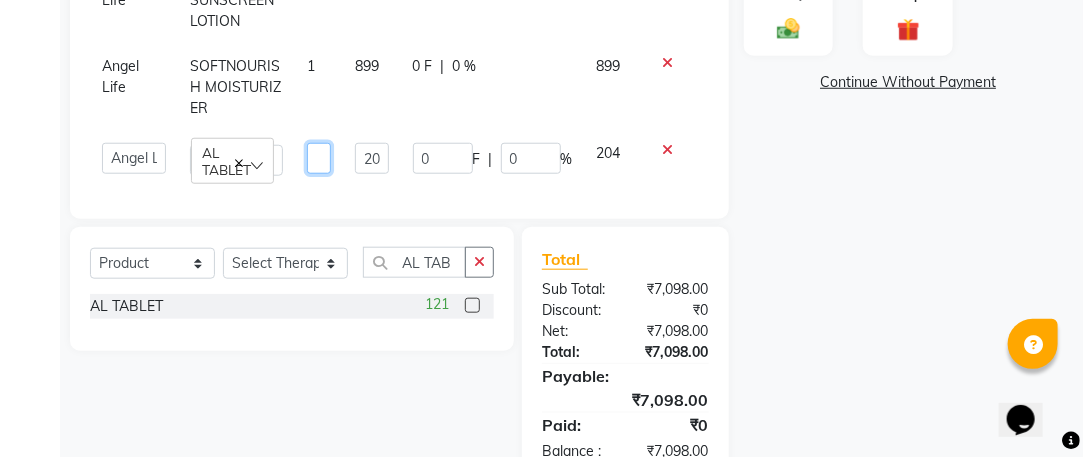 scroll, scrollTop: 0, scrollLeft: 0, axis: both 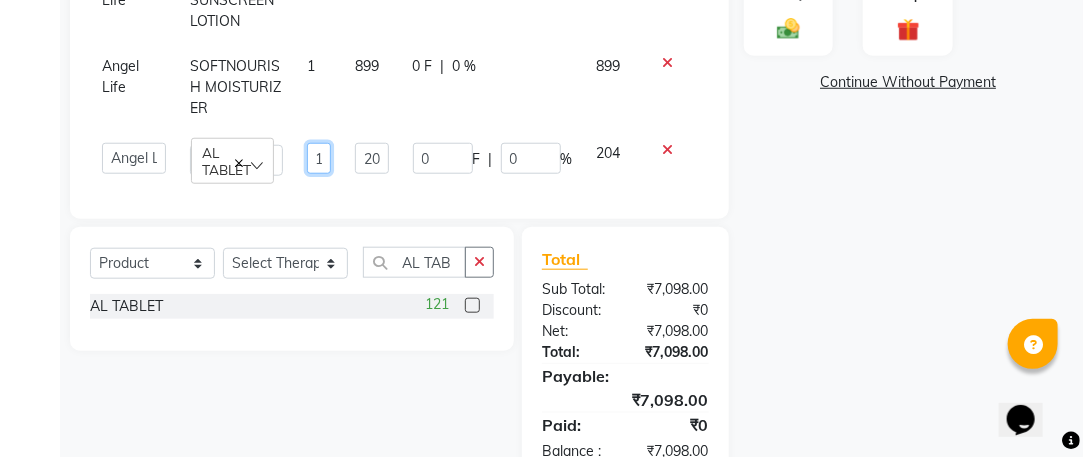 type on "15" 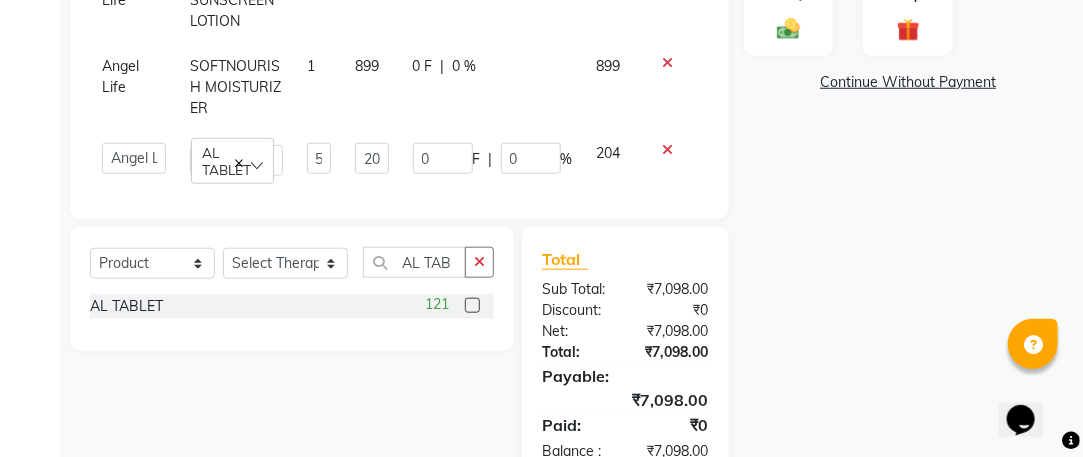 click on "Name: Antesh Gupta Membership:  No Active Membership  Total Visits:   Card on file:  0 Last Visit:   - Points:   0  Coupon Code Apply Product Total:  ₹7,098.00  Discount:  Percentage   Fixed  0 Manual Payment Redemption  Continue Without Payment" 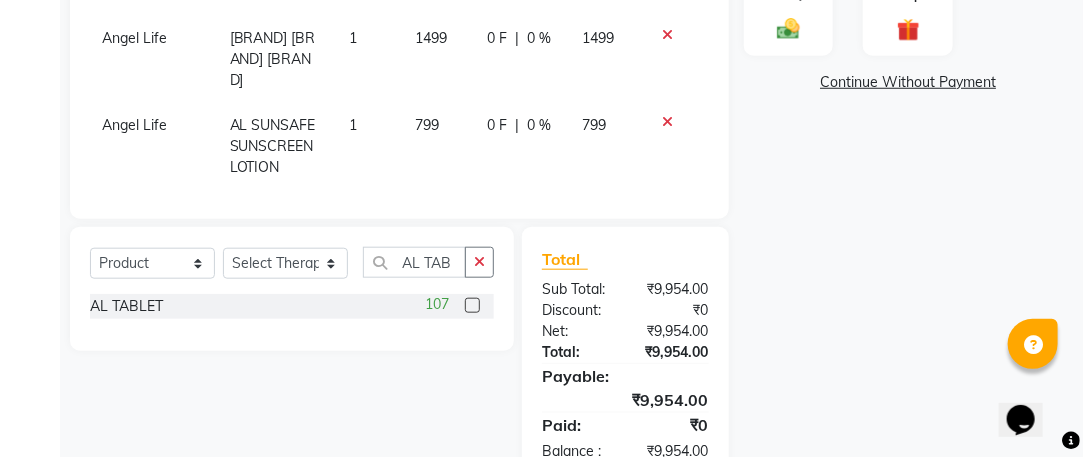 scroll, scrollTop: 0, scrollLeft: 0, axis: both 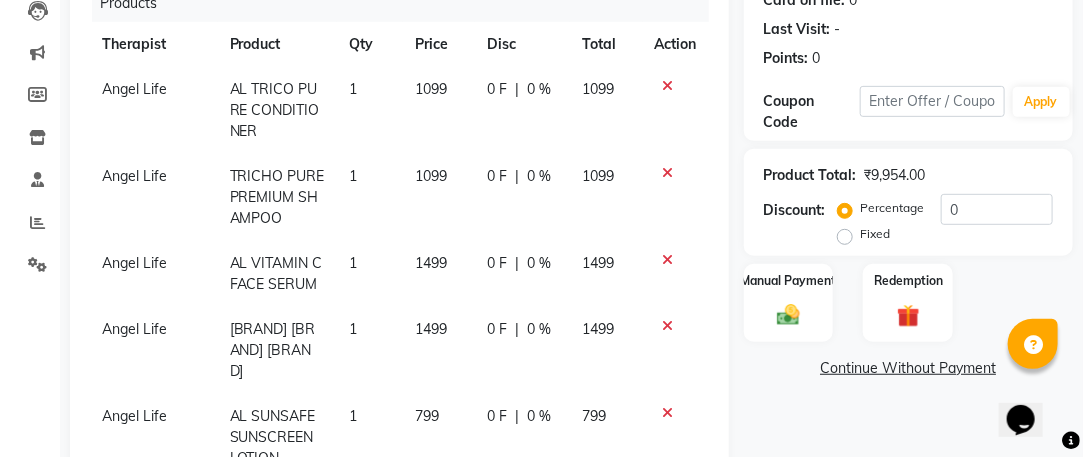 click on "1" 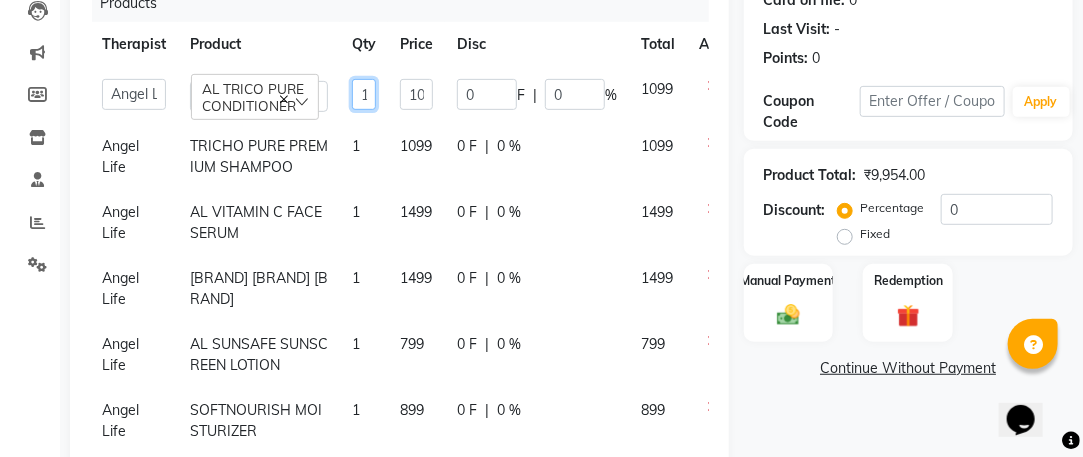click on "1" 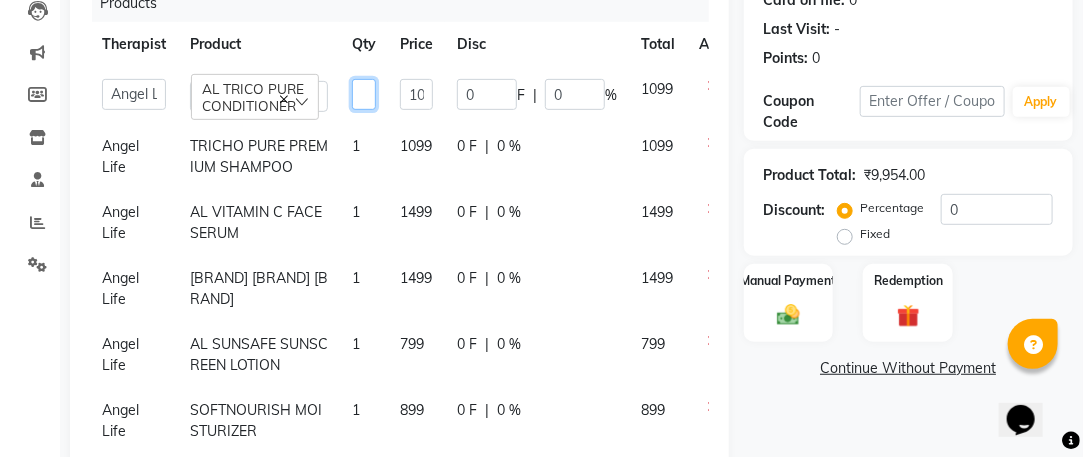 scroll, scrollTop: 0, scrollLeft: 0, axis: both 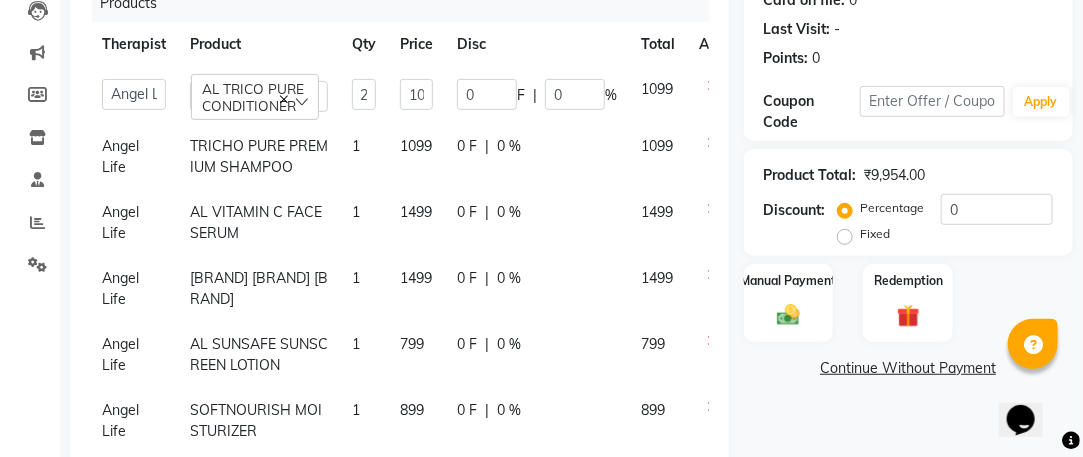 click on "1" 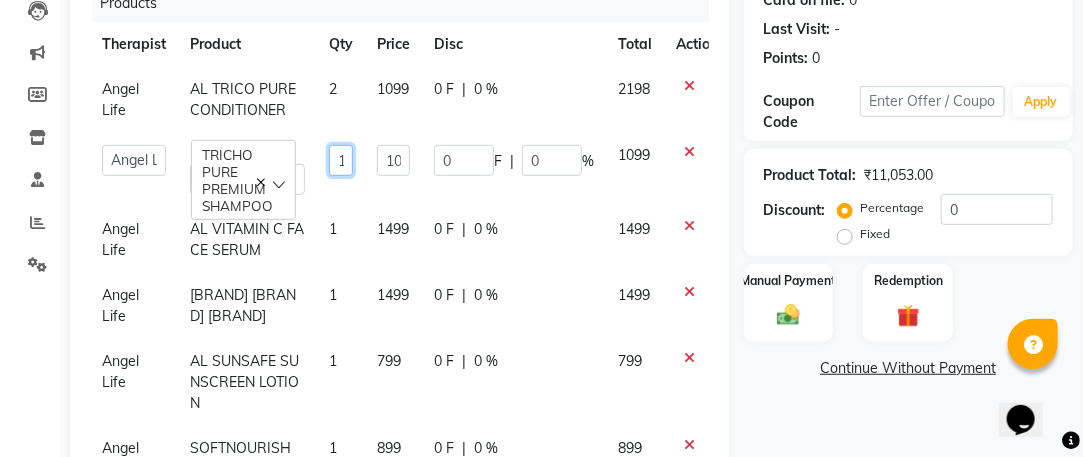 click on "1" 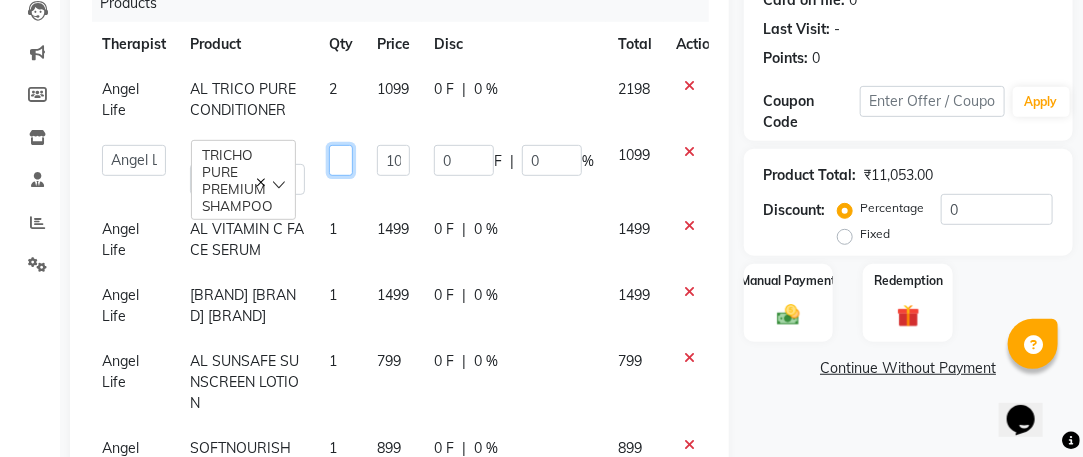 type on "2" 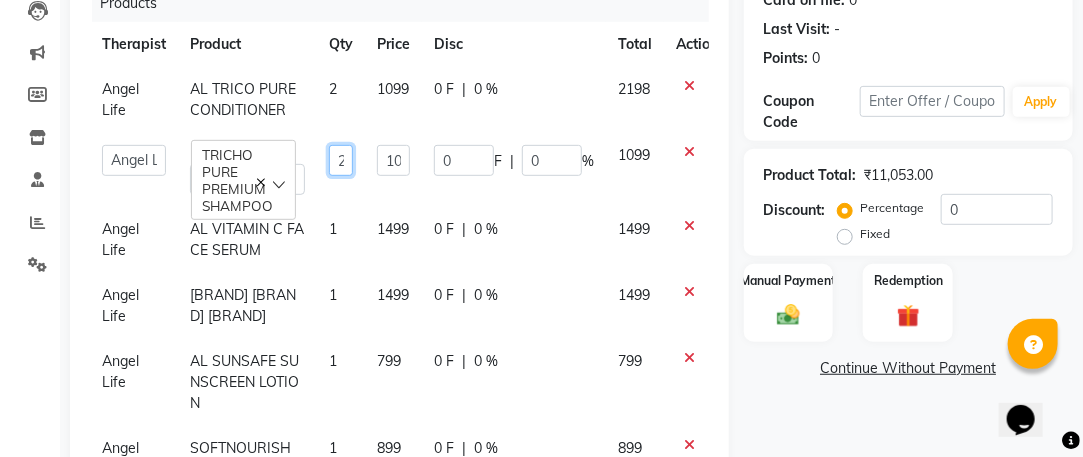 scroll, scrollTop: 0, scrollLeft: 1, axis: horizontal 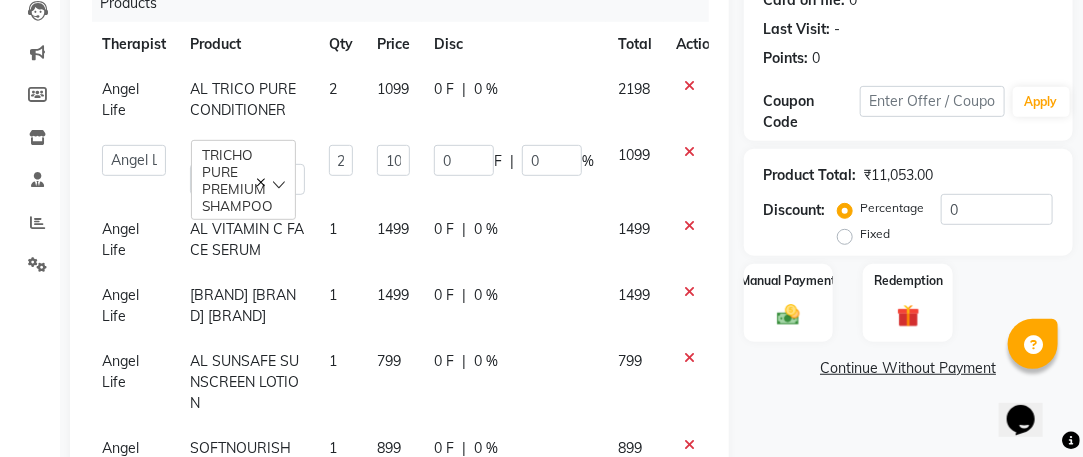click on "Name: Antesh Gupta Membership:  No Active Membership  Total Visits:   Card on file:  0 Last Visit:   - Points:   0  Coupon Code Apply Product Total:  ₹11,053.00  Discount:  Percentage   Fixed  0 Manual Payment Redemption  Continue Without Payment" 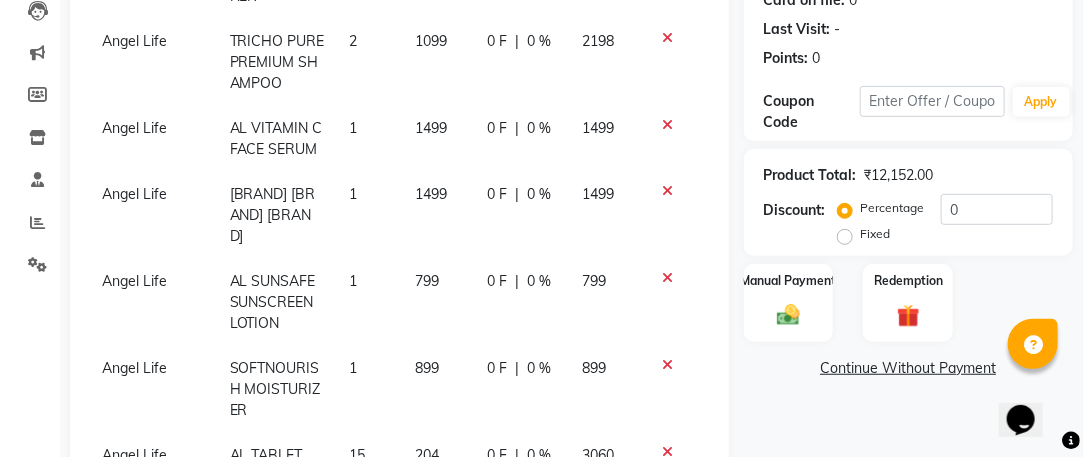 scroll, scrollTop: 158, scrollLeft: 0, axis: vertical 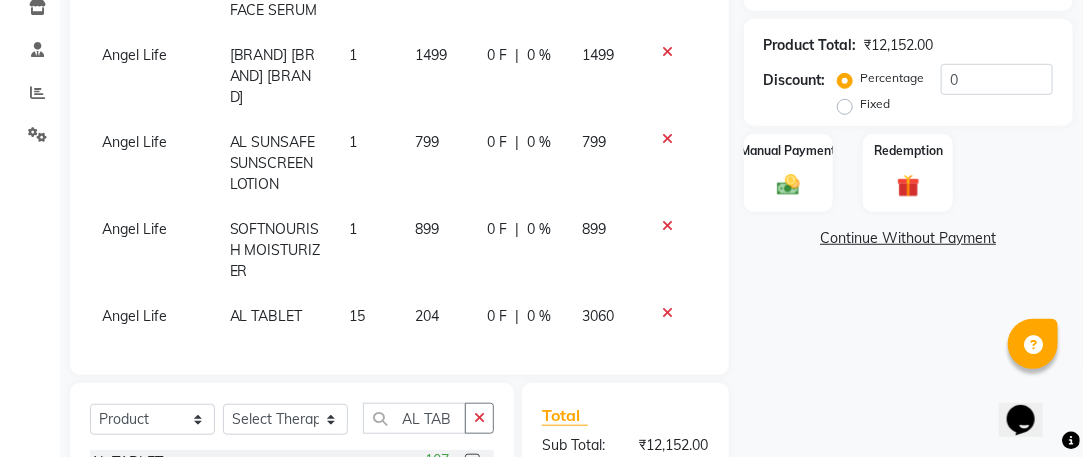 click on "1" 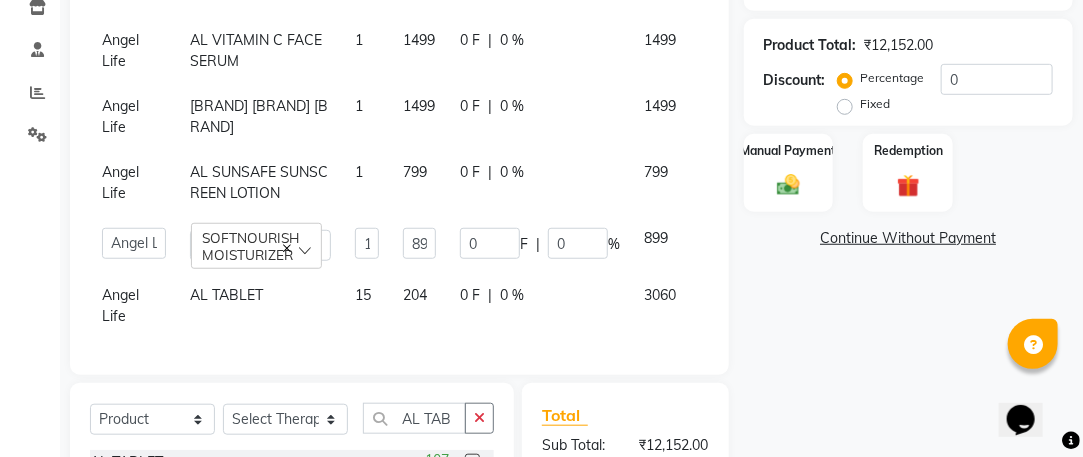 scroll, scrollTop: 67, scrollLeft: 0, axis: vertical 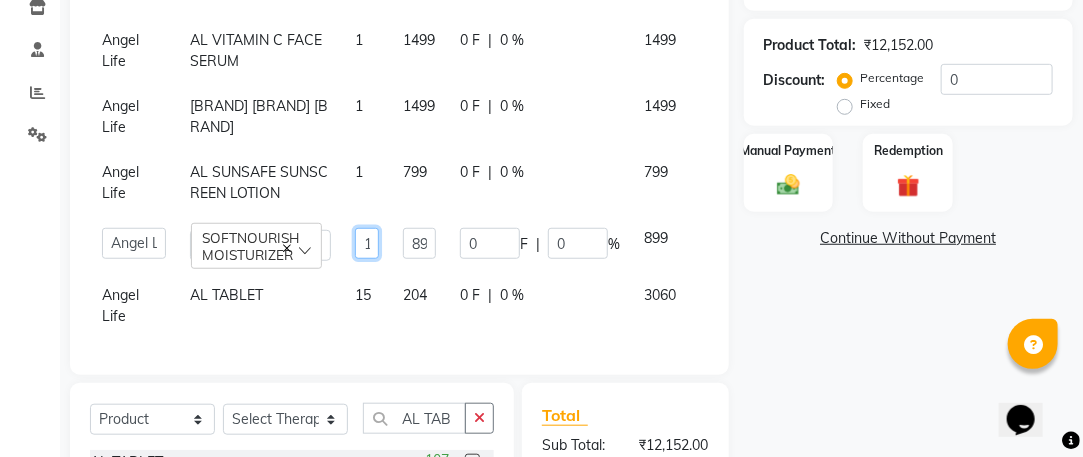 click on "1" 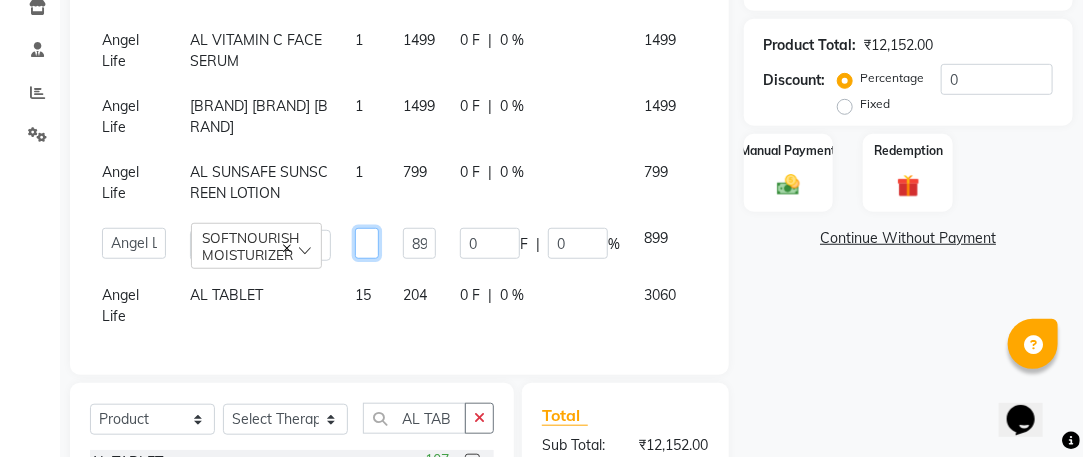 scroll, scrollTop: 0, scrollLeft: 0, axis: both 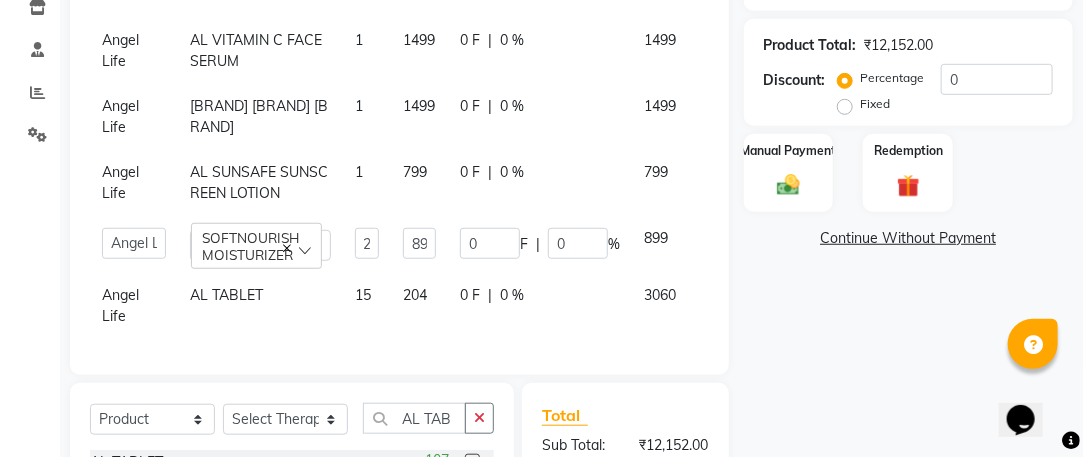 click on "Name: Antesh Gupta Membership:  No Active Membership  Total Visits:   Card on file:  0 Last Visit:   - Points:   0  Coupon Code Apply Product Total:  ₹12,152.00  Discount:  Percentage   Fixed  0 Manual Payment Redemption  Continue Without Payment" 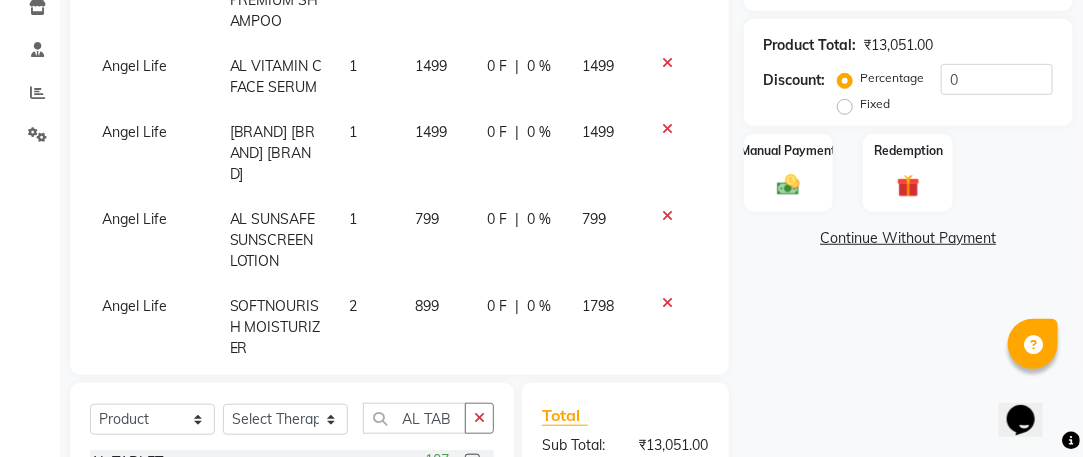 click on "Name: Antesh Gupta Membership:  No Active Membership  Total Visits:   Card on file:  0 Last Visit:   - Points:   0  Coupon Code Apply Product Total:  ₹13,051.00  Discount:  Percentage   Fixed  0 Manual Payment Redemption  Continue Without Payment" 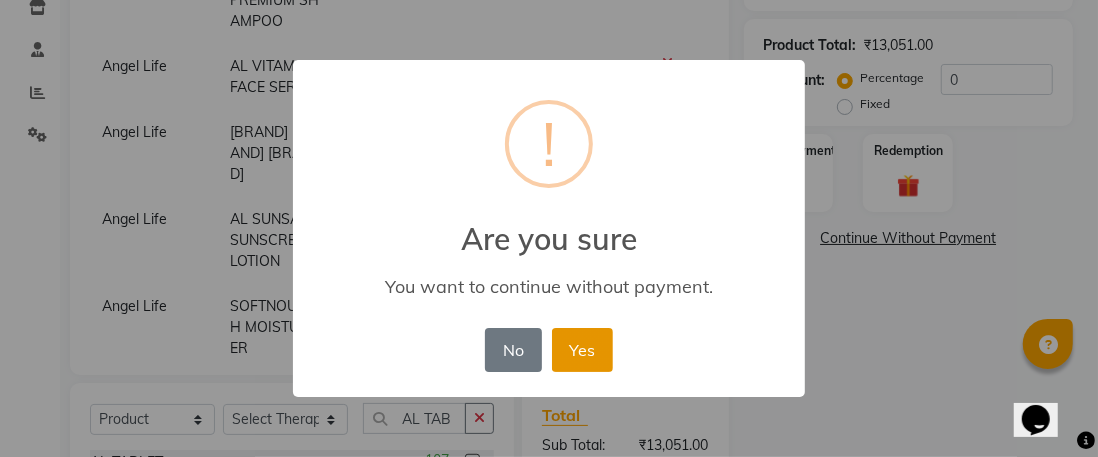 click on "Yes" at bounding box center [582, 350] 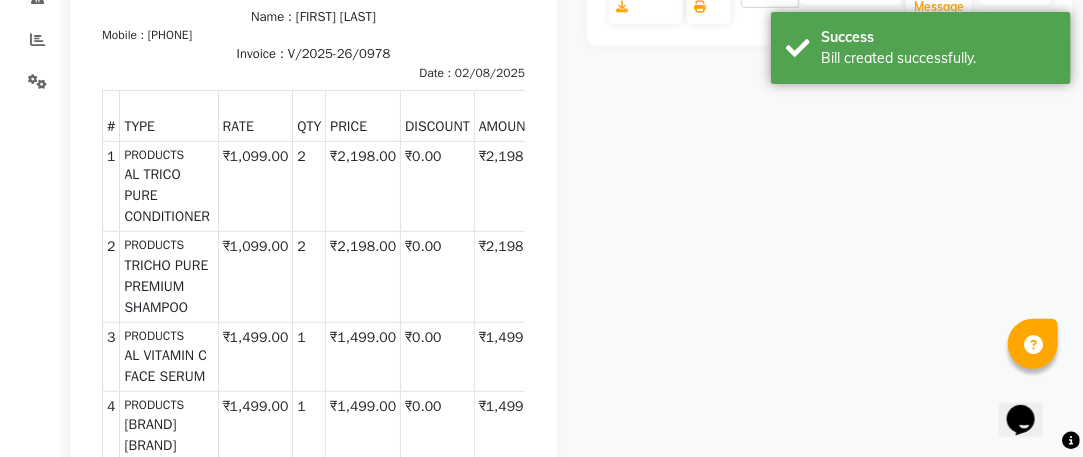 scroll, scrollTop: 451, scrollLeft: 0, axis: vertical 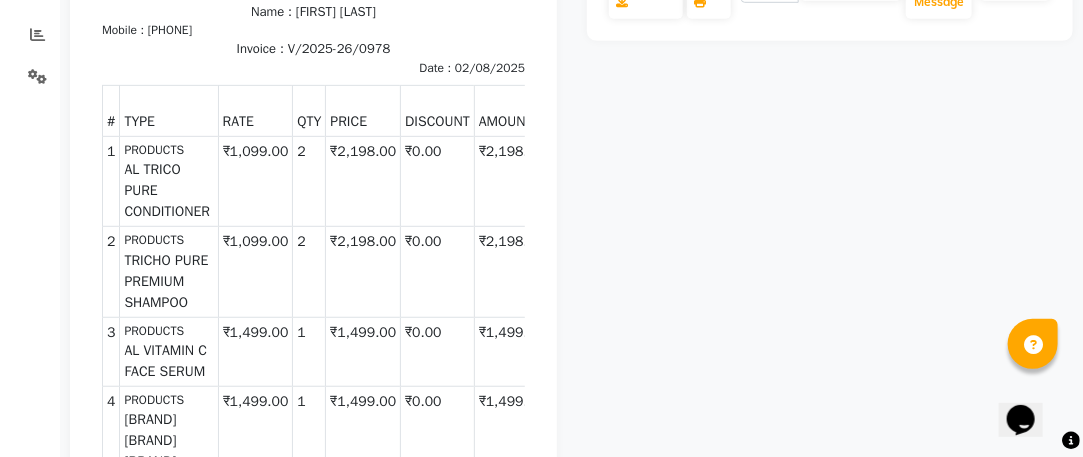 click on "ANTESH GUPTA  Prebook   Invoice Unpaid   Pay  Download  Print   Email Invoice   Send Message Feedback" 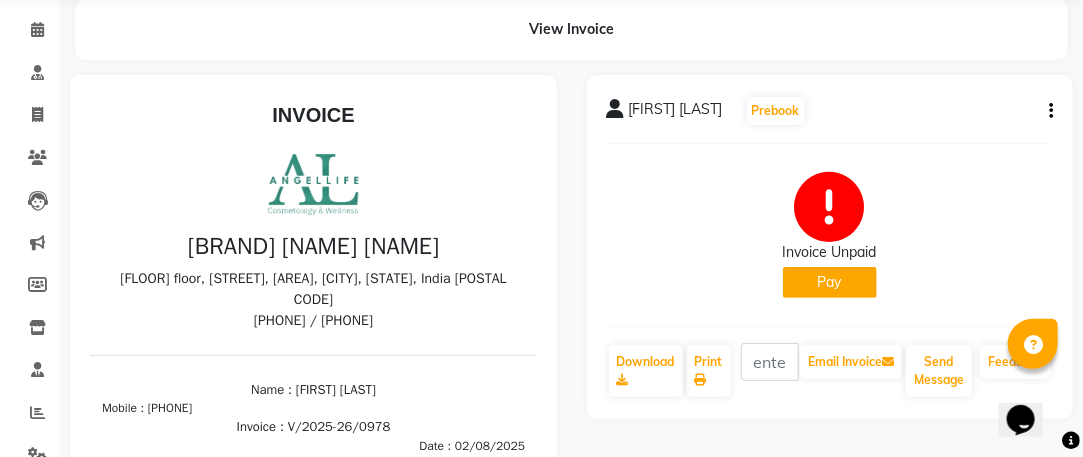 scroll, scrollTop: 72, scrollLeft: 0, axis: vertical 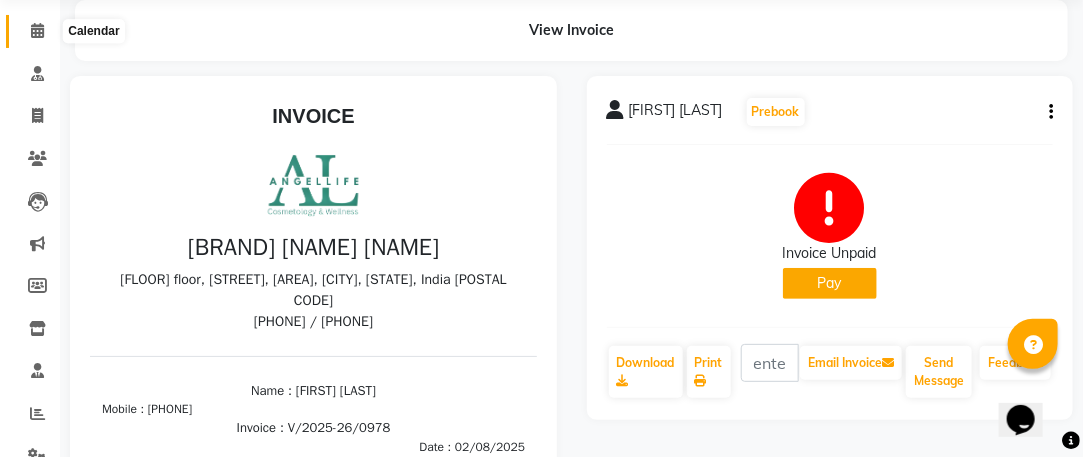 click 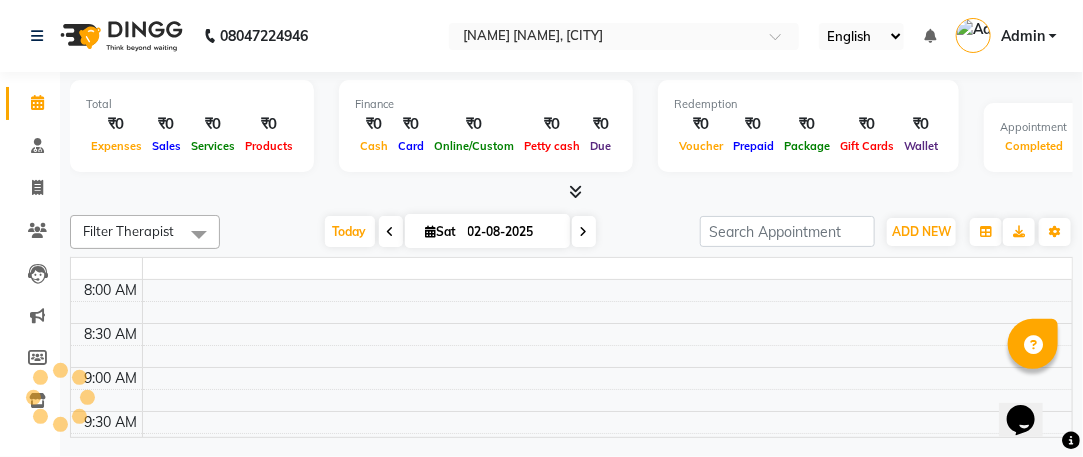scroll, scrollTop: 0, scrollLeft: 0, axis: both 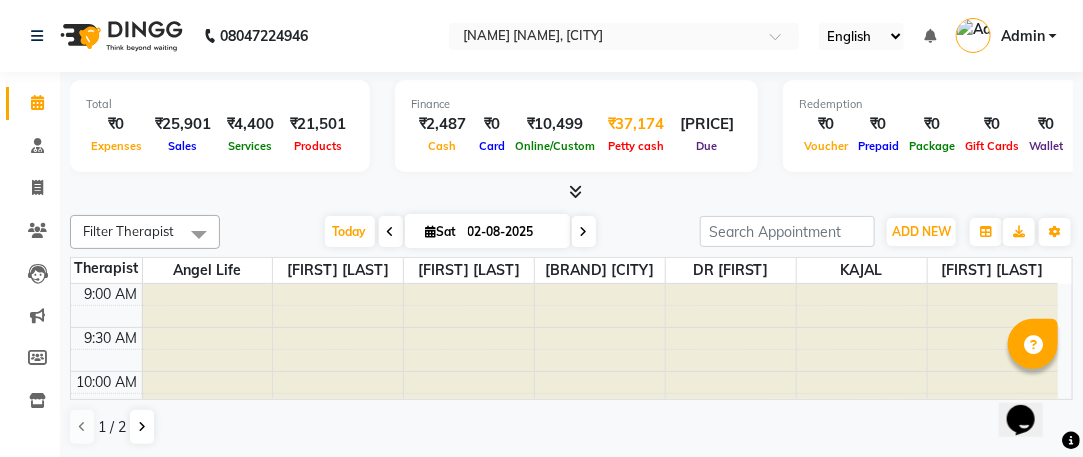 click on "₹37,174" at bounding box center (636, 124) 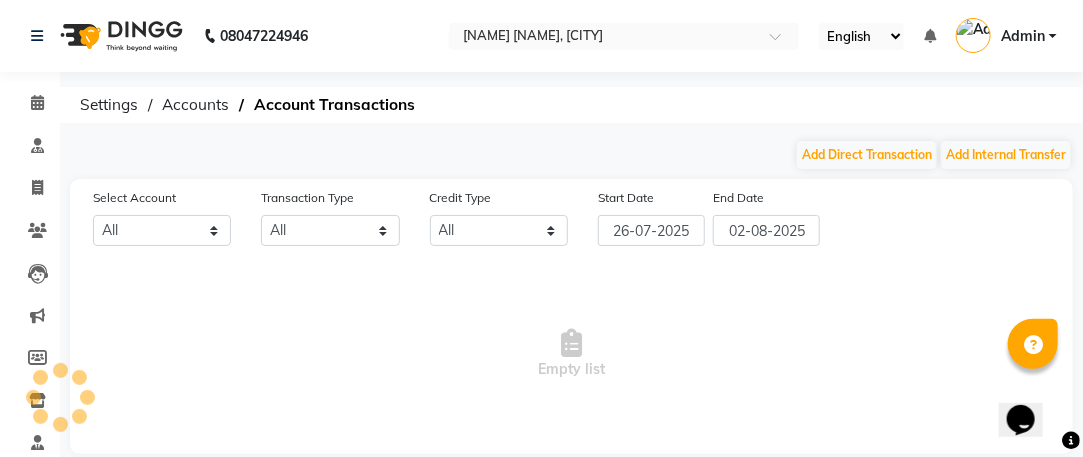 select on "3353" 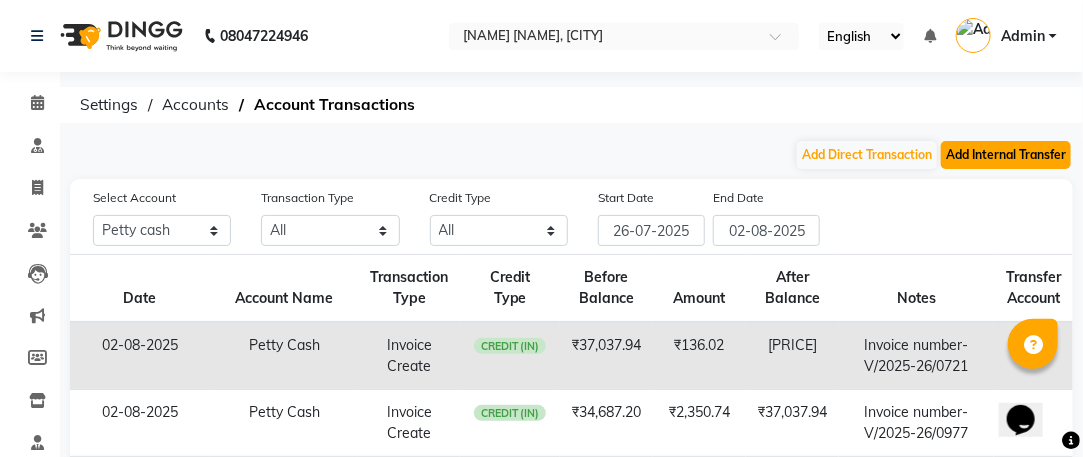 click on "Add Internal Transfer" 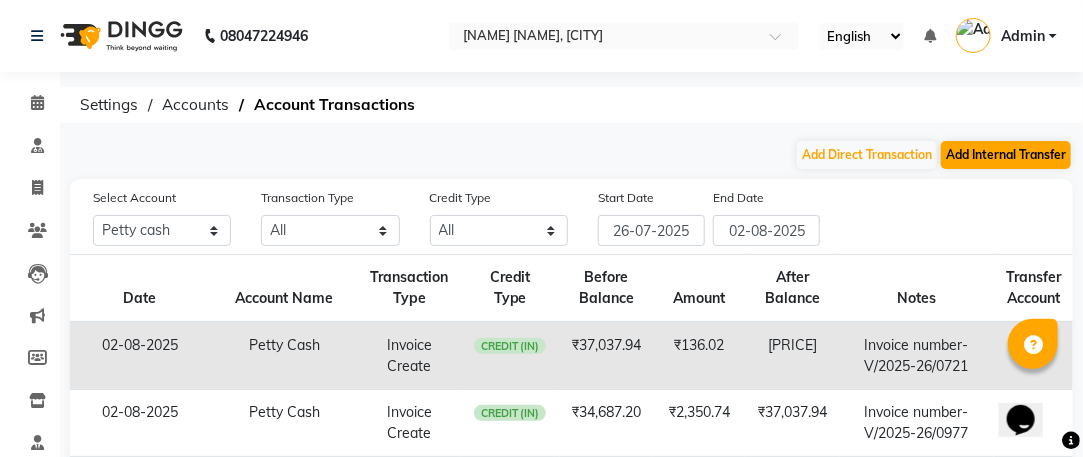 select on "internal transfer" 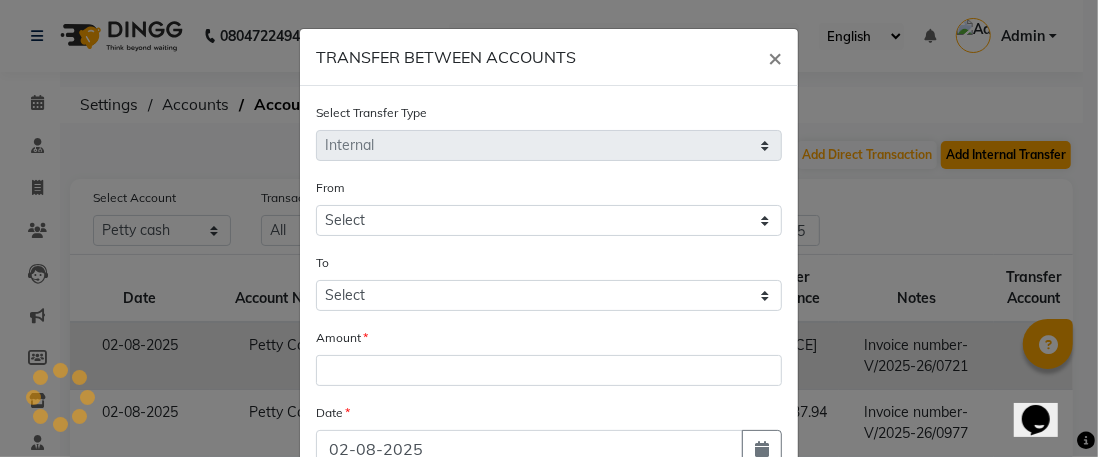 select on "3353" 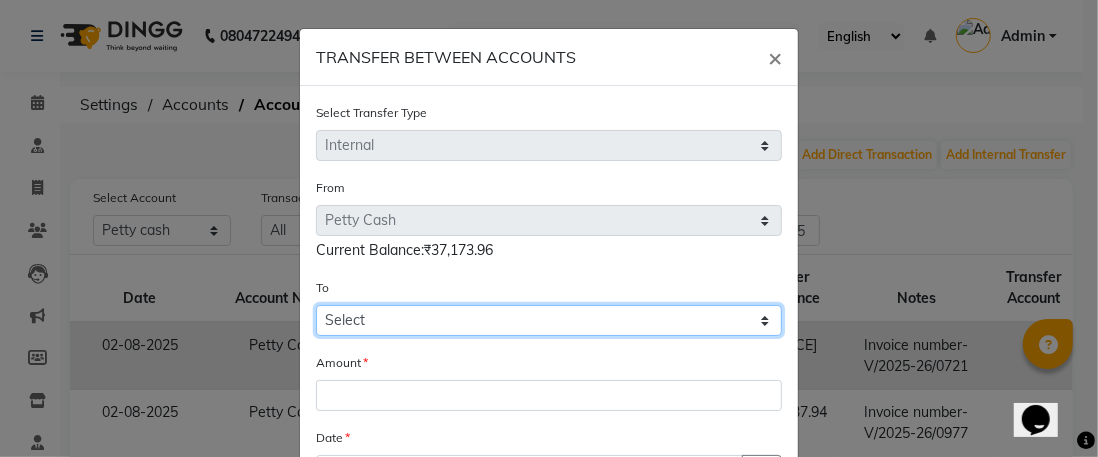 click on "Select Petty Cash Default Account" 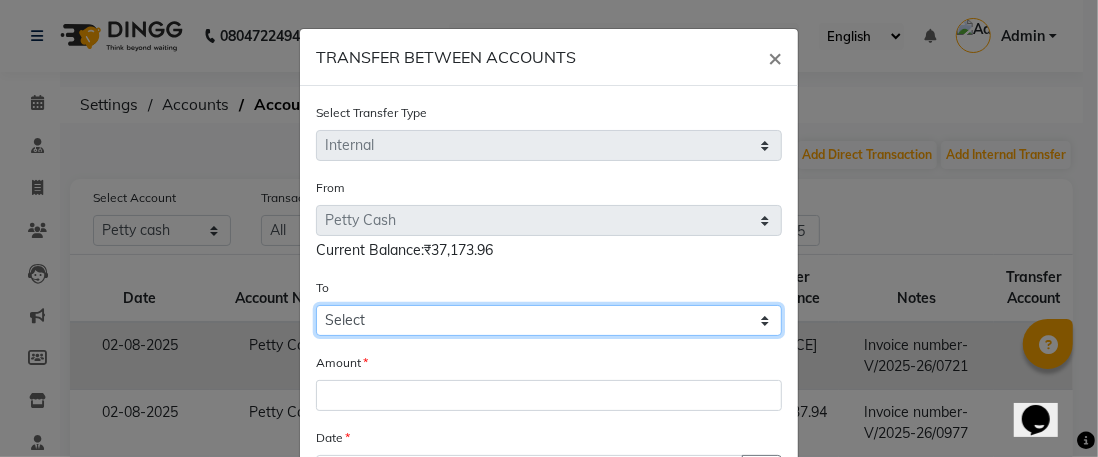 select on "3354" 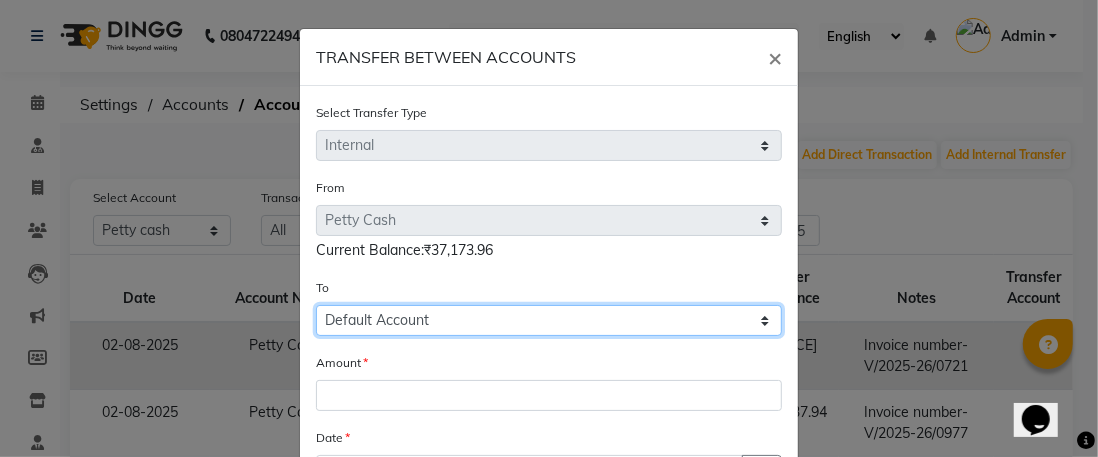 click on "Select Petty Cash Default Account" 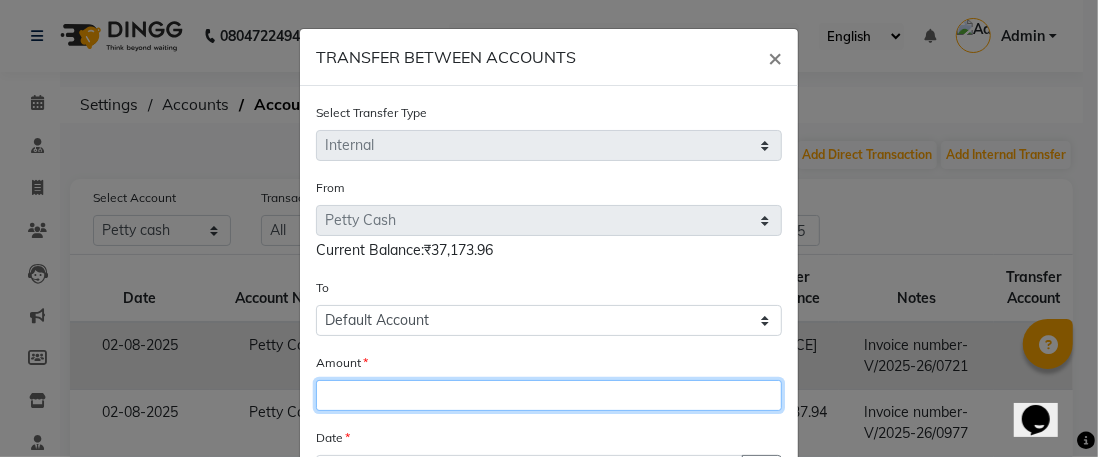 click 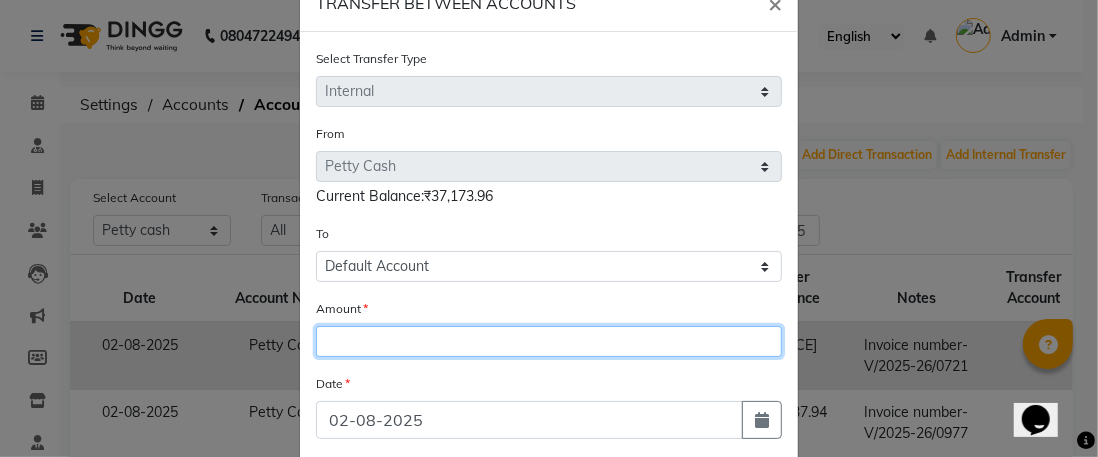 scroll, scrollTop: 128, scrollLeft: 0, axis: vertical 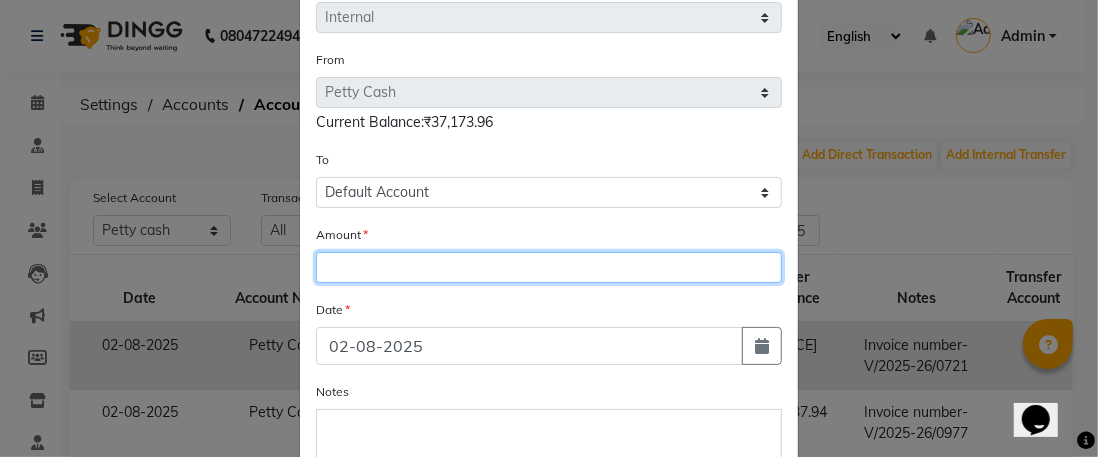 type on "37173.96" 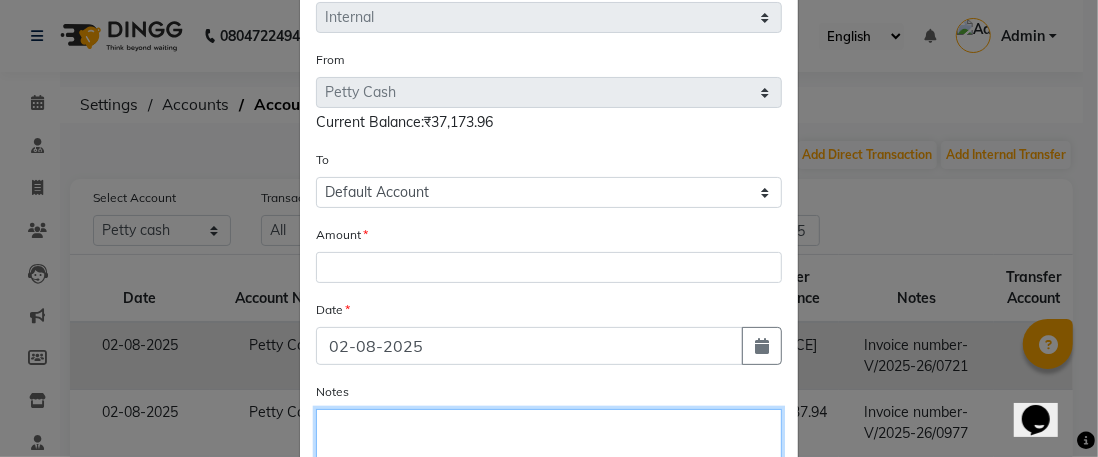 click on "Notes" at bounding box center (549, 452) 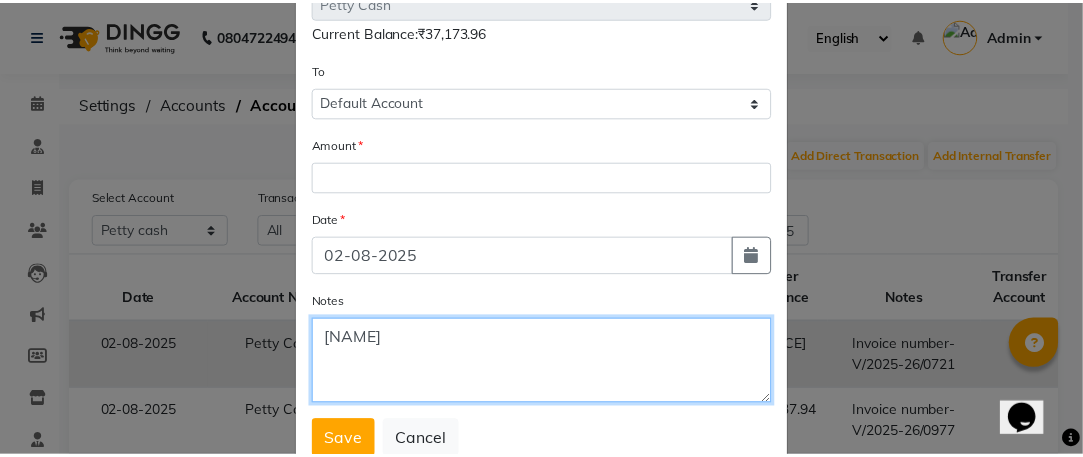 scroll, scrollTop: 279, scrollLeft: 0, axis: vertical 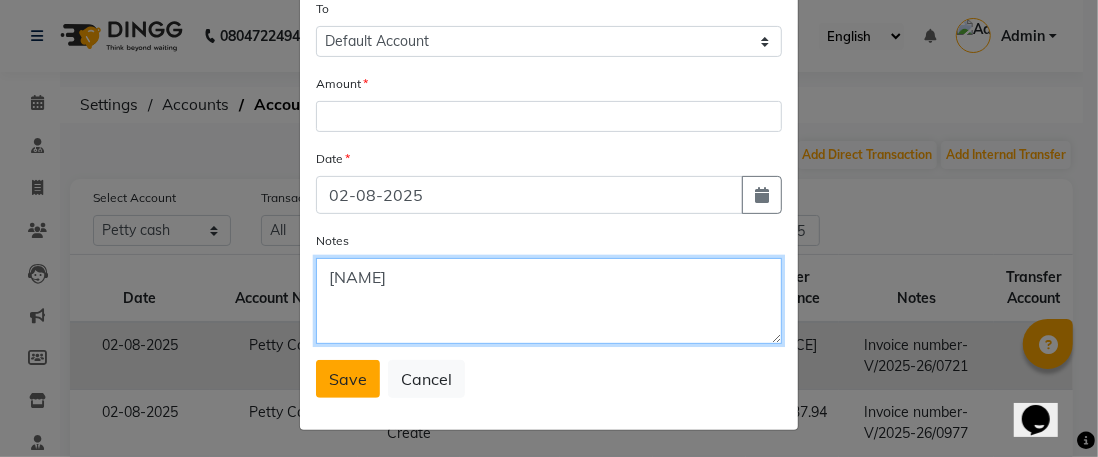 type on "SIR CASH" 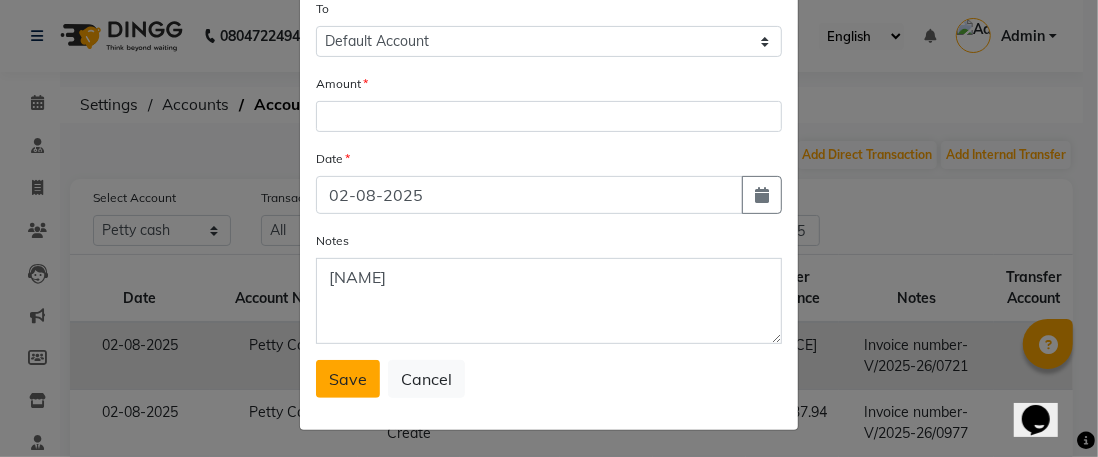 click on "Save" at bounding box center (348, 379) 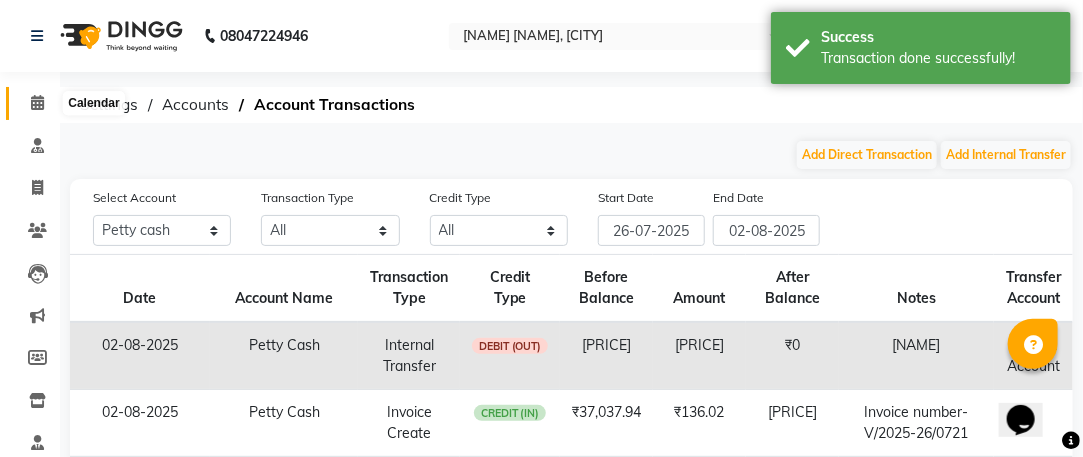 click 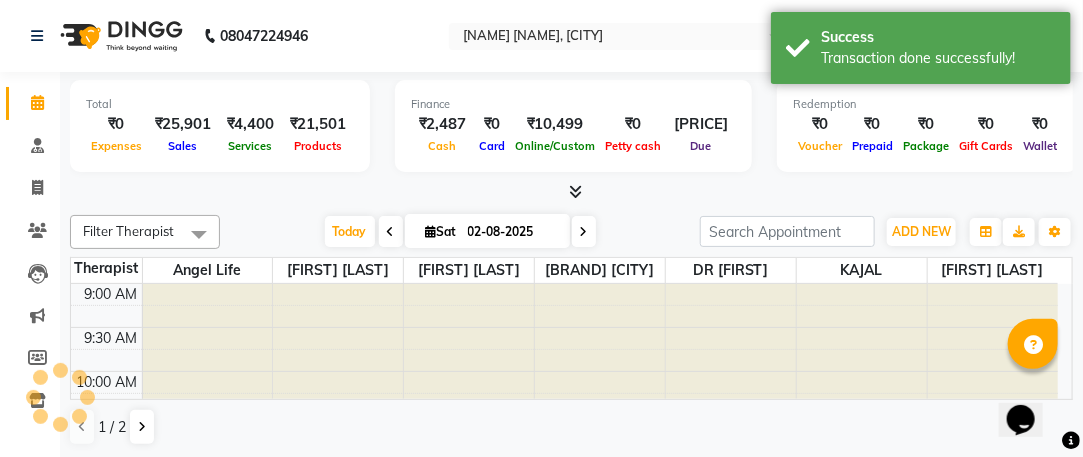 scroll, scrollTop: 0, scrollLeft: 0, axis: both 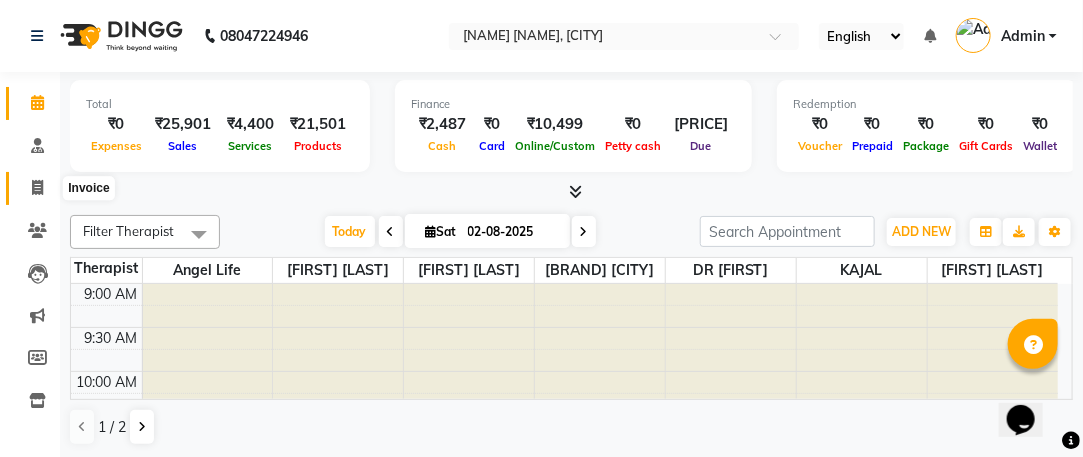 click 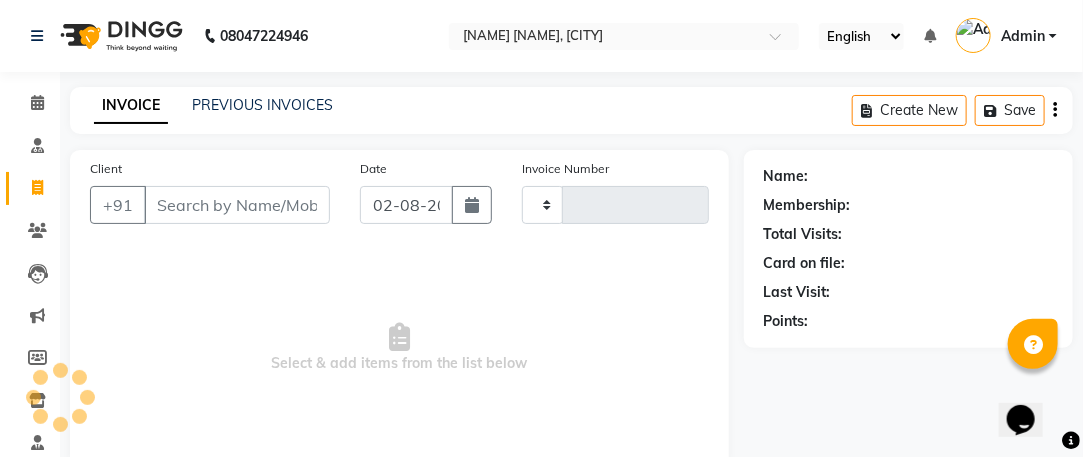 scroll, scrollTop: 9, scrollLeft: 0, axis: vertical 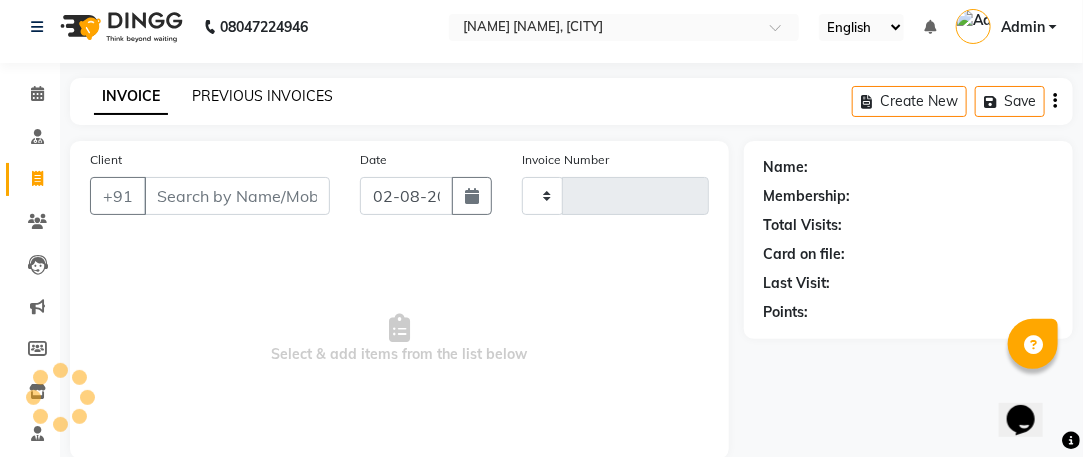 type on "0979" 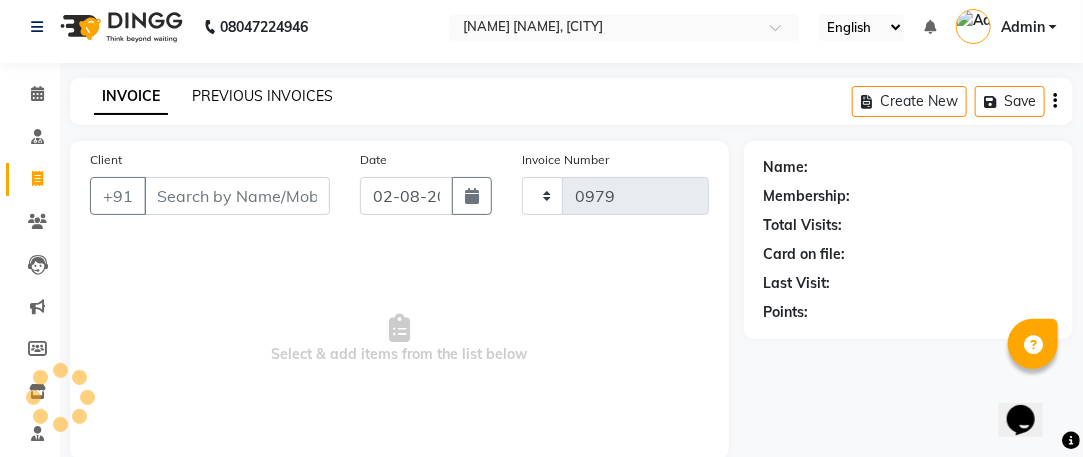 select on "4531" 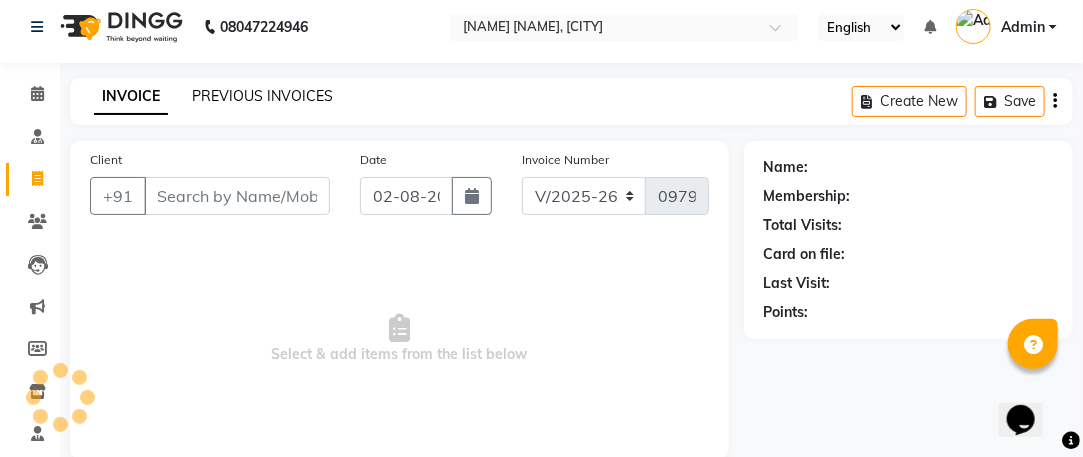 click on "PREVIOUS INVOICES" 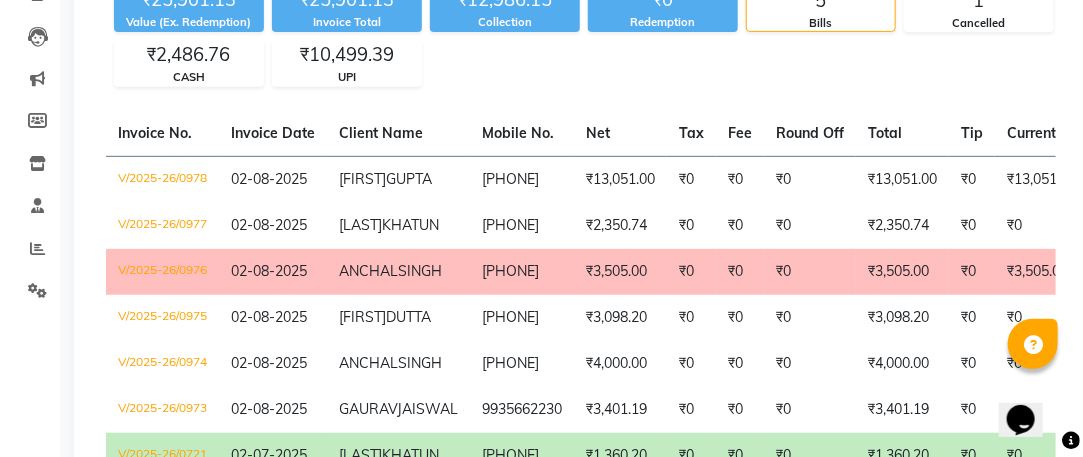 scroll, scrollTop: 224, scrollLeft: 0, axis: vertical 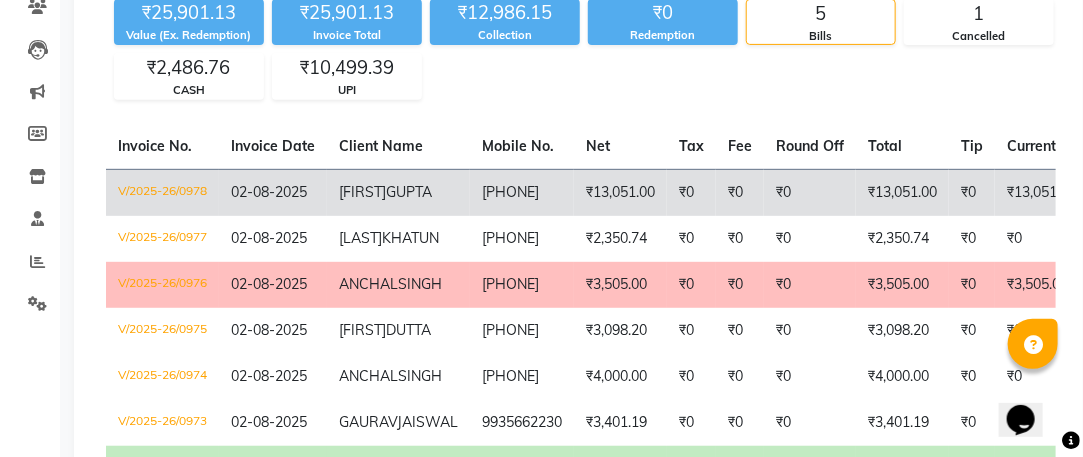 click on "GUPTA" 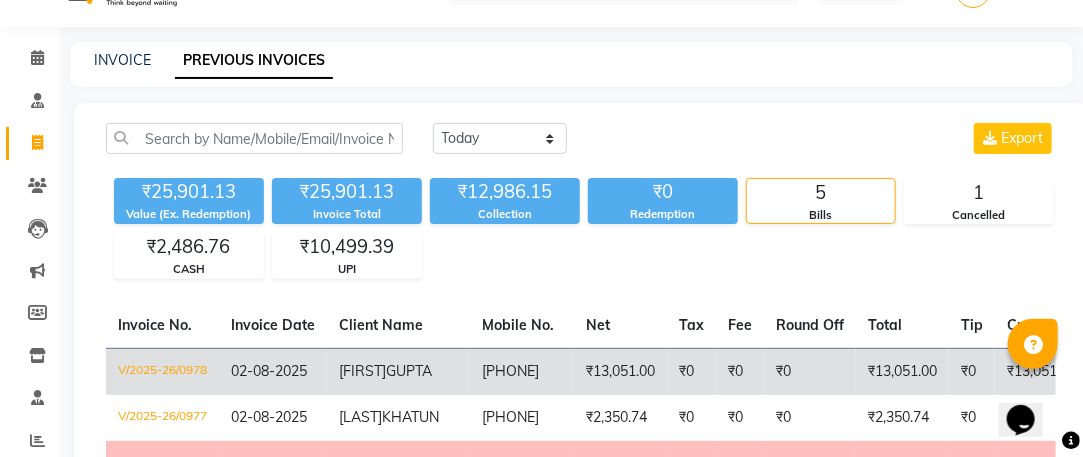scroll, scrollTop: 0, scrollLeft: 0, axis: both 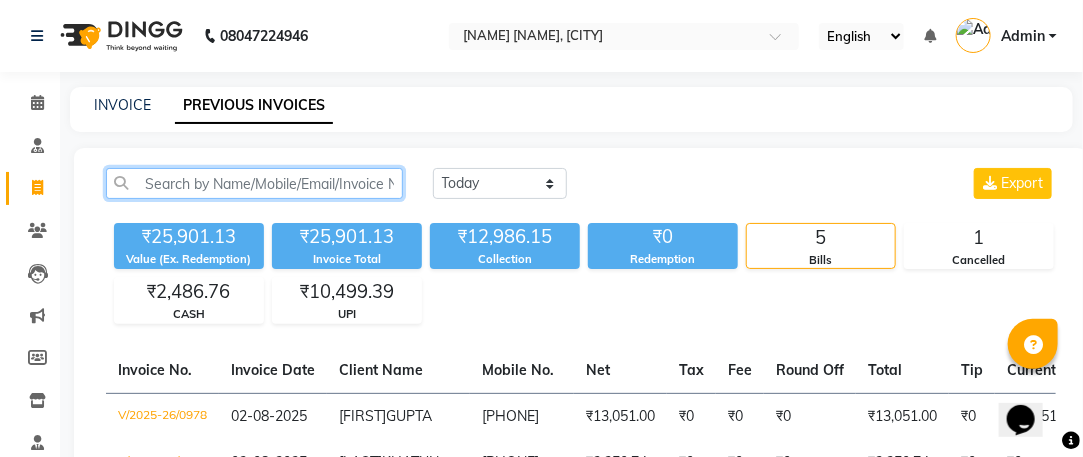 click 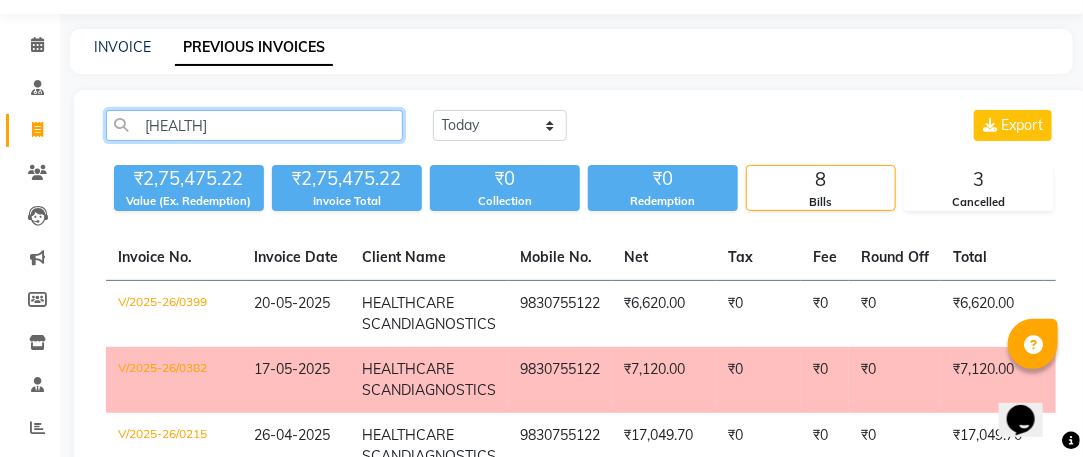 scroll, scrollTop: 64, scrollLeft: 0, axis: vertical 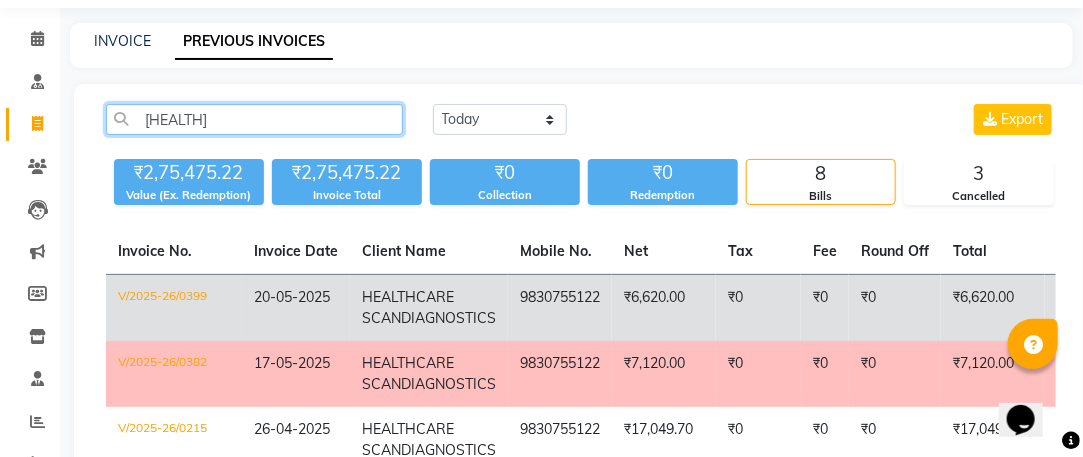 type on "HEalth" 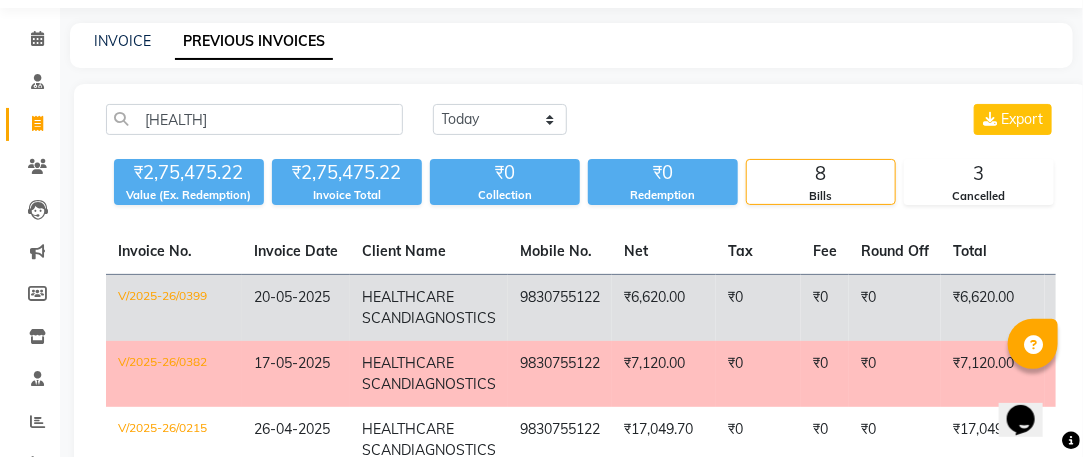 click on "HEALTHCARE SCAN  DIAGNOSTICS" 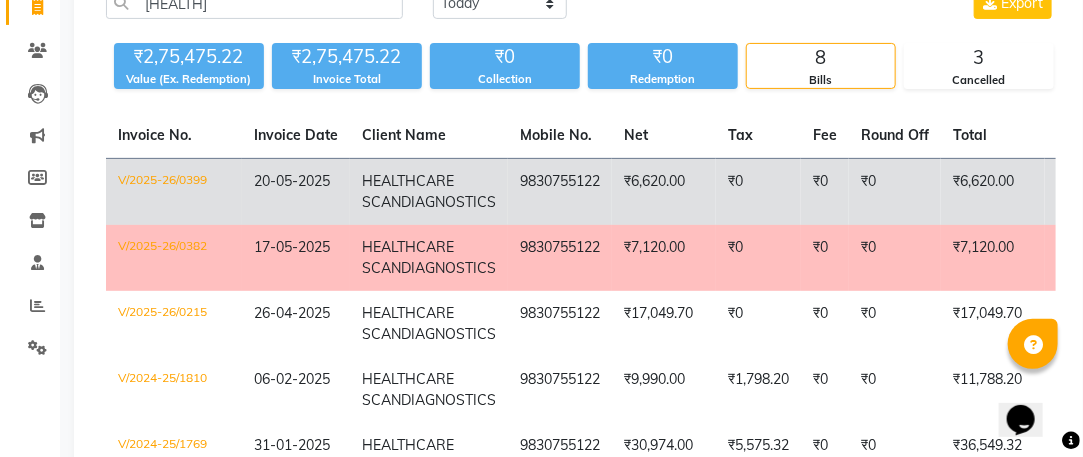 scroll, scrollTop: 0, scrollLeft: 0, axis: both 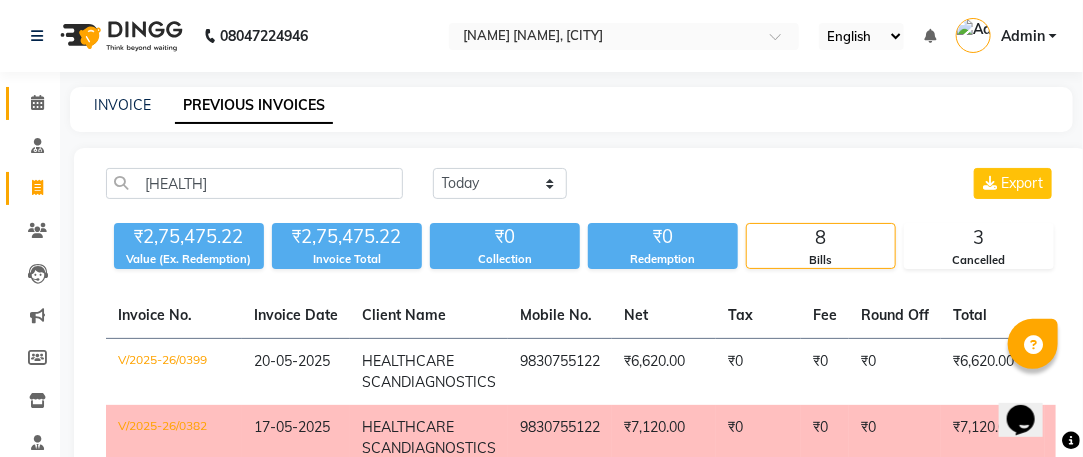 click on "Calendar" 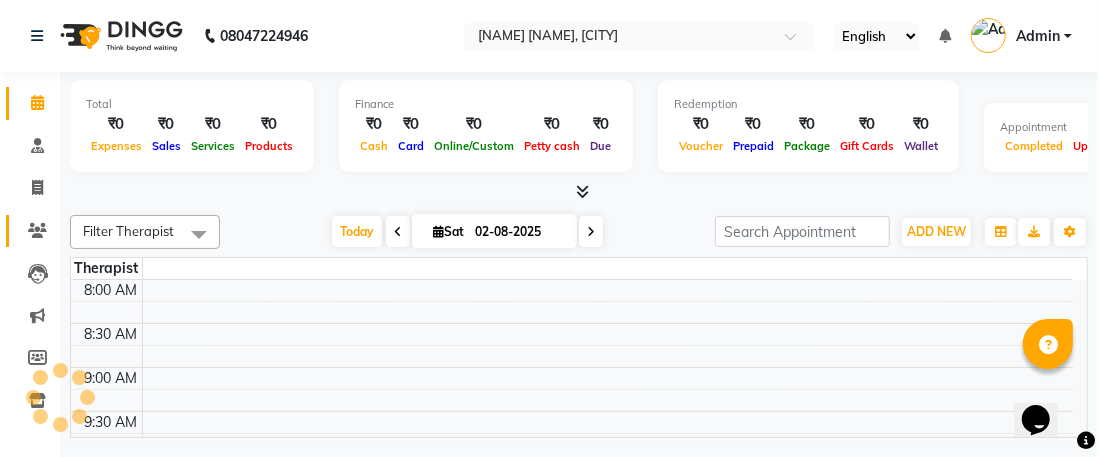 click 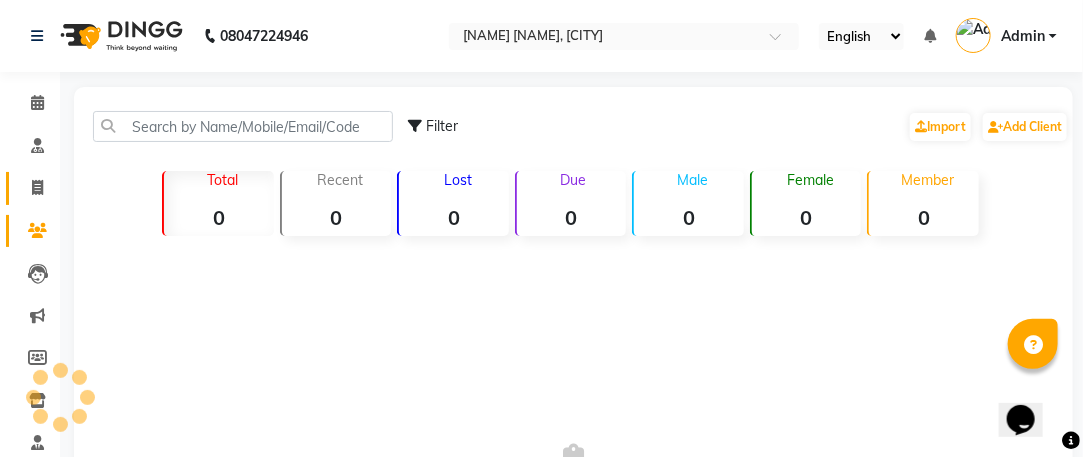 click 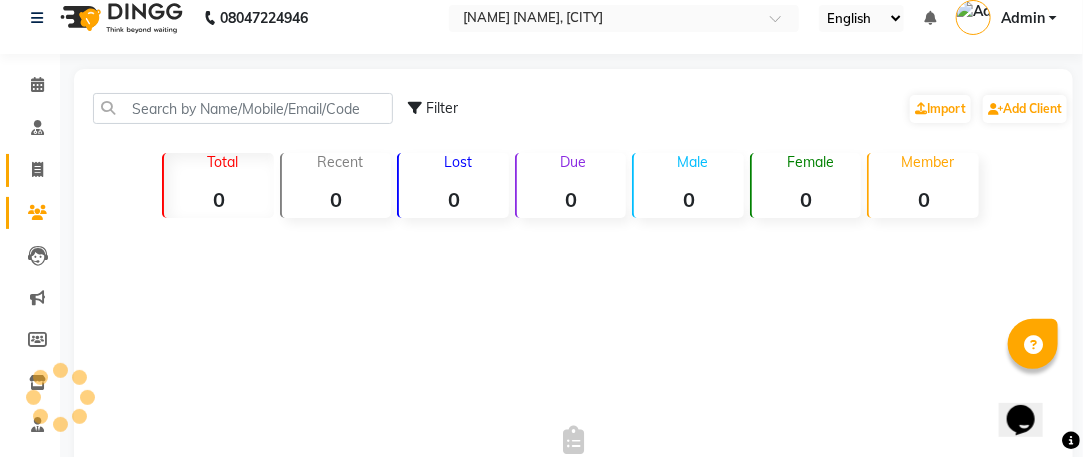 select on "service" 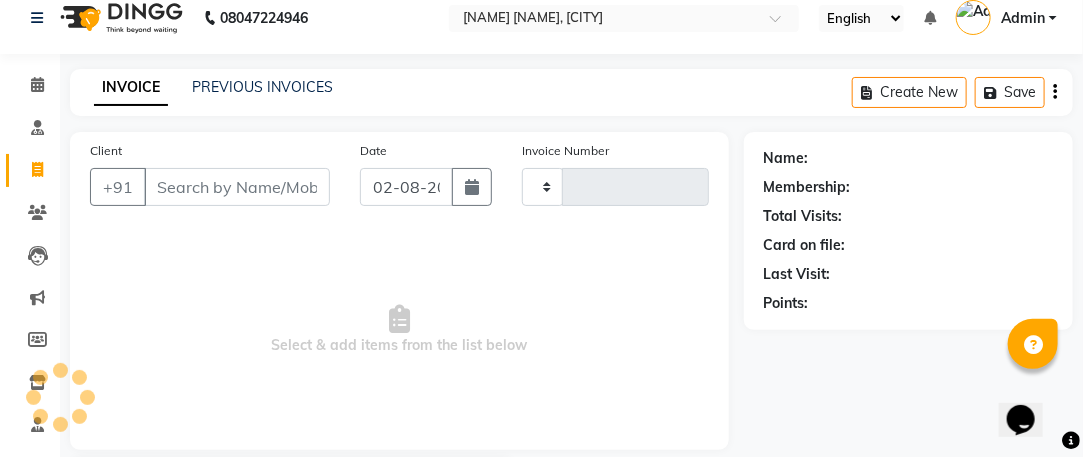 scroll, scrollTop: 143, scrollLeft: 0, axis: vertical 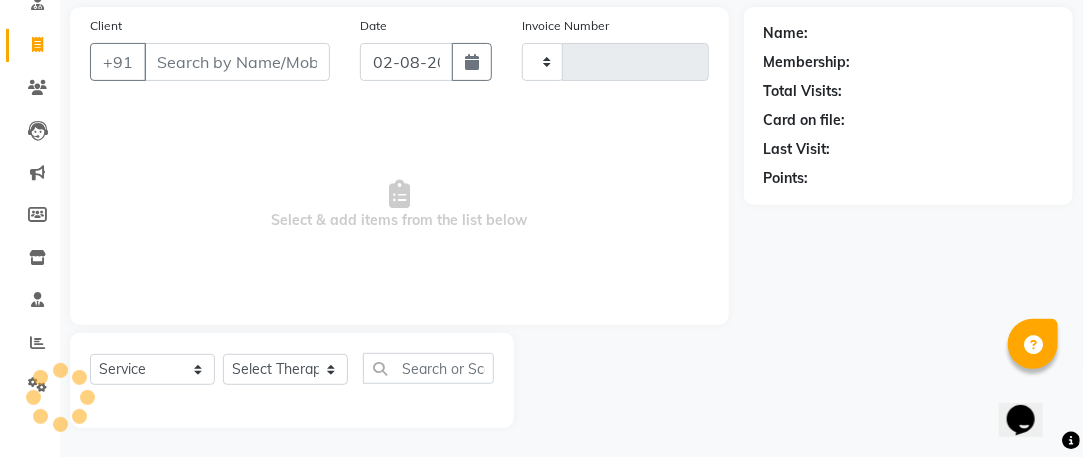 type on "0979" 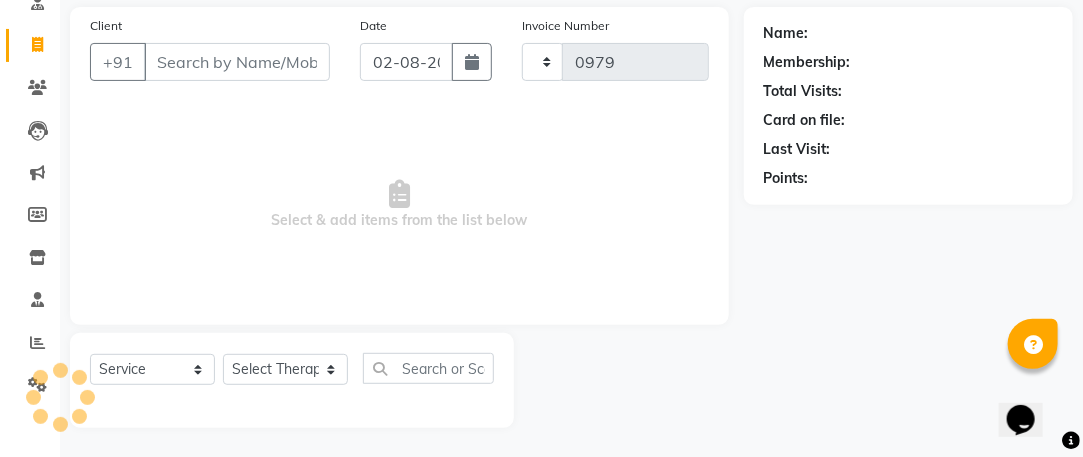 select on "4531" 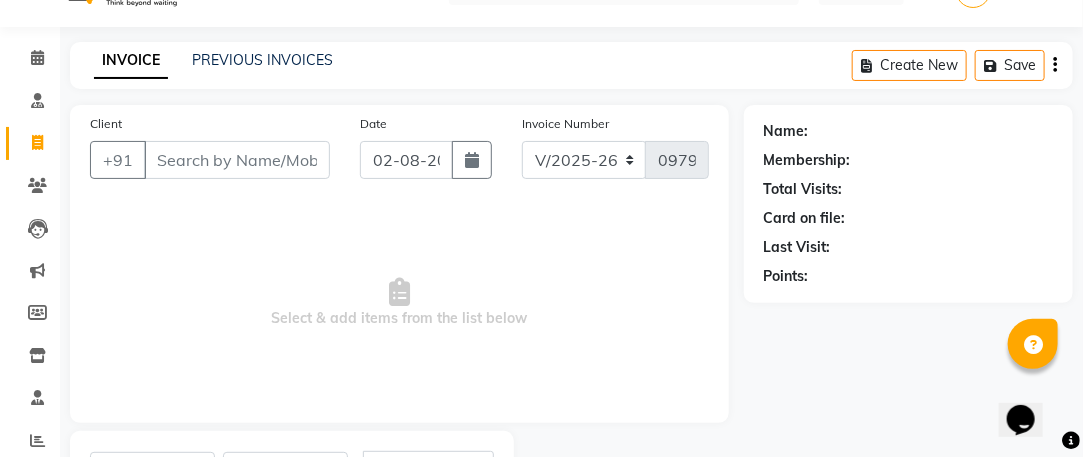 scroll, scrollTop: 0, scrollLeft: 0, axis: both 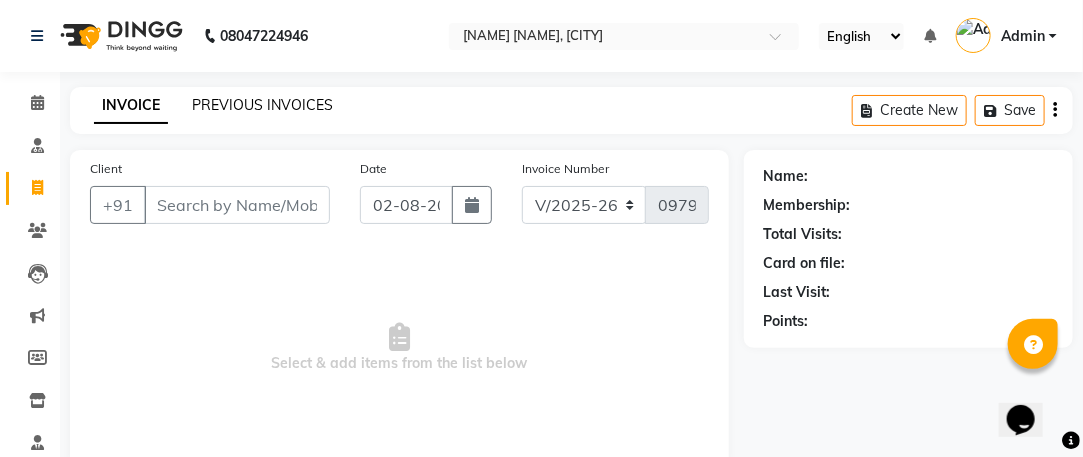 click on "PREVIOUS INVOICES" 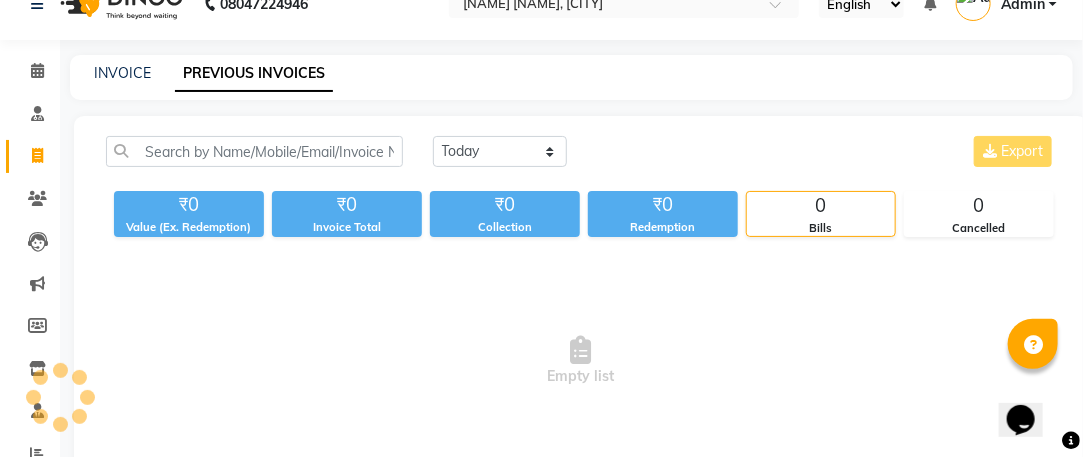 scroll, scrollTop: 85, scrollLeft: 0, axis: vertical 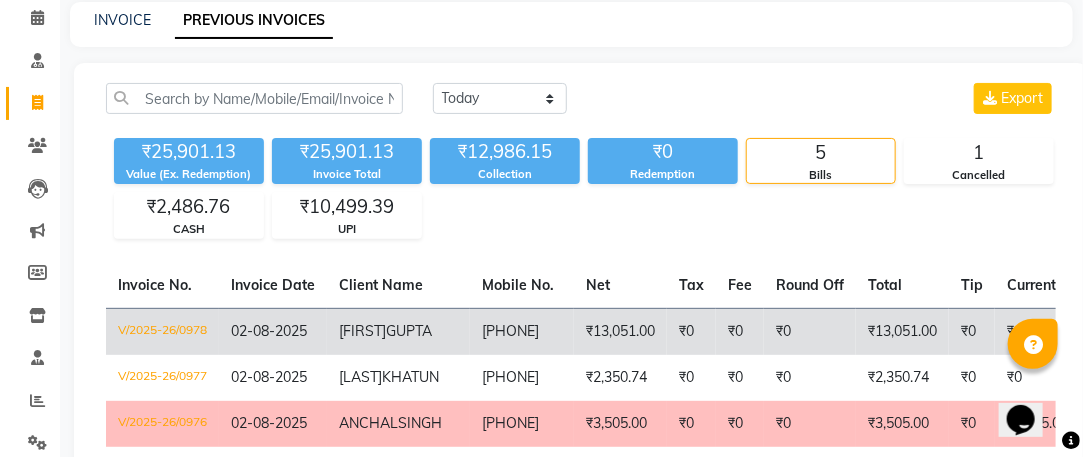 click on "ANTESH  GUPTA" 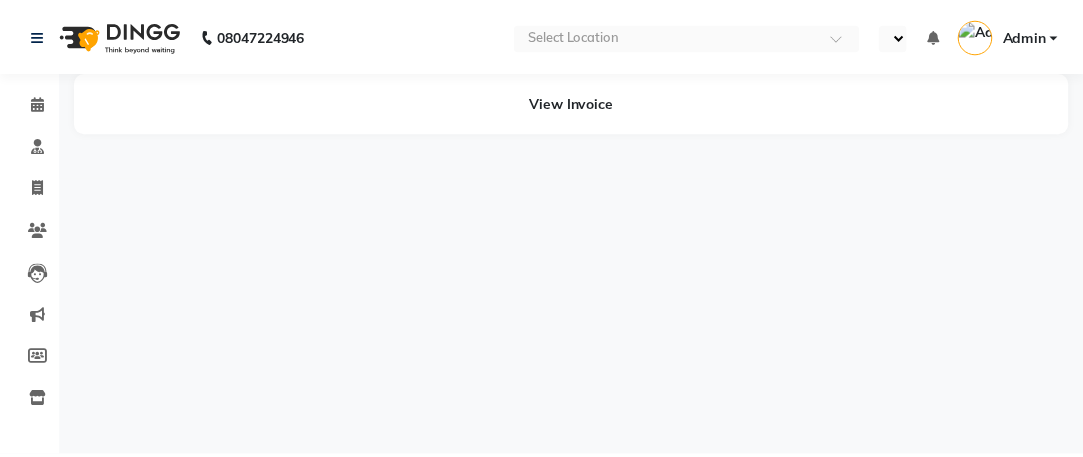 scroll, scrollTop: 0, scrollLeft: 0, axis: both 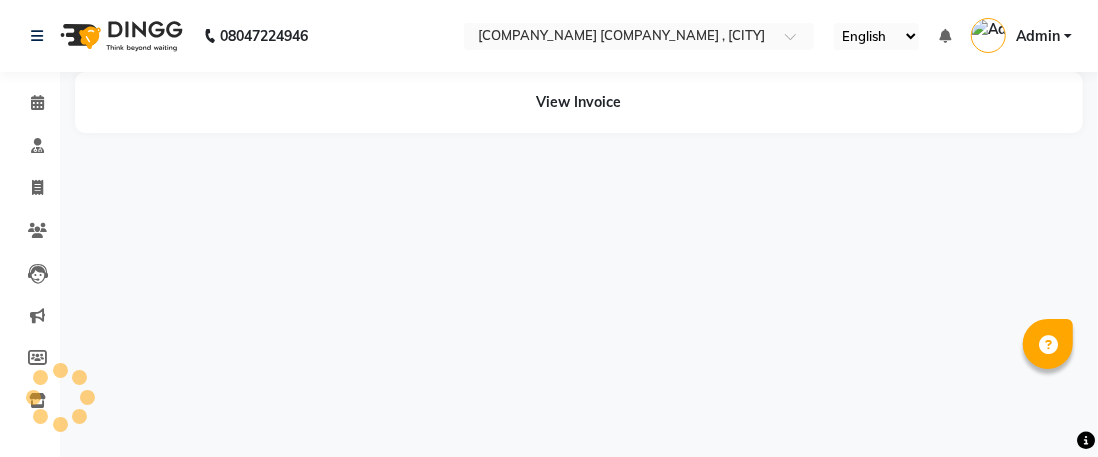 select on "en" 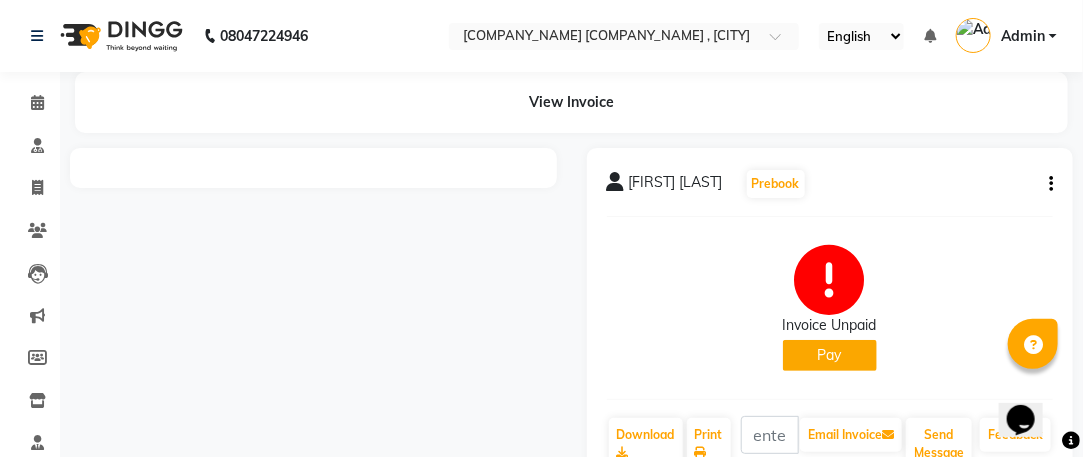 scroll, scrollTop: 0, scrollLeft: 0, axis: both 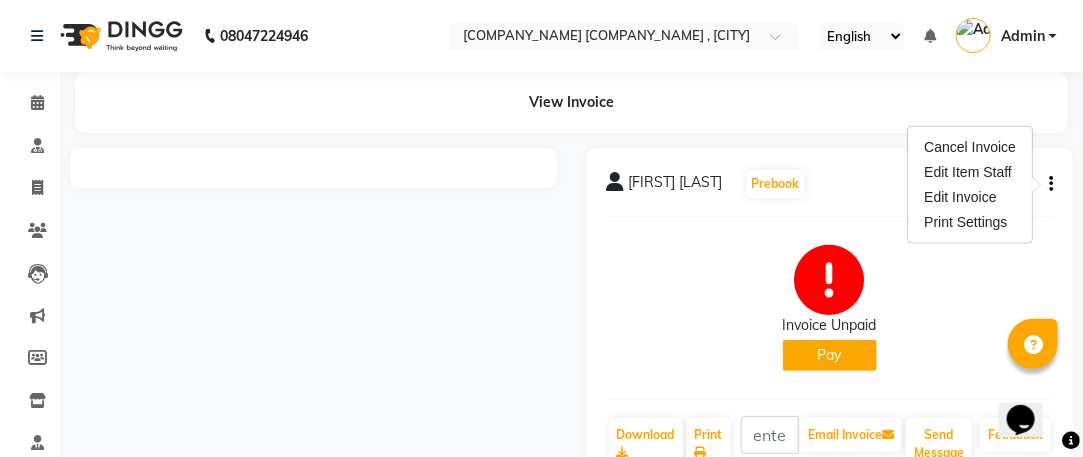 click on "Invoice Unpaid   Pay" 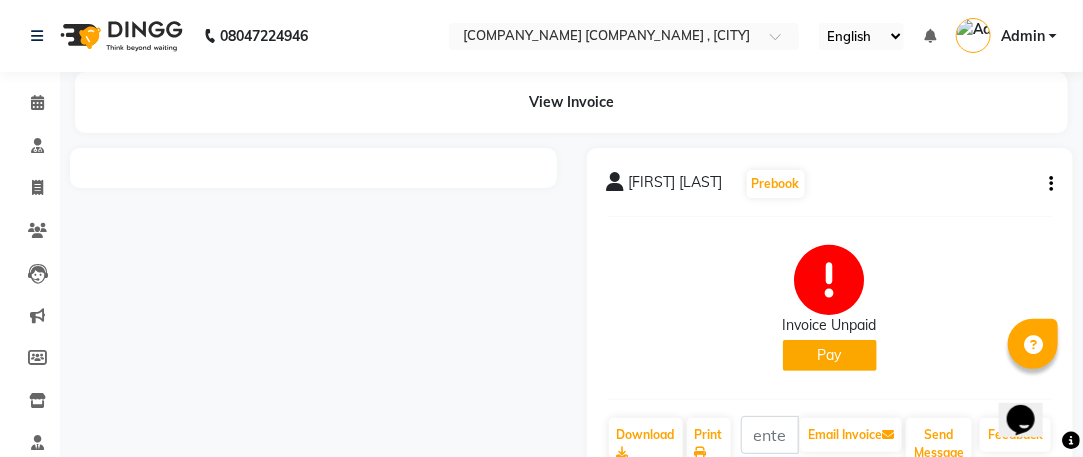 scroll, scrollTop: 64, scrollLeft: 0, axis: vertical 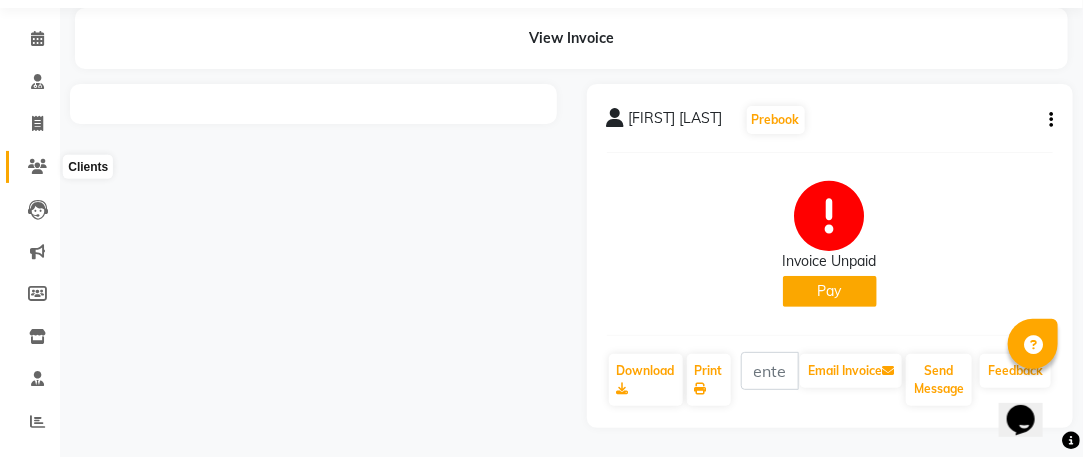 click 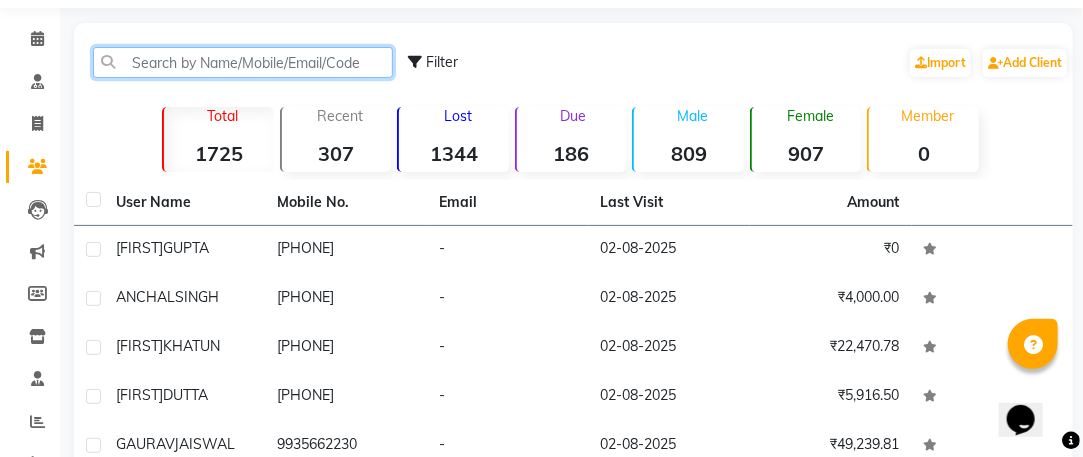 click 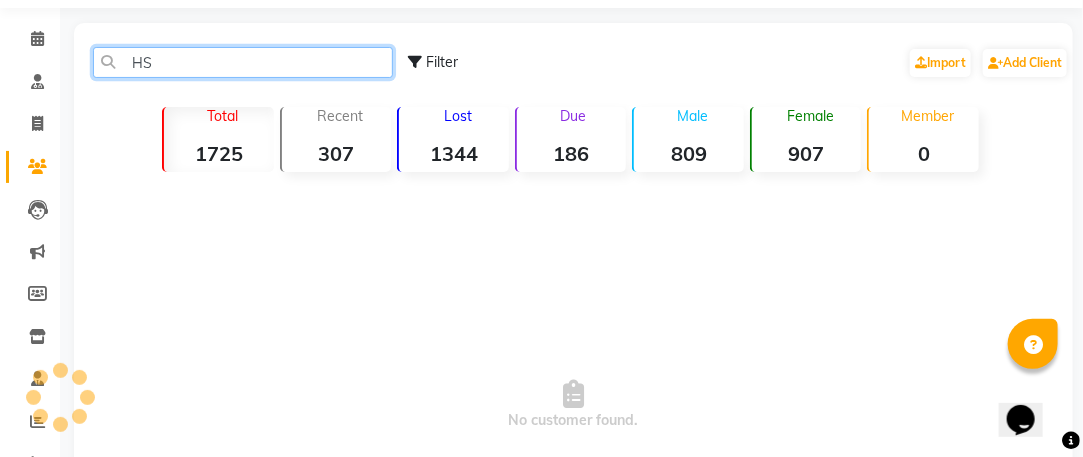 type on "H" 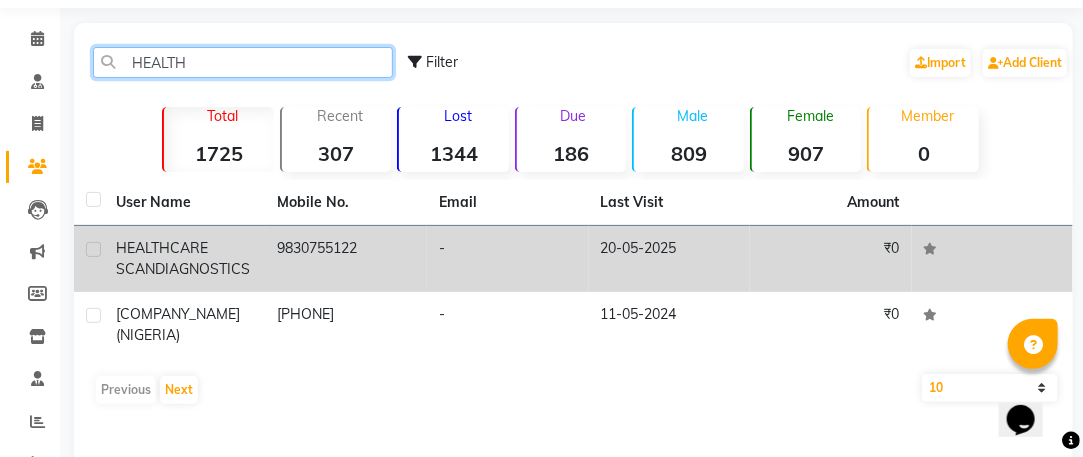 type on "HEALTH" 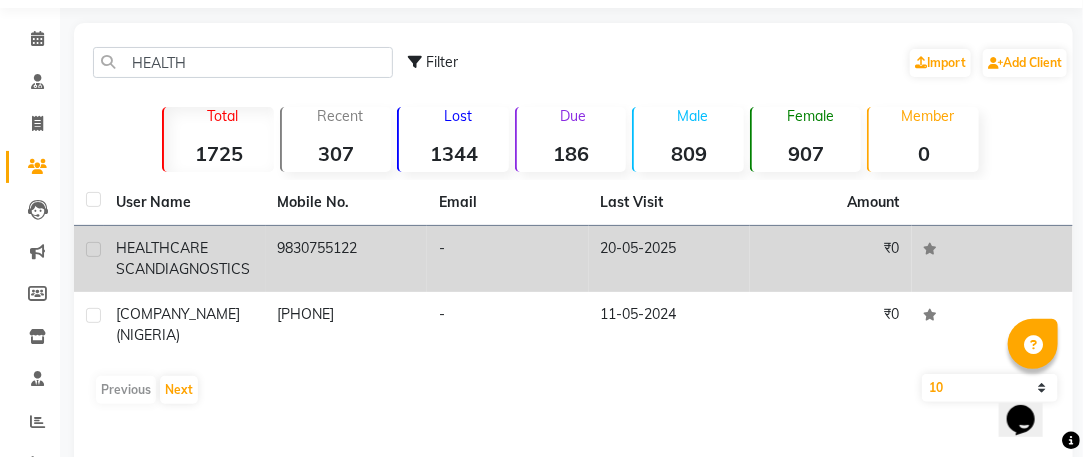 click on "HEALTHCARE SCAN  DIAGNOSTICS" 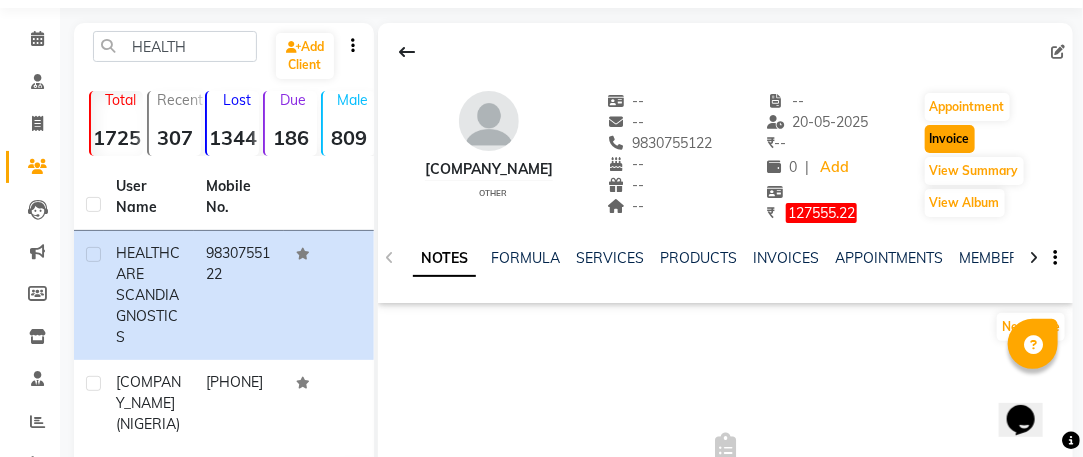 click on "Invoice" 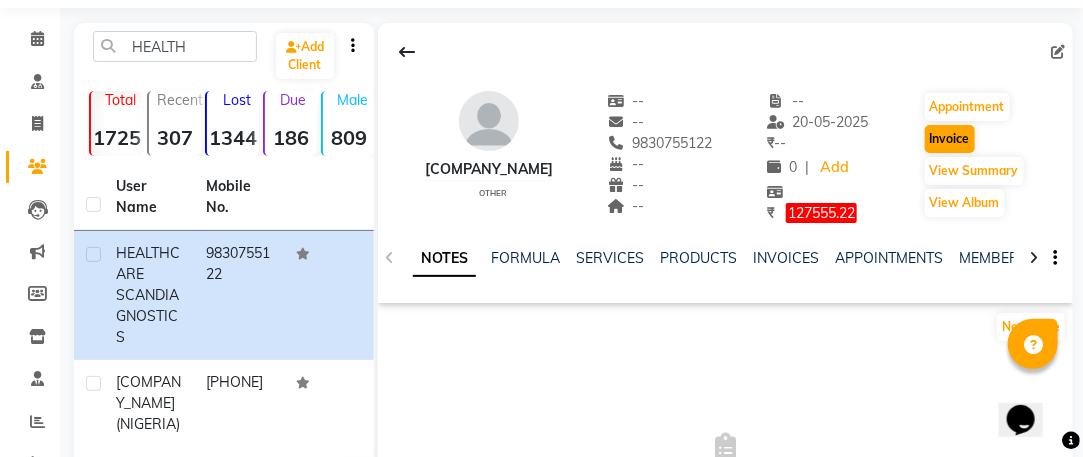 select on "service" 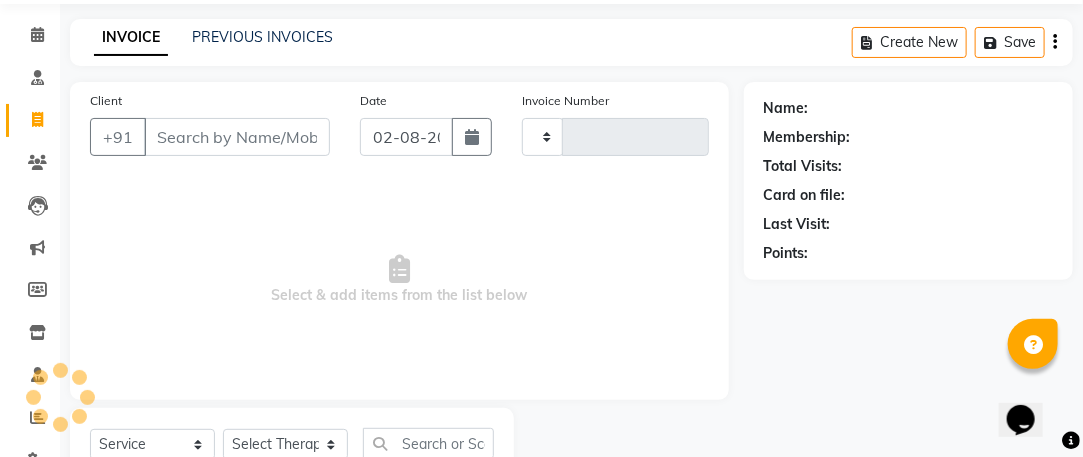 scroll, scrollTop: 143, scrollLeft: 0, axis: vertical 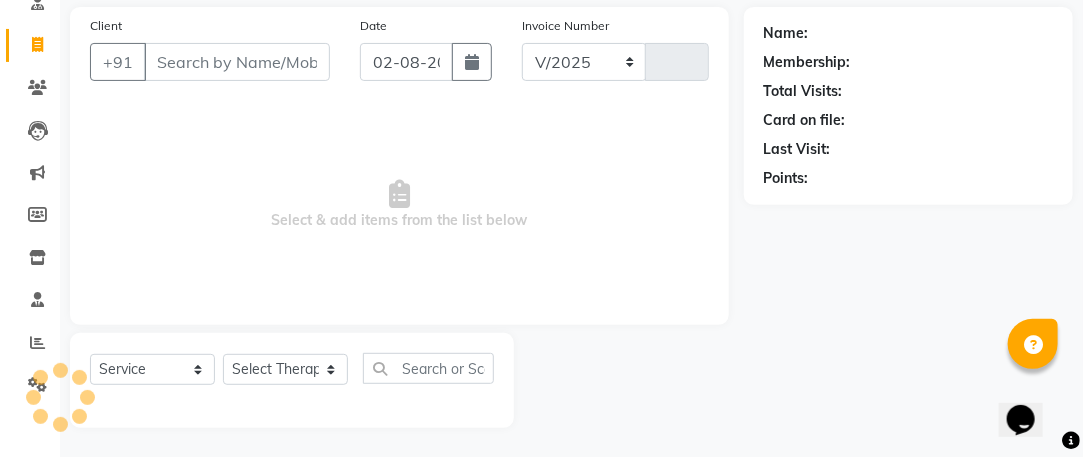 select on "4531" 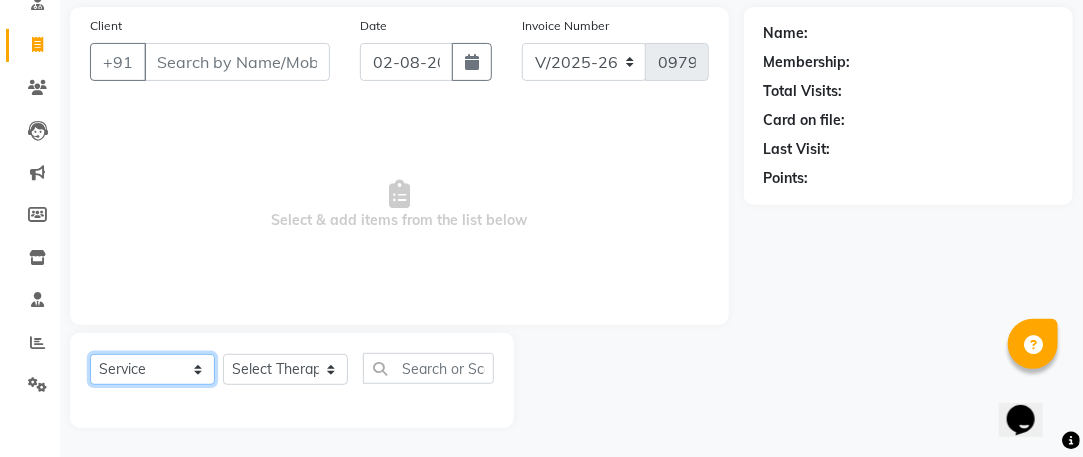 click on "Select  Service  Product  Membership  Package Voucher Prepaid Gift Card" 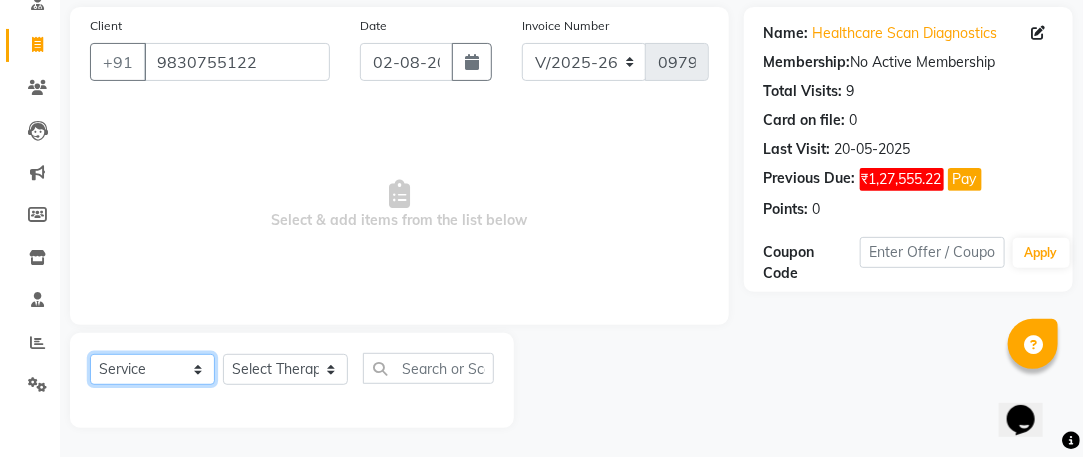 select on "product" 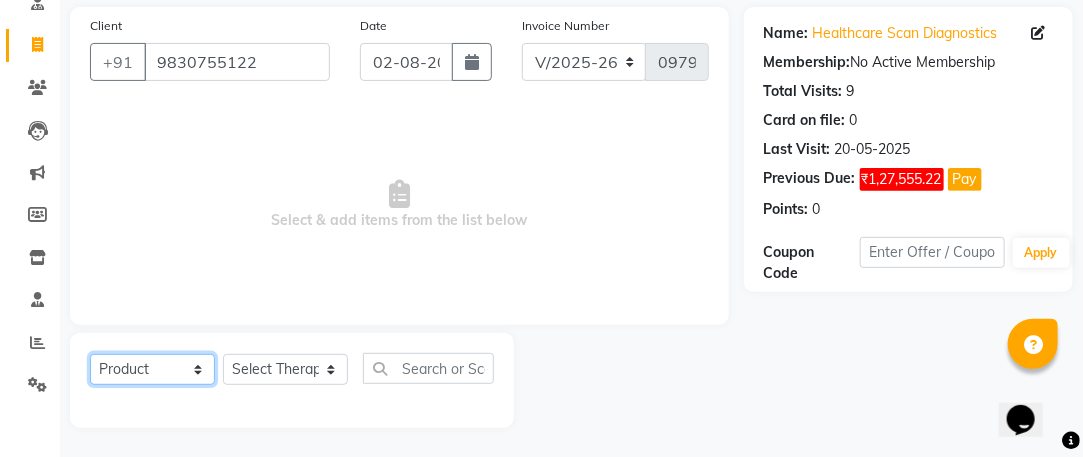 click on "Select  Service  Product  Membership  Package Voucher Prepaid Gift Card" 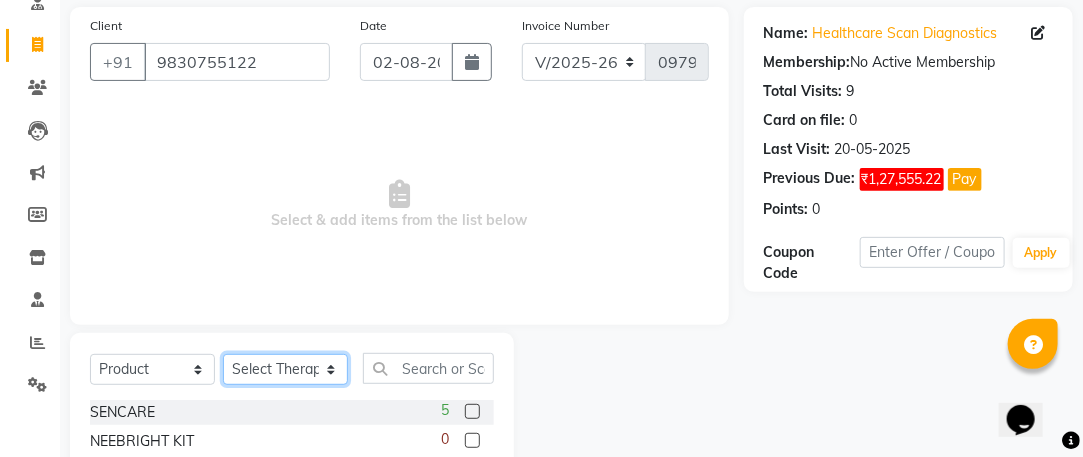 click on "Select Therapist Angel Life AngelLife Lucknow DR SWATI KAJAL PREETI KESARWANI ROHINI KUMARI SHASHANK KHARABANDA SUSHMITA YADAV VANSHIKA" 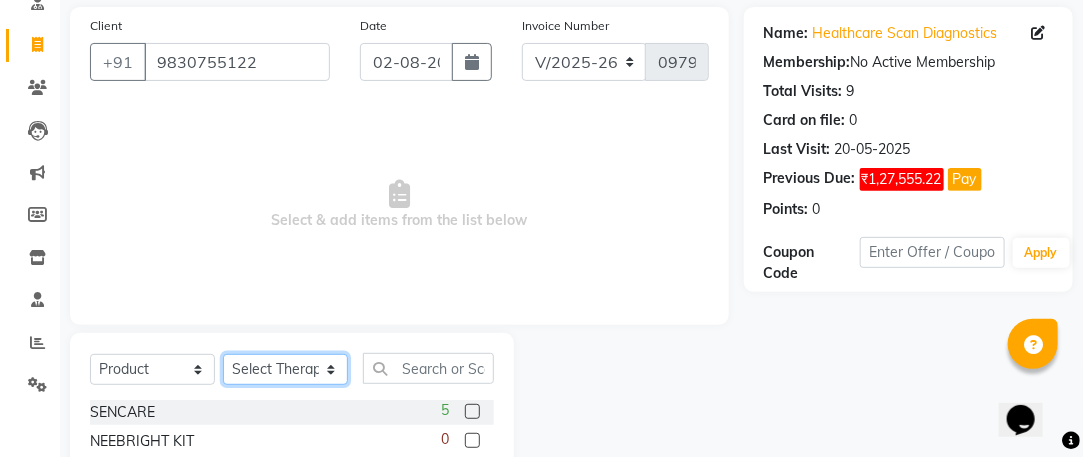 select on "26653" 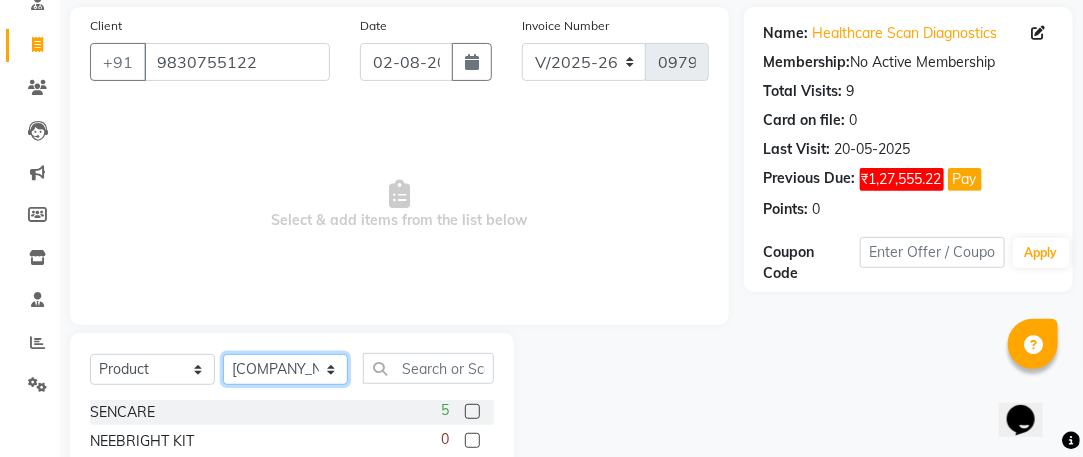 click on "Select Therapist Angel Life AngelLife Lucknow DR SWATI KAJAL PREETI KESARWANI ROHINI KUMARI SHASHANK KHARABANDA SUSHMITA YADAV VANSHIKA" 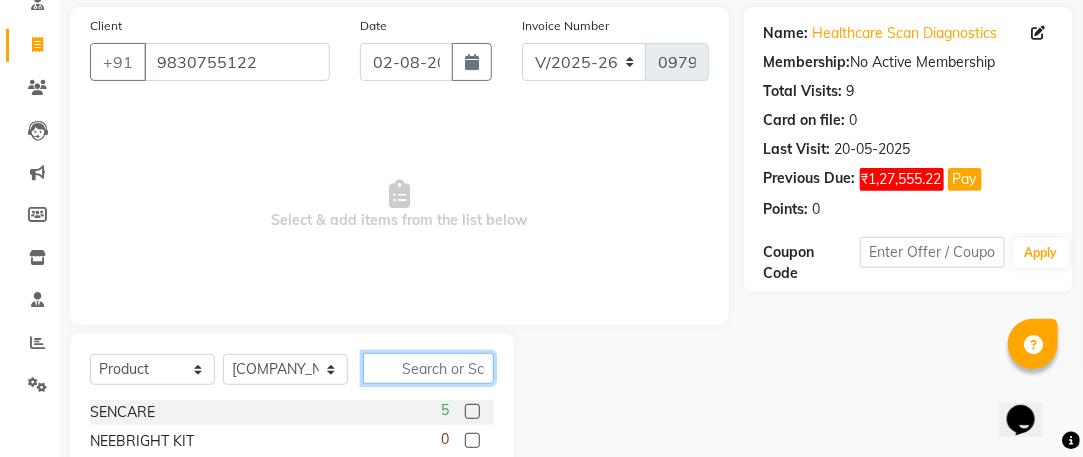 click 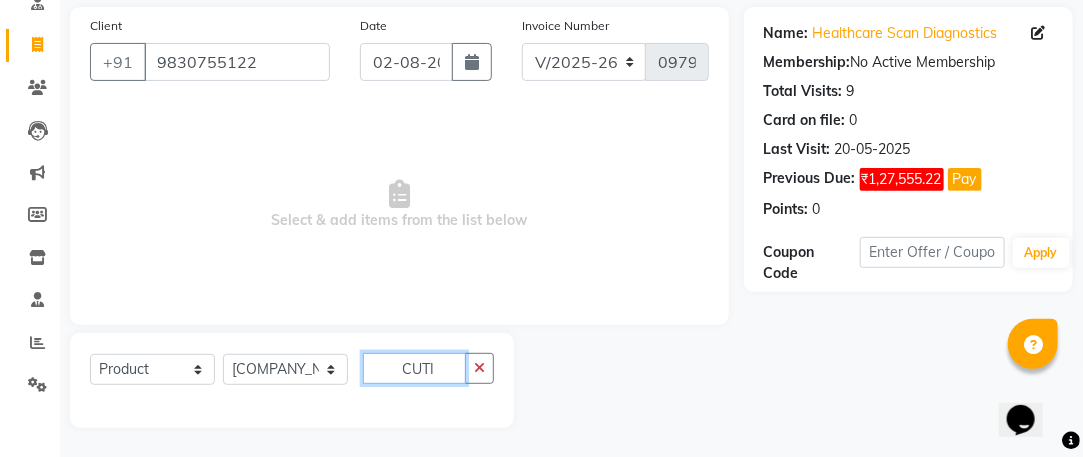scroll, scrollTop: 0, scrollLeft: 0, axis: both 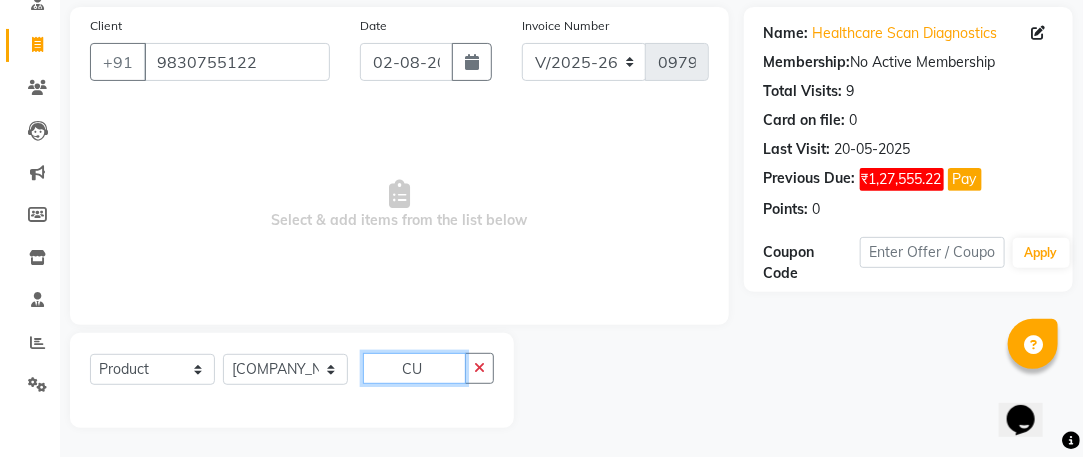 type on "C" 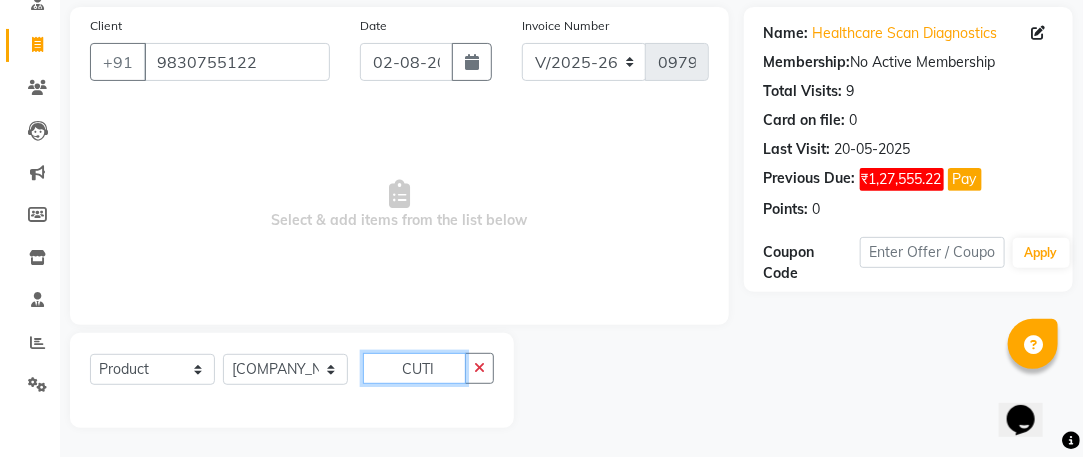 scroll, scrollTop: 0, scrollLeft: 0, axis: both 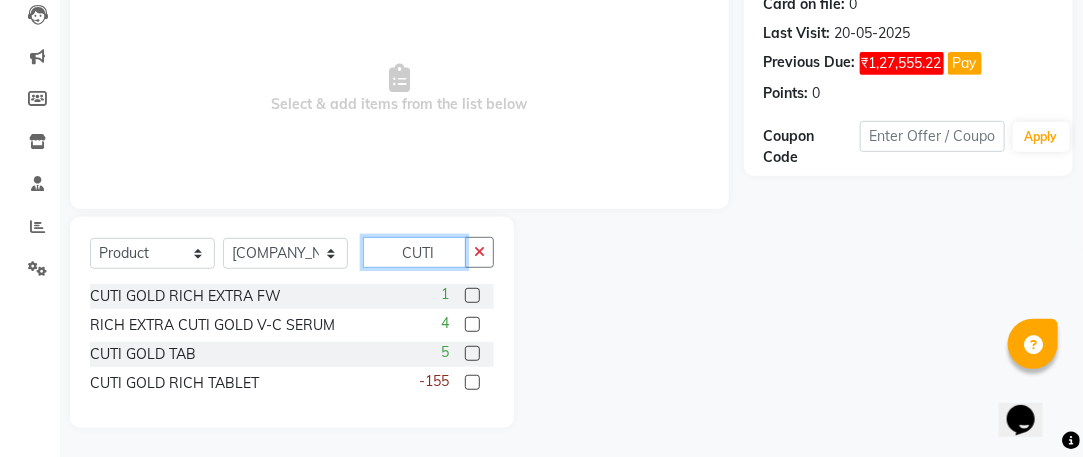 type on "CUTI" 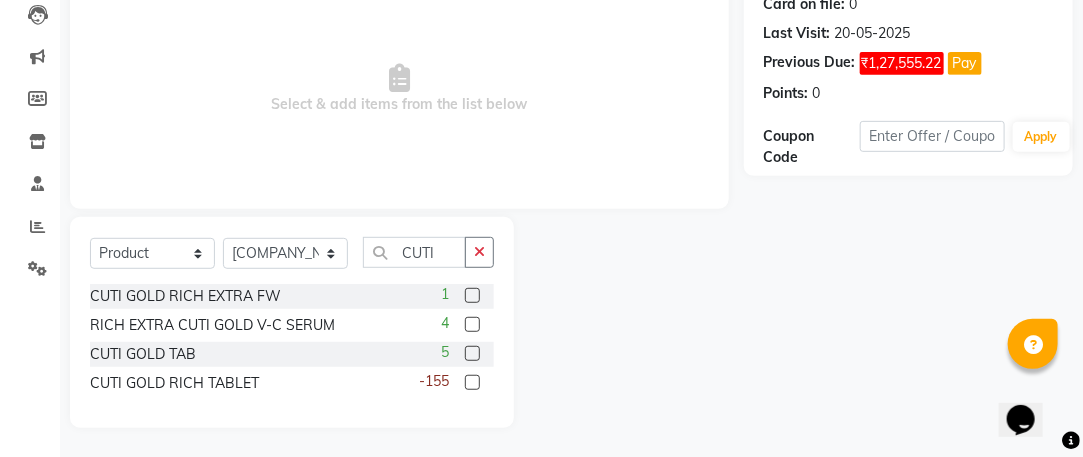 click 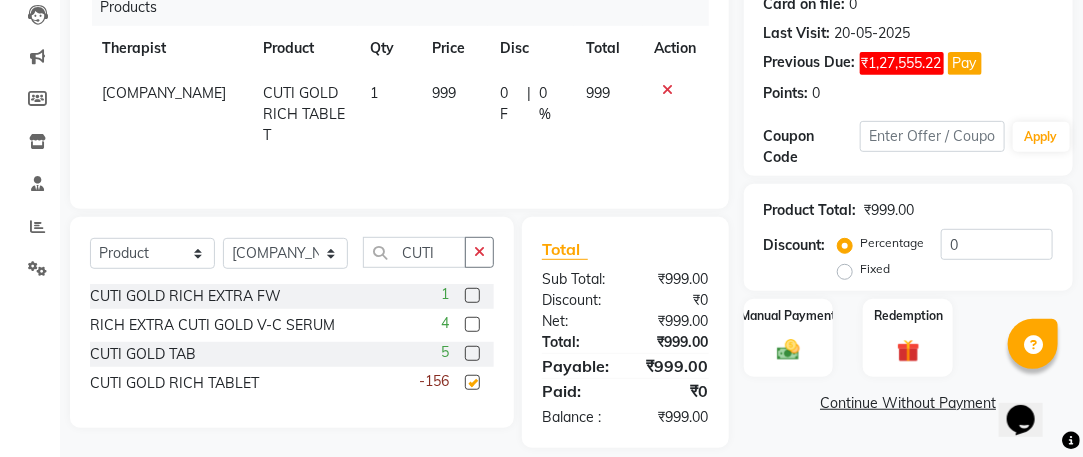 checkbox on "false" 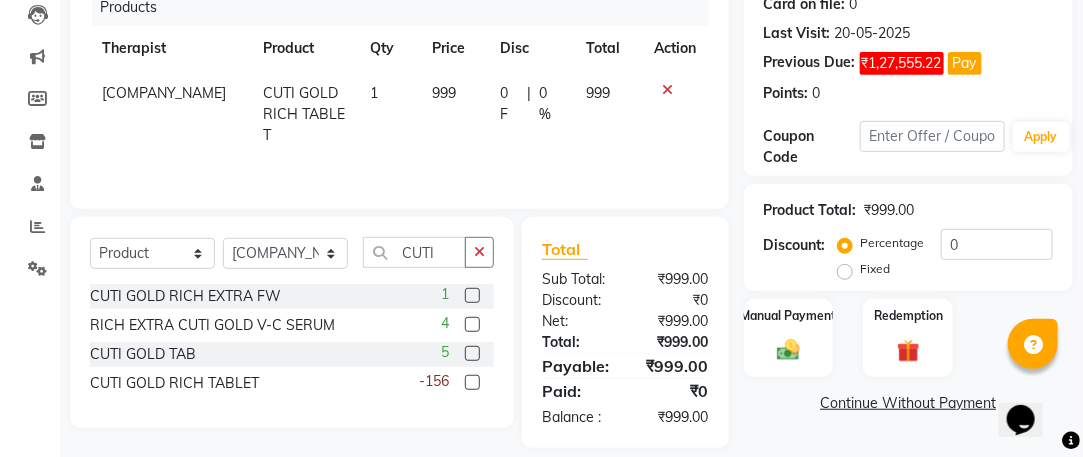click on "1" 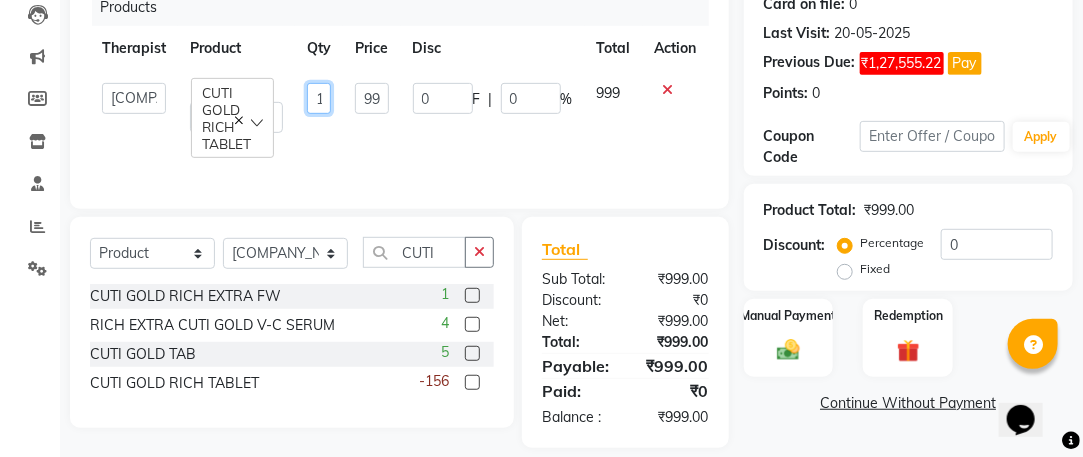 click on "1" 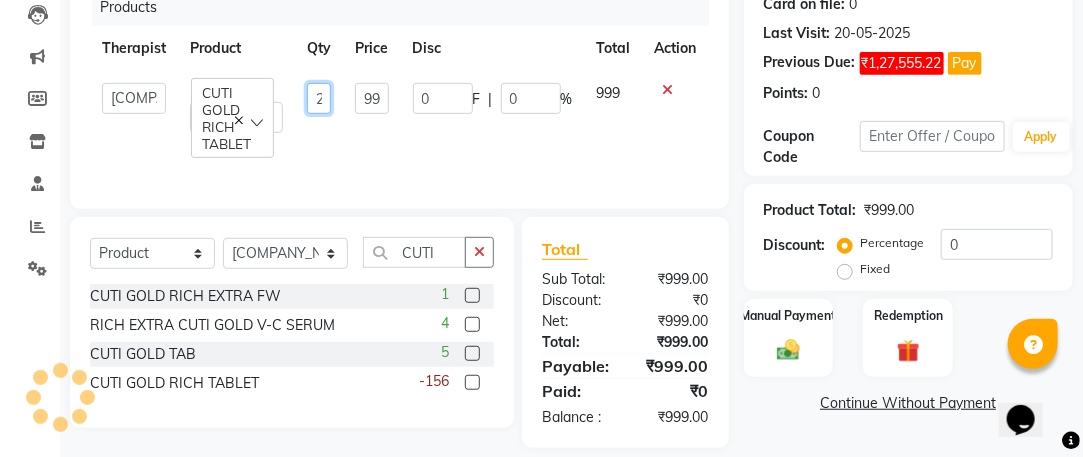 scroll, scrollTop: 0, scrollLeft: 0, axis: both 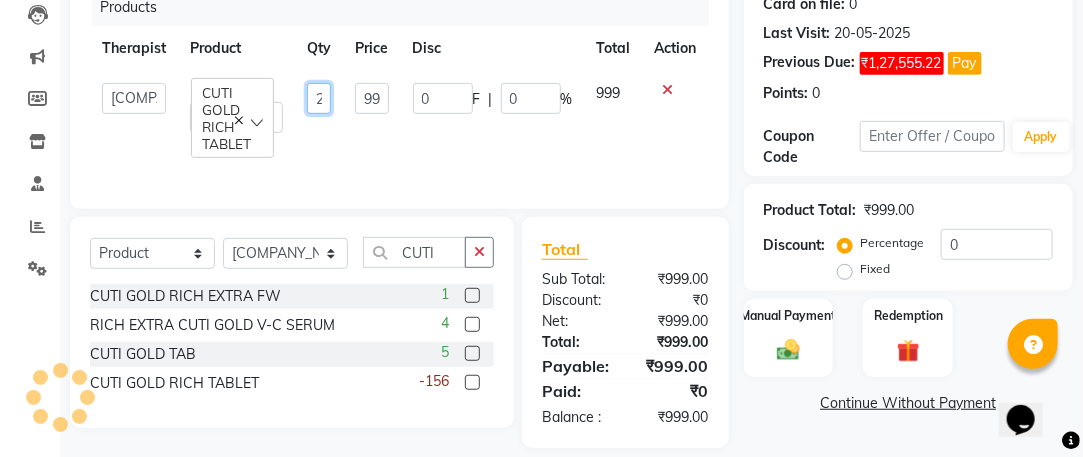 type on "20" 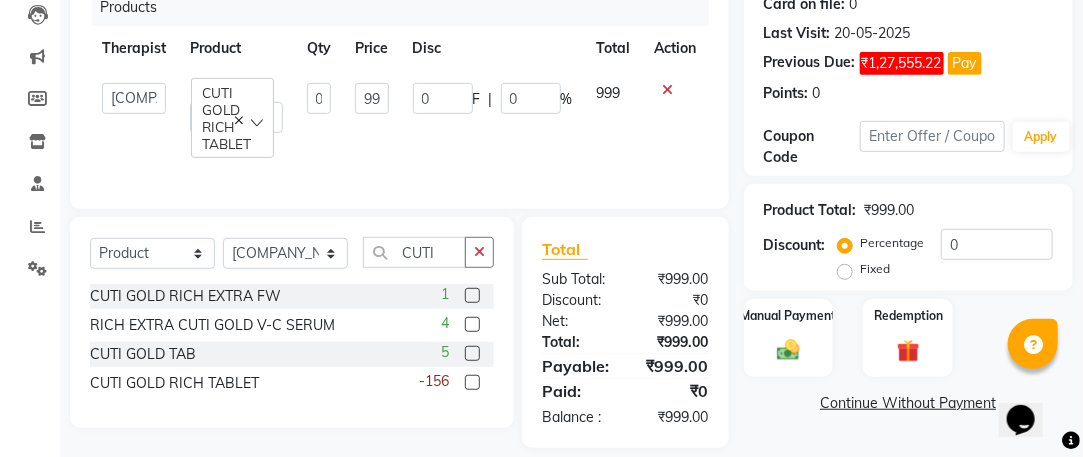 click on "Products Therapist Product Qty Price Disc Total Action  Angel Life   AngelLife Lucknow   DR SWATI   KAJAL   PREETI KESARWANI   ROHINI KUMARI   SHASHANK KHARABANDA   SUSHMITA YADAV   VANSHIKA   CUTI GOLD RICH TABLET  20 999 0 F | 0 % 999" 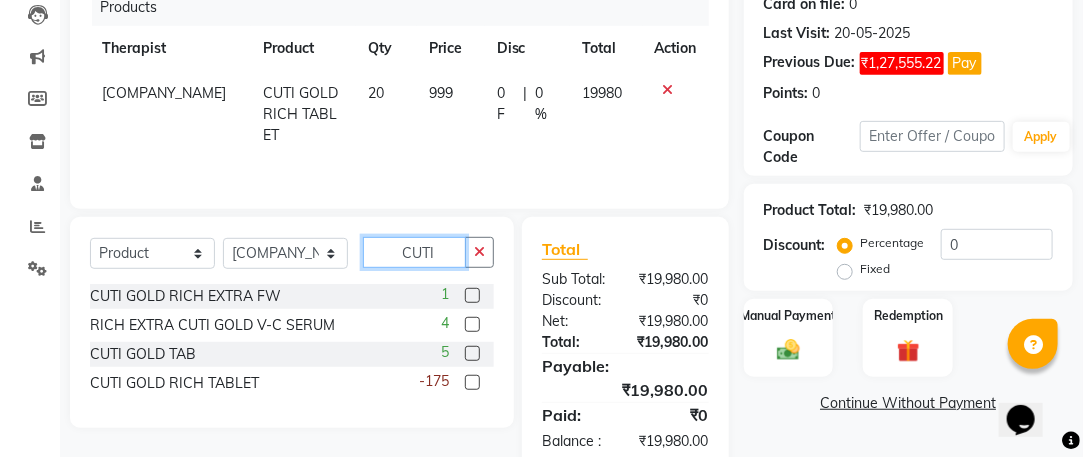 click on "CUTI" 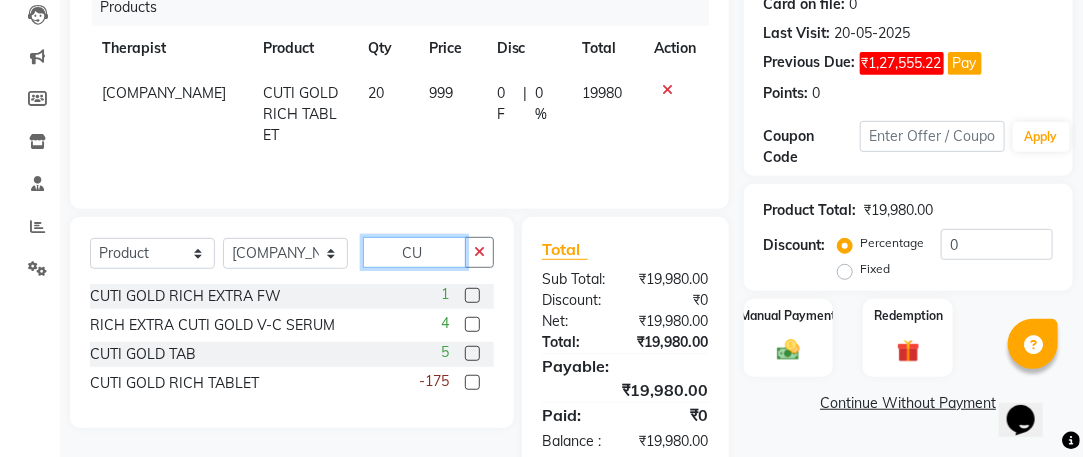 type on "C" 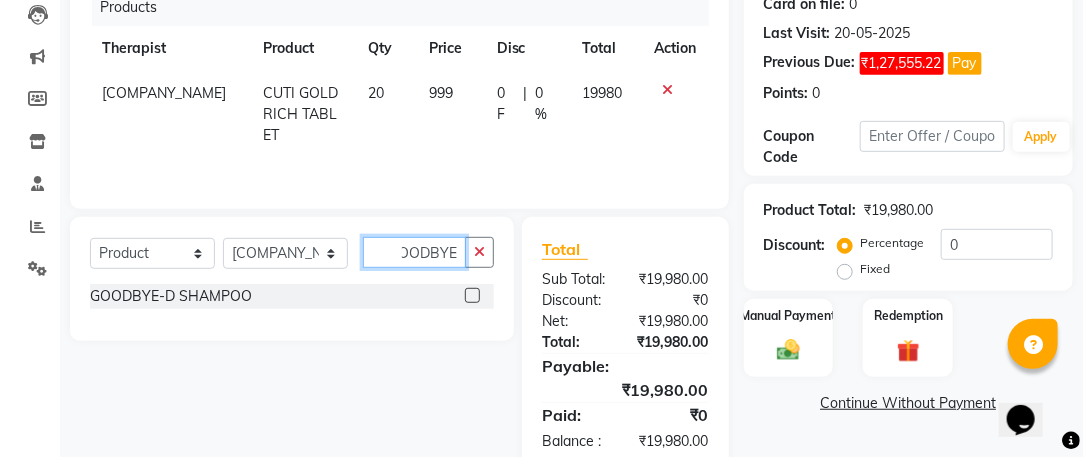scroll, scrollTop: 0, scrollLeft: 24, axis: horizontal 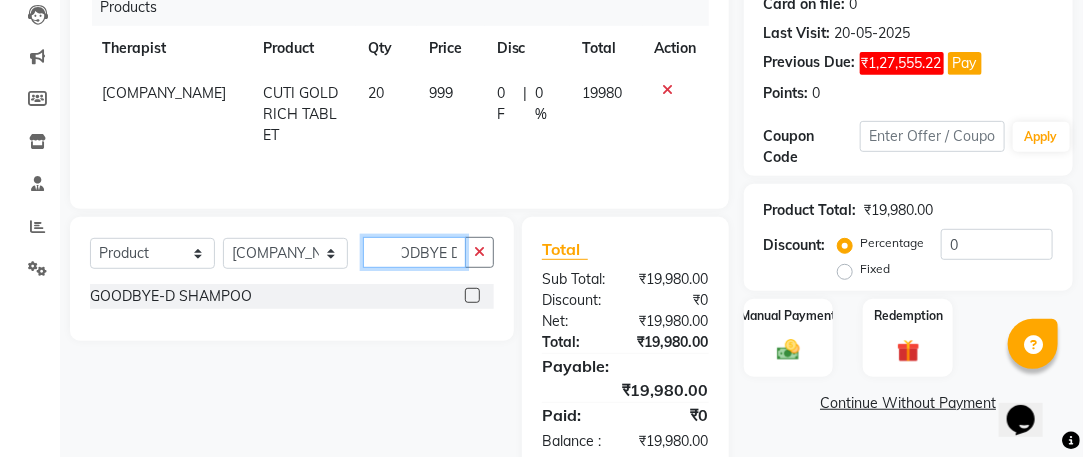 type on "GOODBYE D" 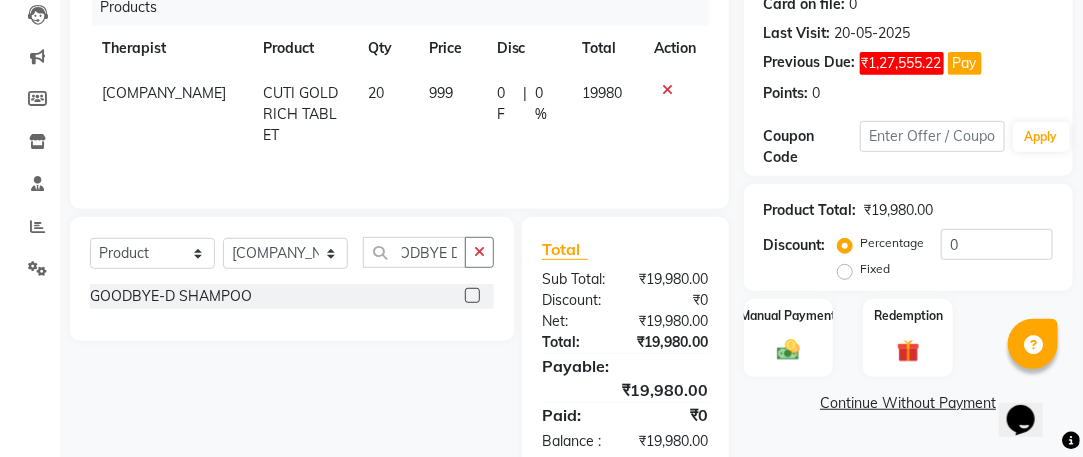 scroll, scrollTop: 0, scrollLeft: 0, axis: both 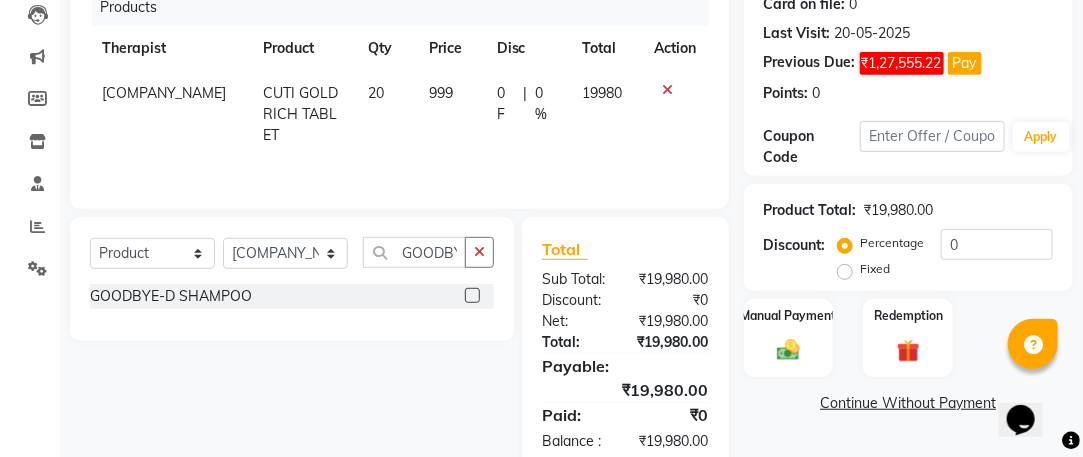click 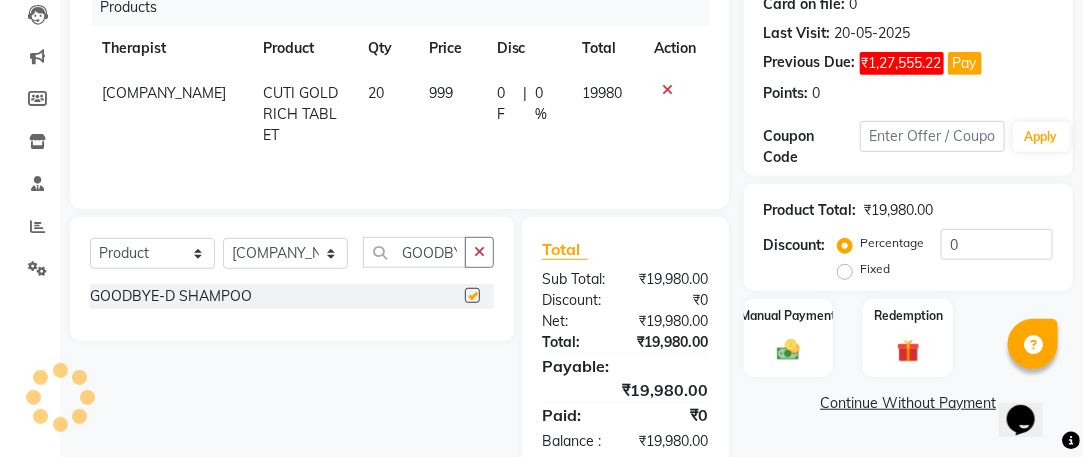 checkbox on "false" 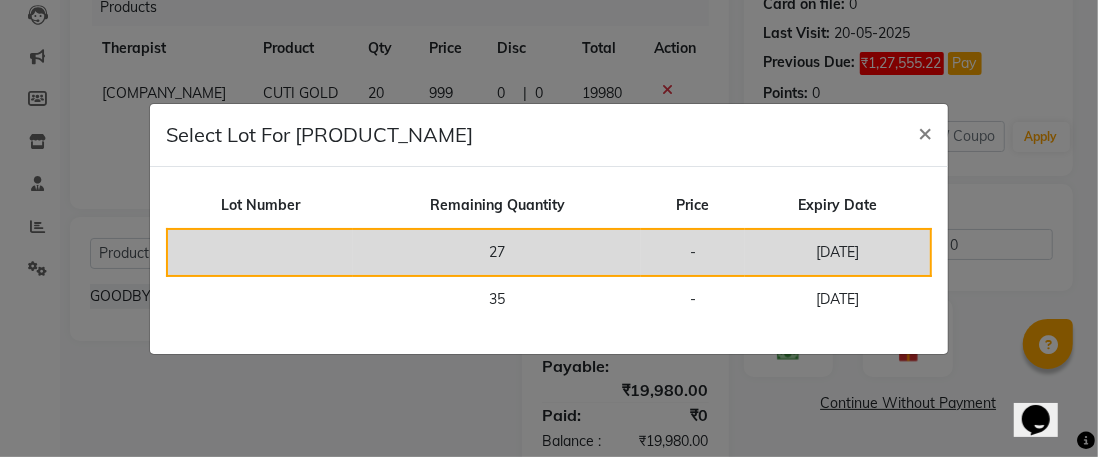 click on "27" 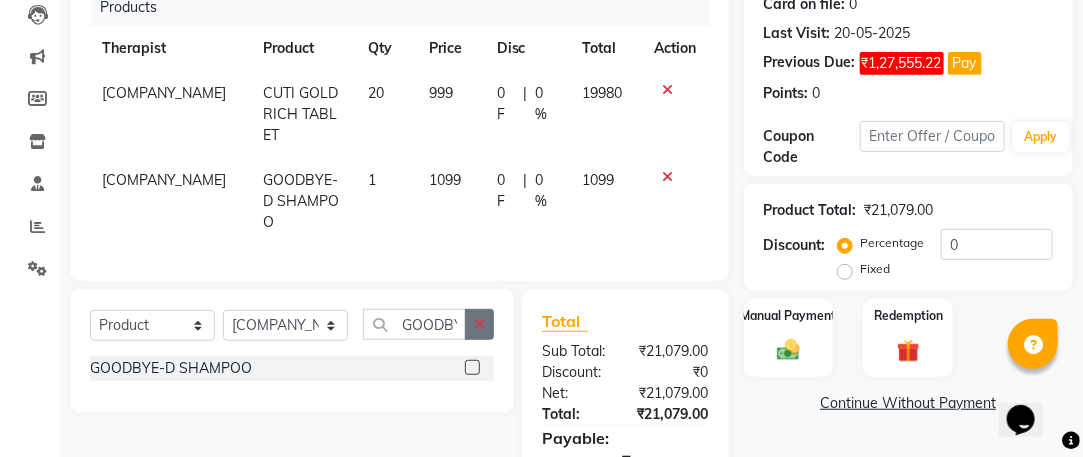 click 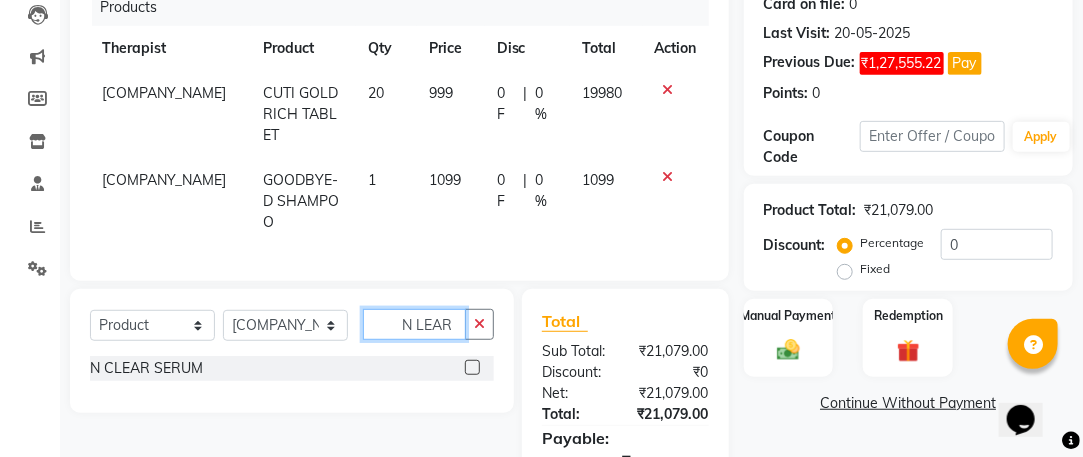 type on "N LEAR" 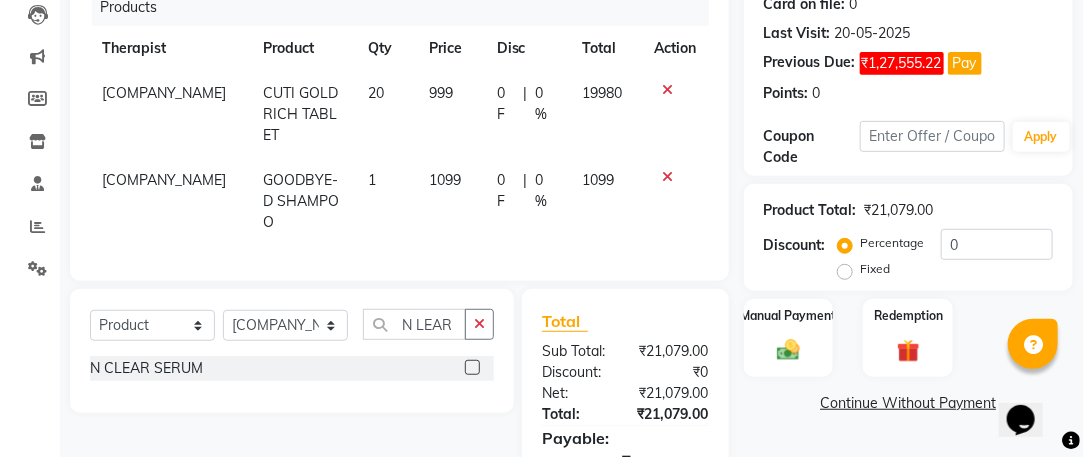 click 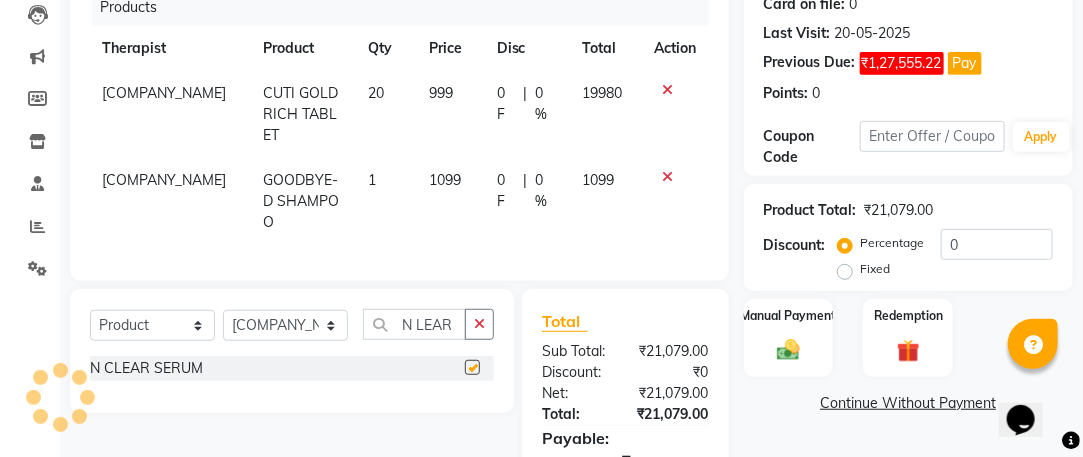 checkbox on "false" 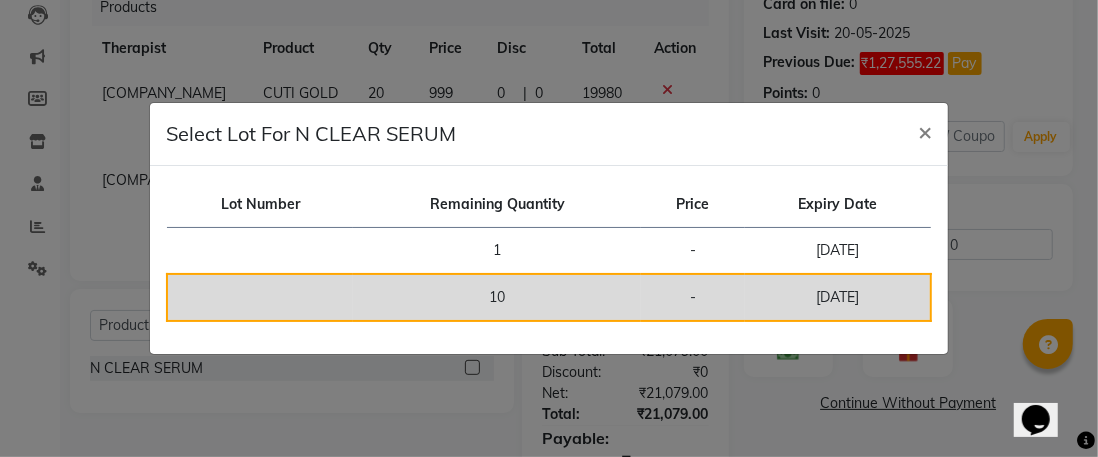 click on "10" 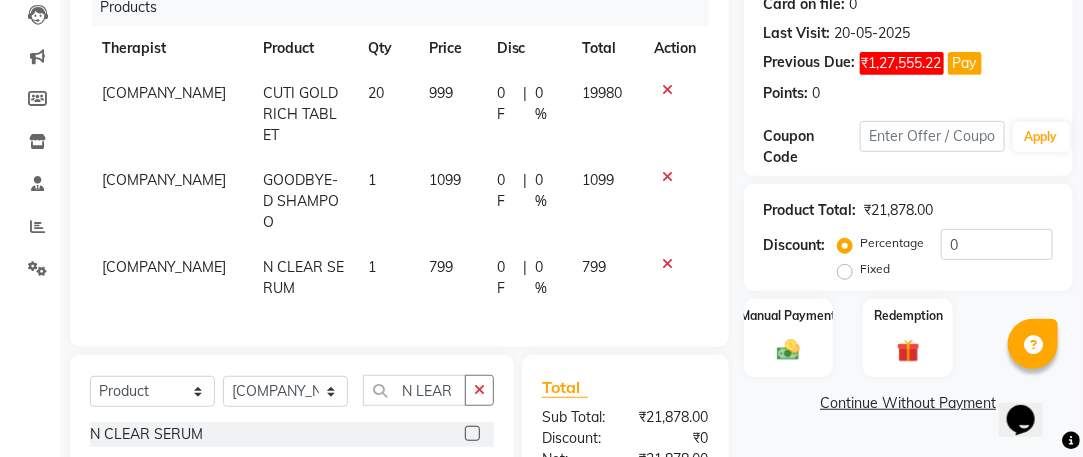 click on "1" 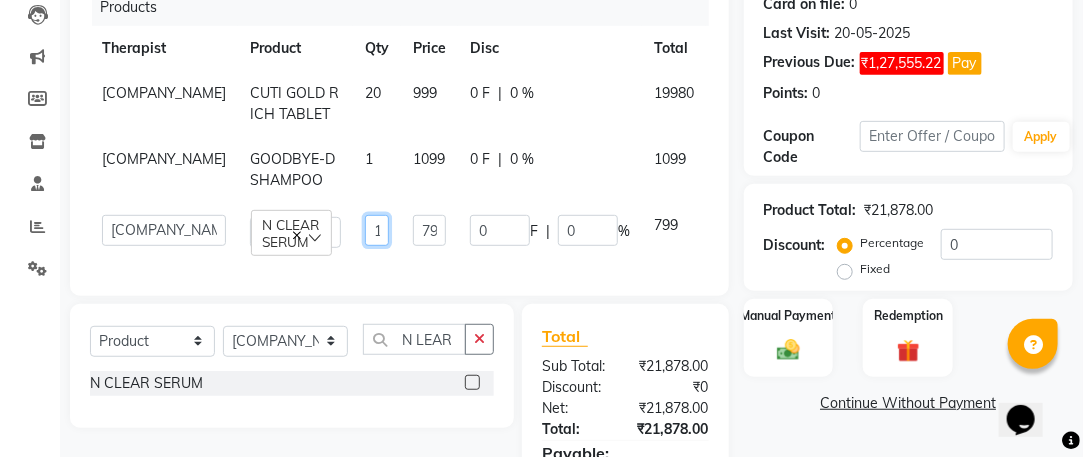 click on "1" 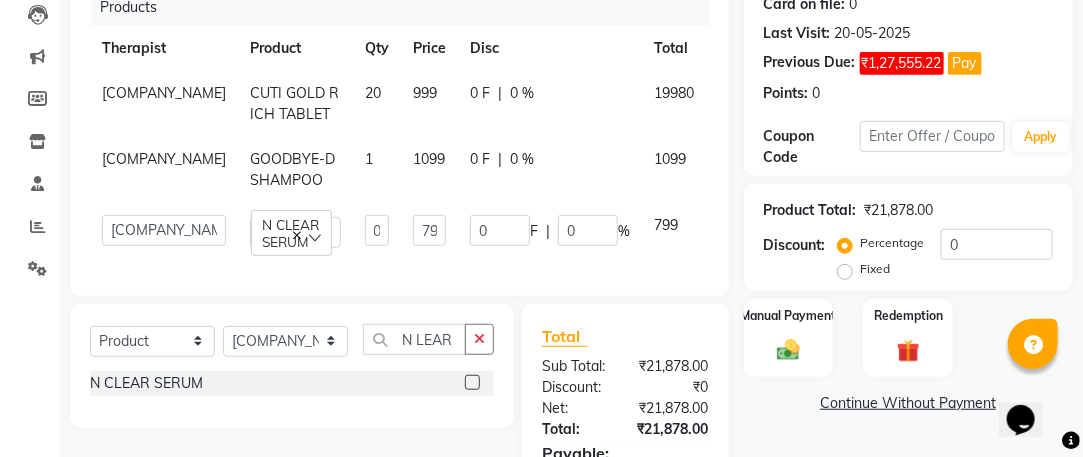 click on "Products Therapist Product Qty Price Disc Total Action Angel Life CUTI GOLD RICH TABLET 20 999 0 F | 0 % 19980 Angel Life GOODBYE-D SHAMPOO 1 1099 0 F | 0 % 1099  Angel Life   AngelLife Lucknow   DR SWATI   KAJAL   PREETI KESARWANI   ROHINI KUMARI   SHASHANK KHARABANDA   SUSHMITA YADAV   VANSHIKA   N CLEAR SERUM  10 799 0 F | 0 % 799" 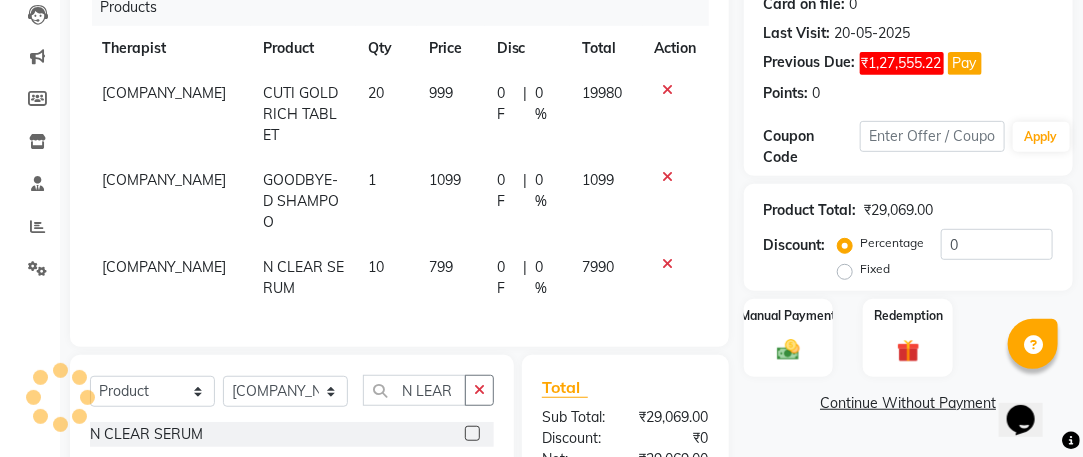 click on "1" 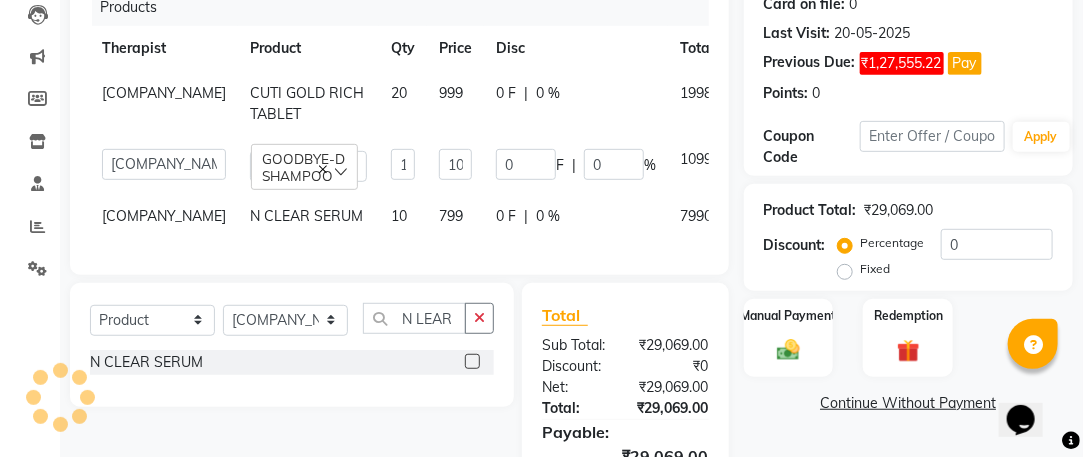 click on "1" 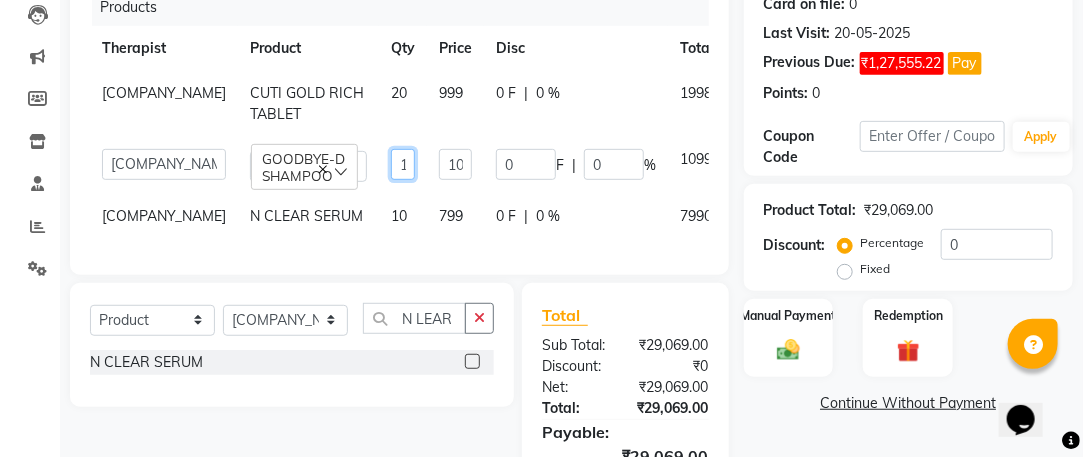 click on "1" 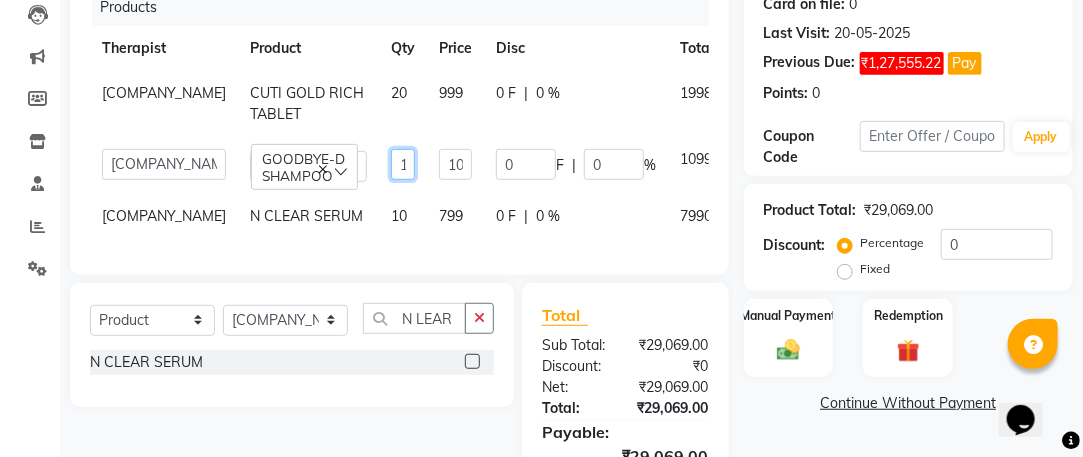 type on "10" 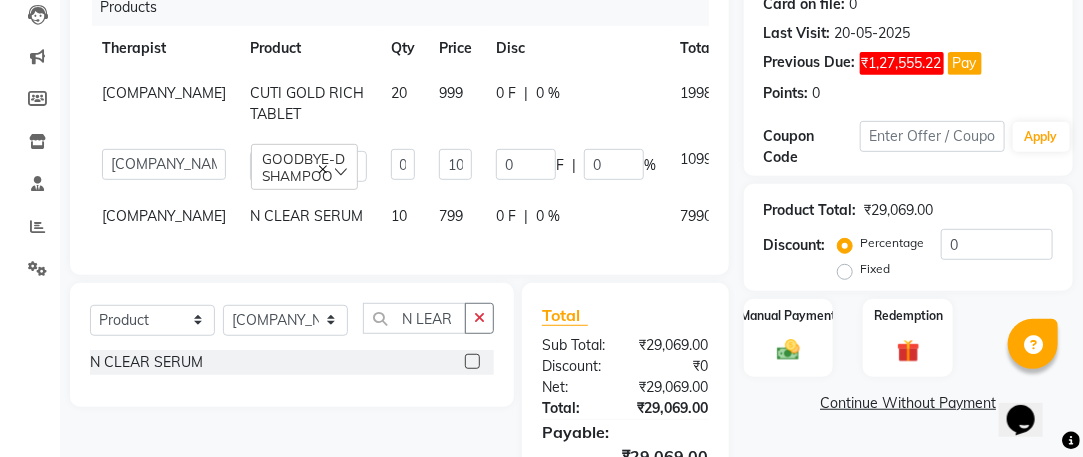click on "Angel Life N CLEAR SERUM 10 799 0 F | 0 % 7990" 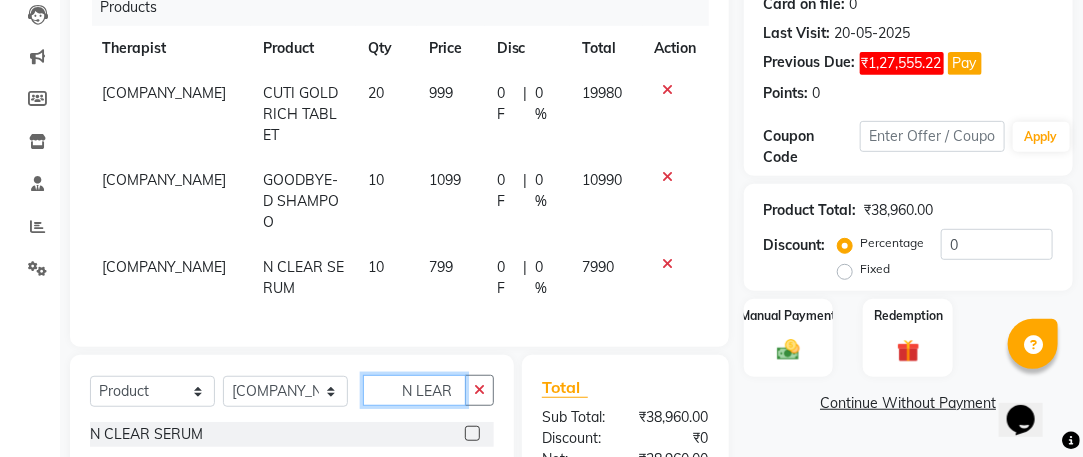 click on "N LEAR" 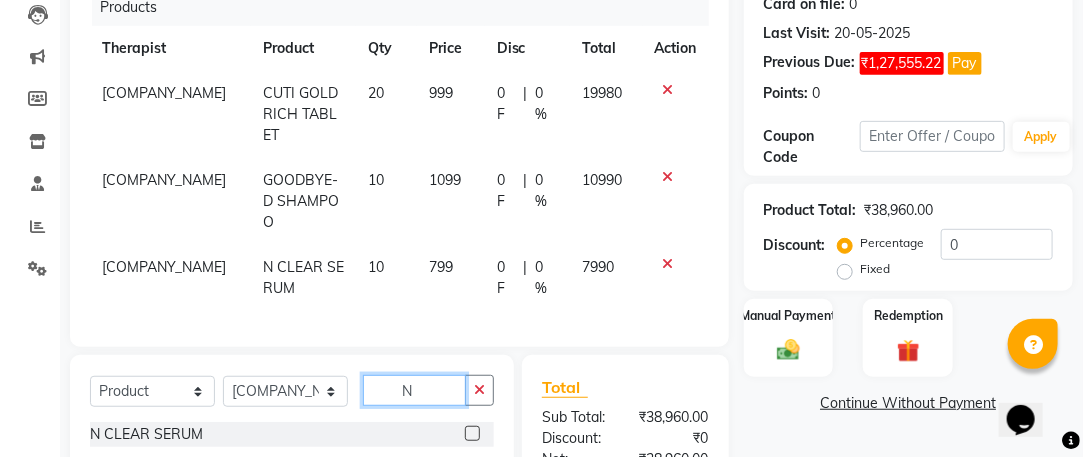 type on "N" 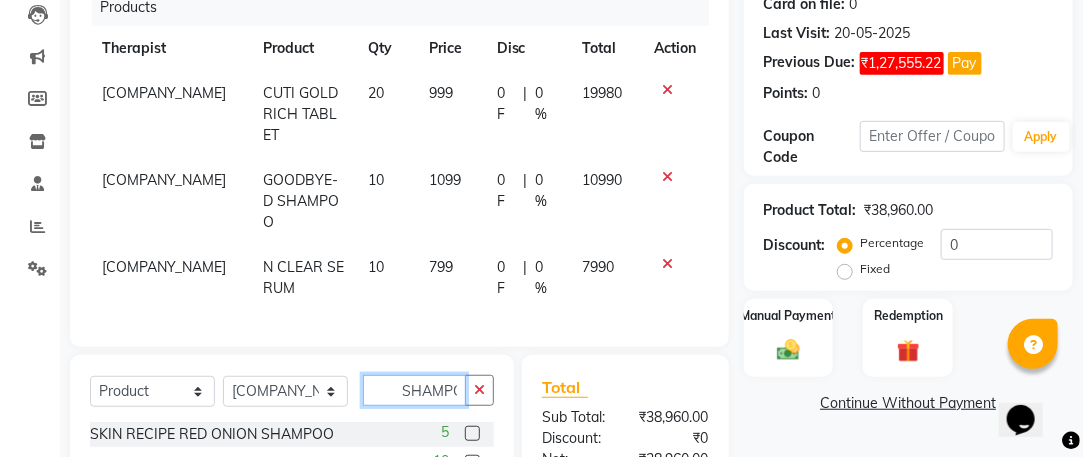 scroll, scrollTop: 0, scrollLeft: 14, axis: horizontal 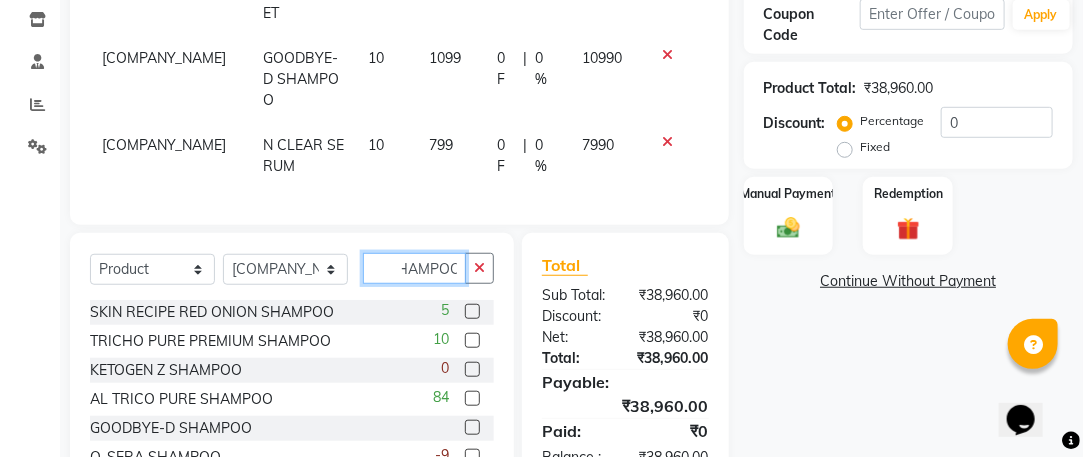 type on "SHAMPOO" 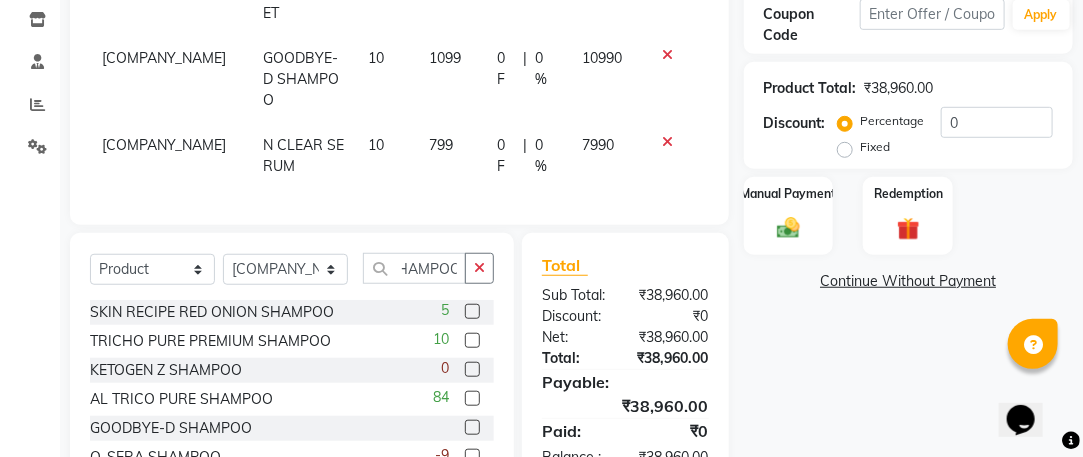 click 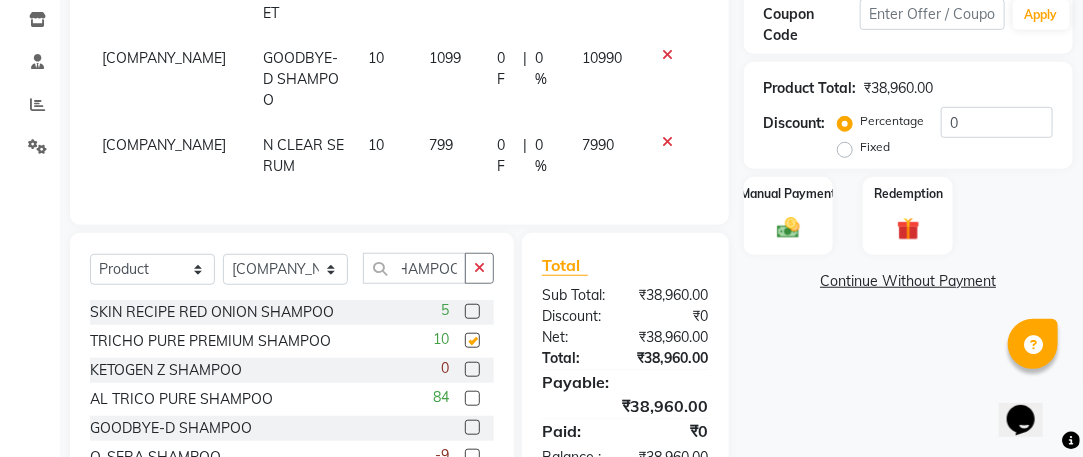 scroll, scrollTop: 0, scrollLeft: 0, axis: both 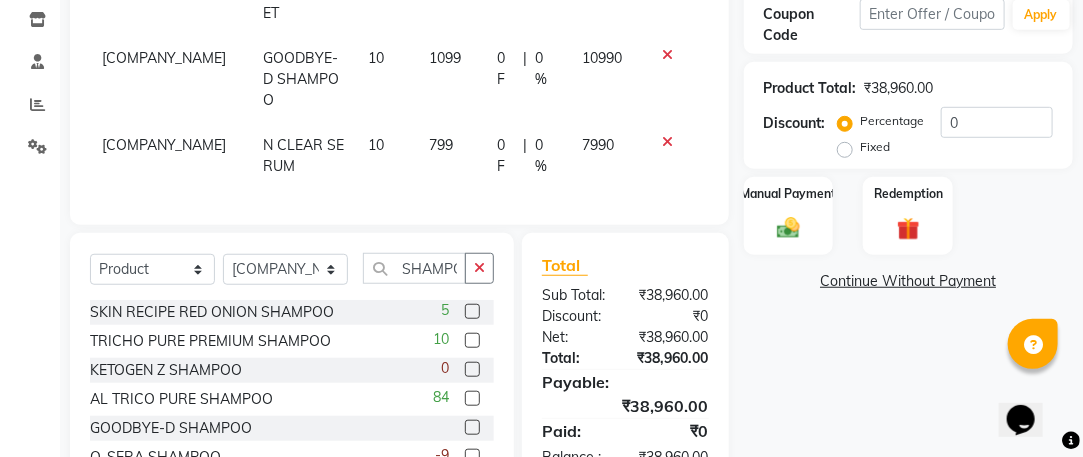 checkbox on "false" 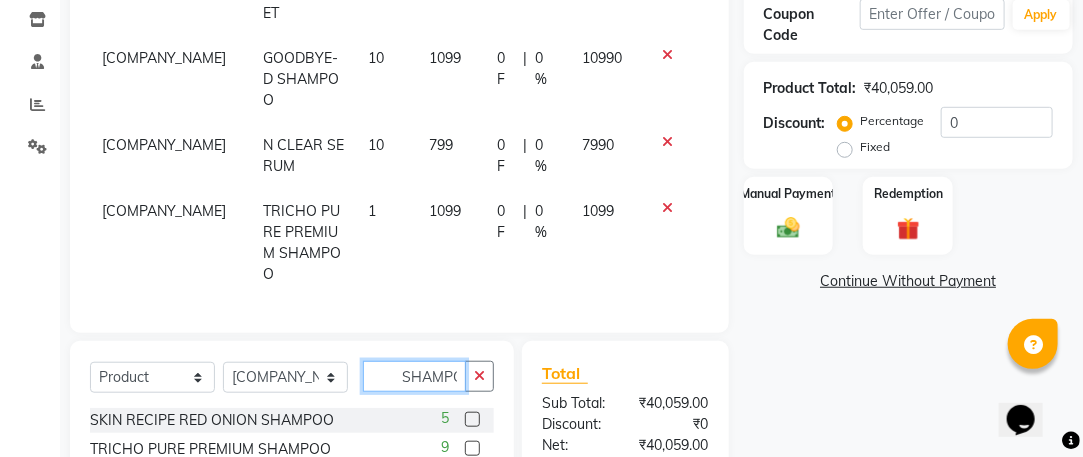click on "SHAMPOO" 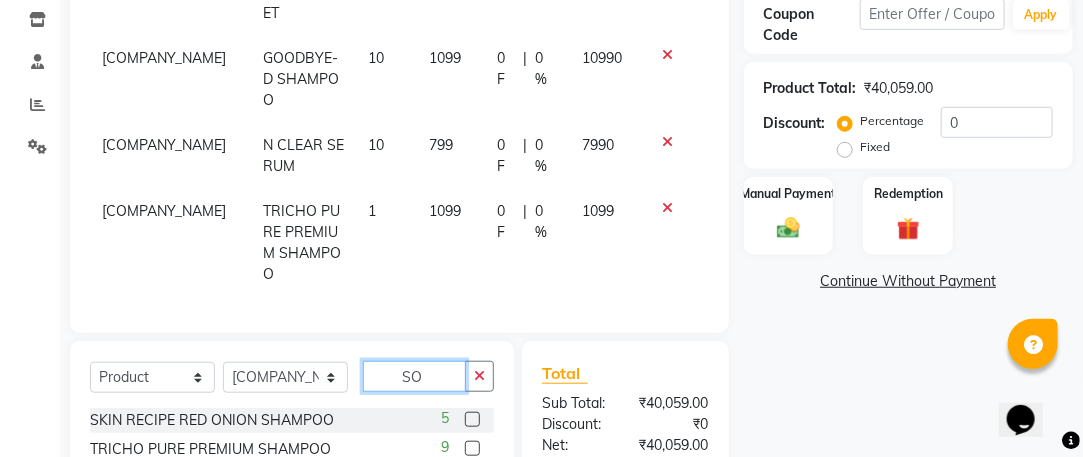 type on "O" 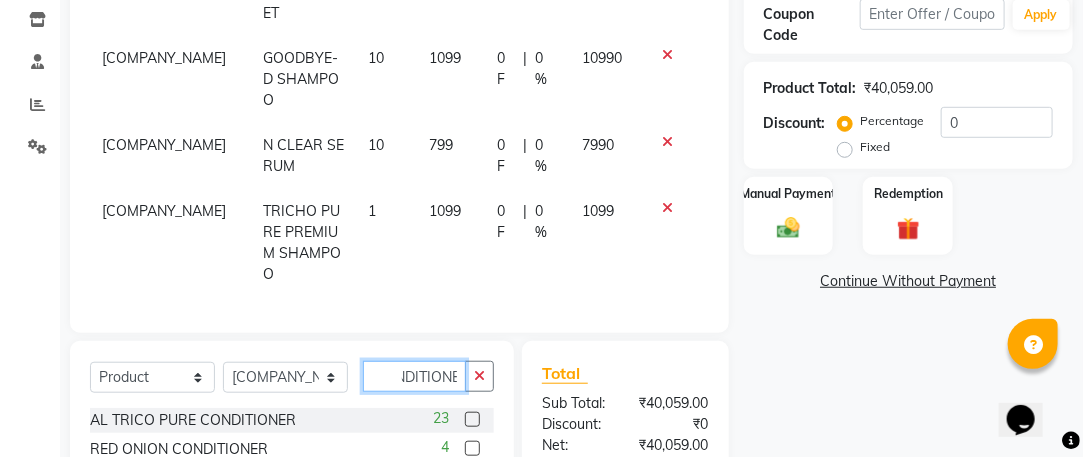 scroll, scrollTop: 0, scrollLeft: 38, axis: horizontal 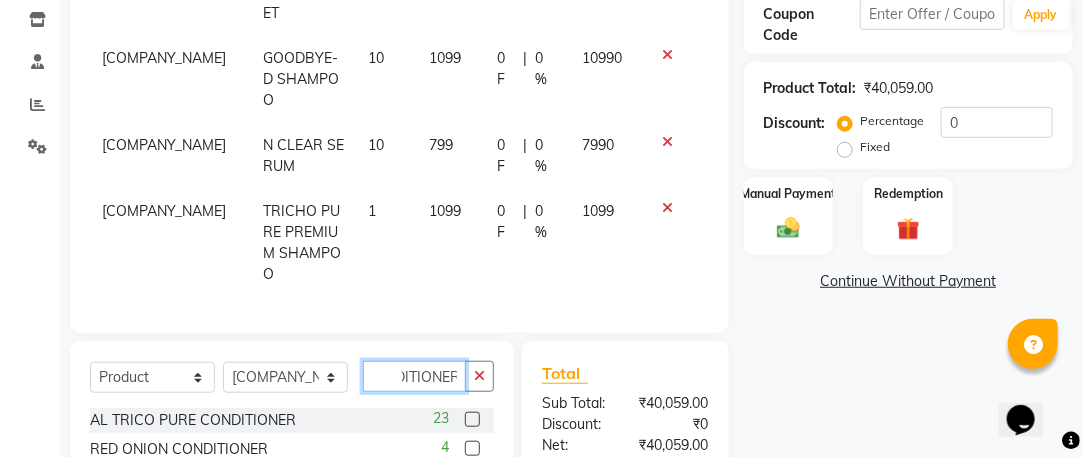 type on "CONDITIONER" 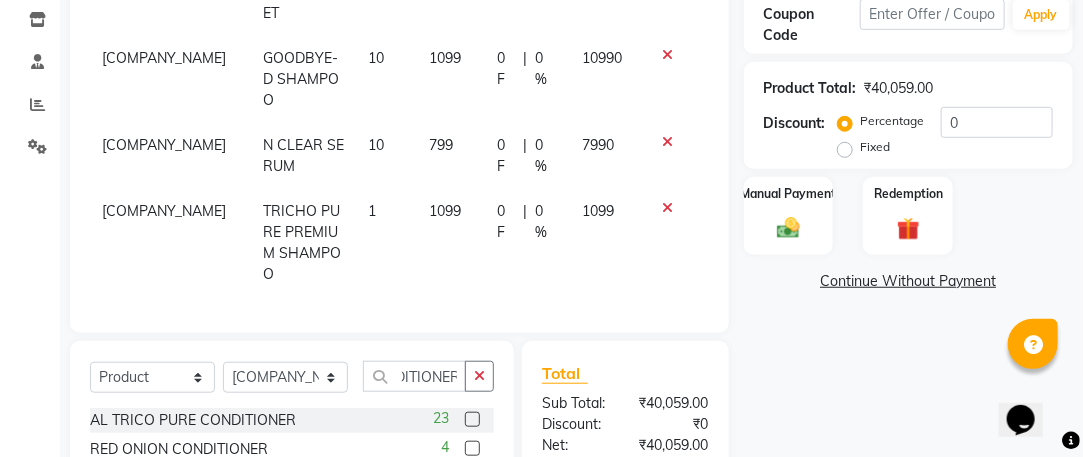 scroll, scrollTop: 0, scrollLeft: 0, axis: both 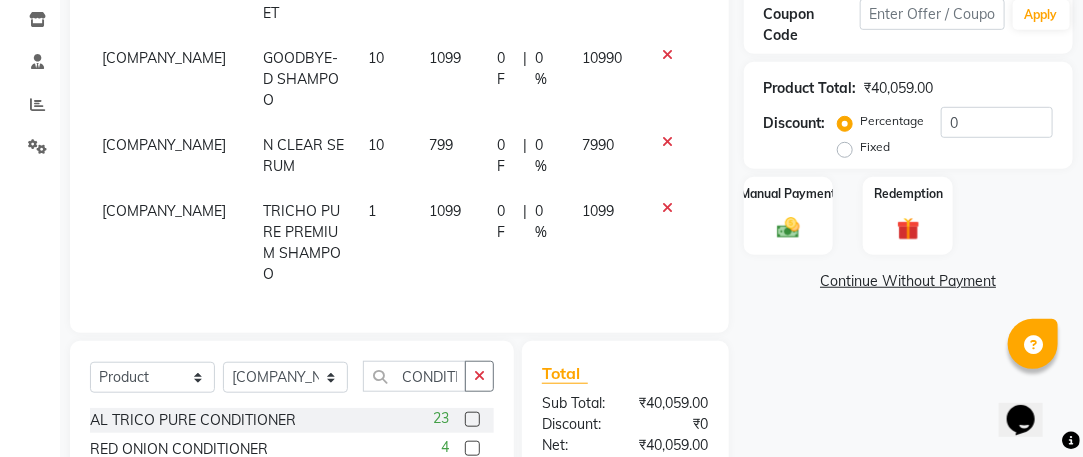 click 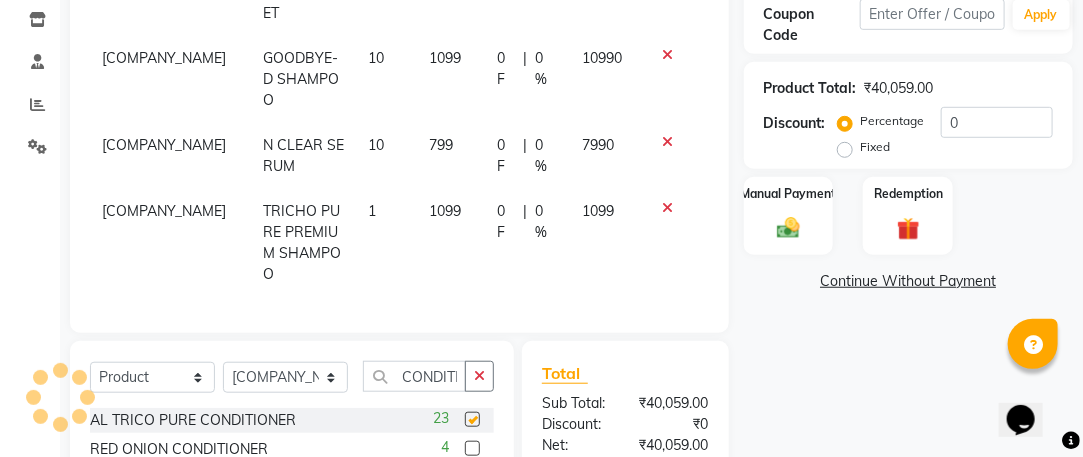 checkbox on "false" 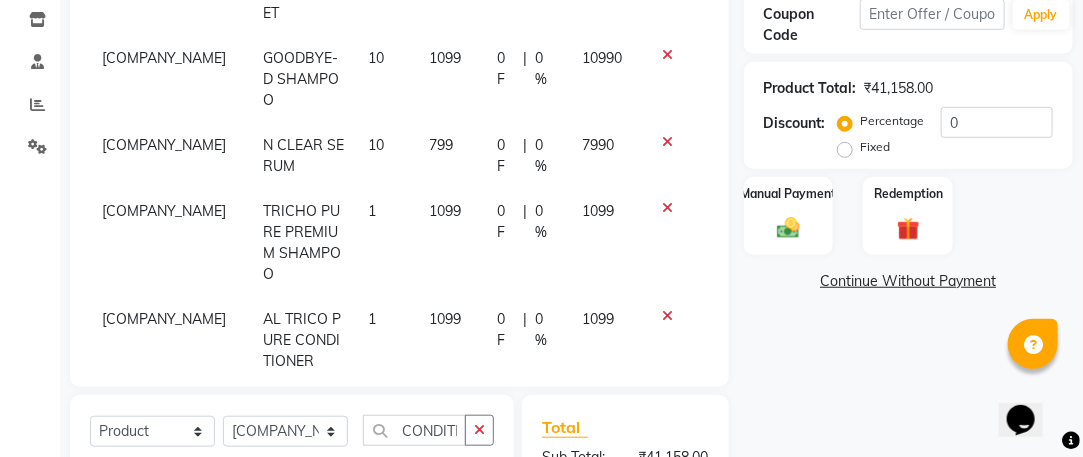 click on "1" 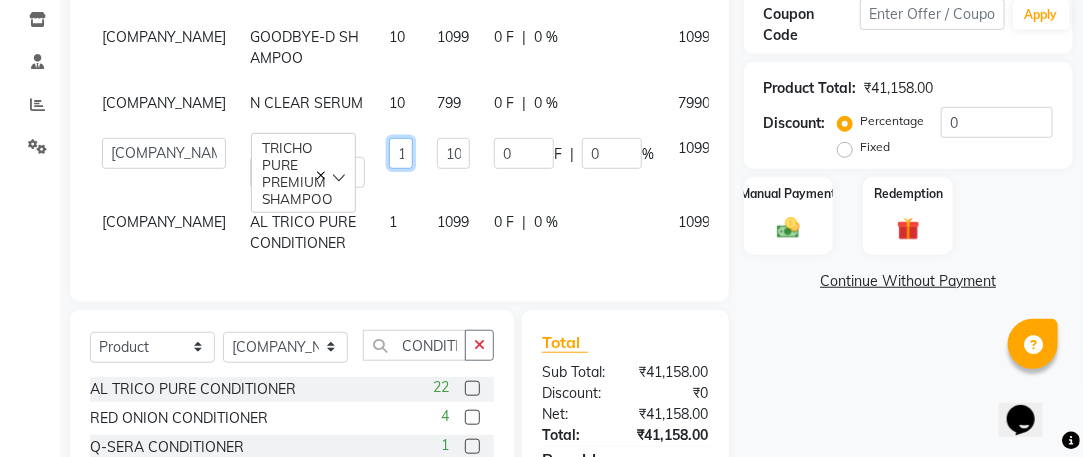 click on "1" 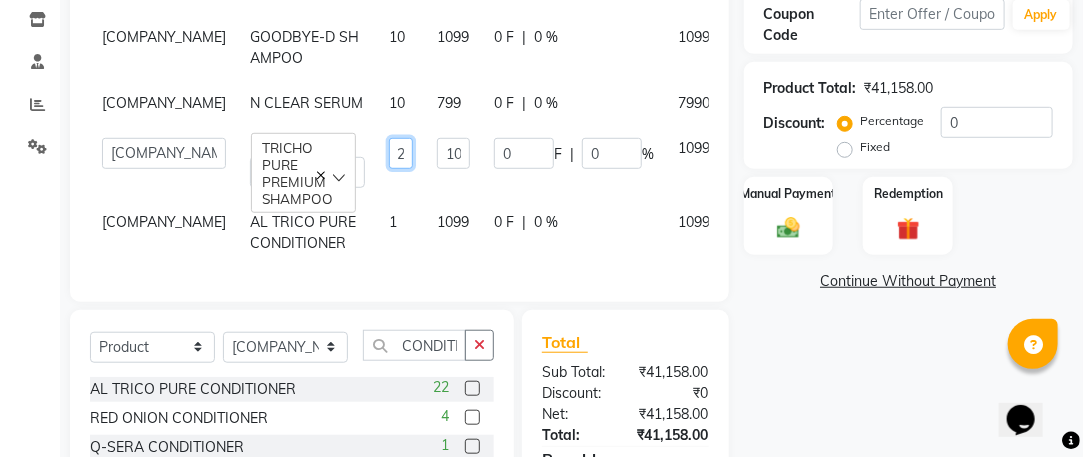 scroll, scrollTop: 0, scrollLeft: 9, axis: horizontal 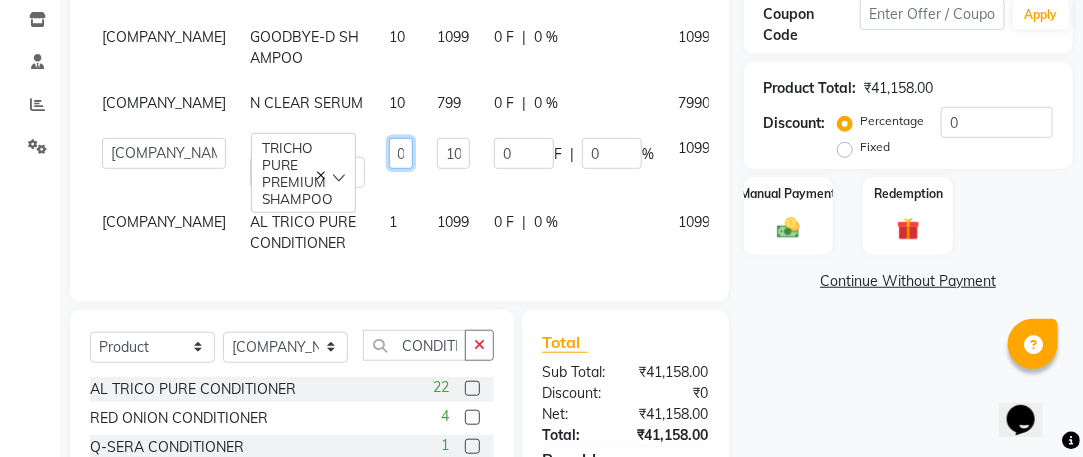 type on "20" 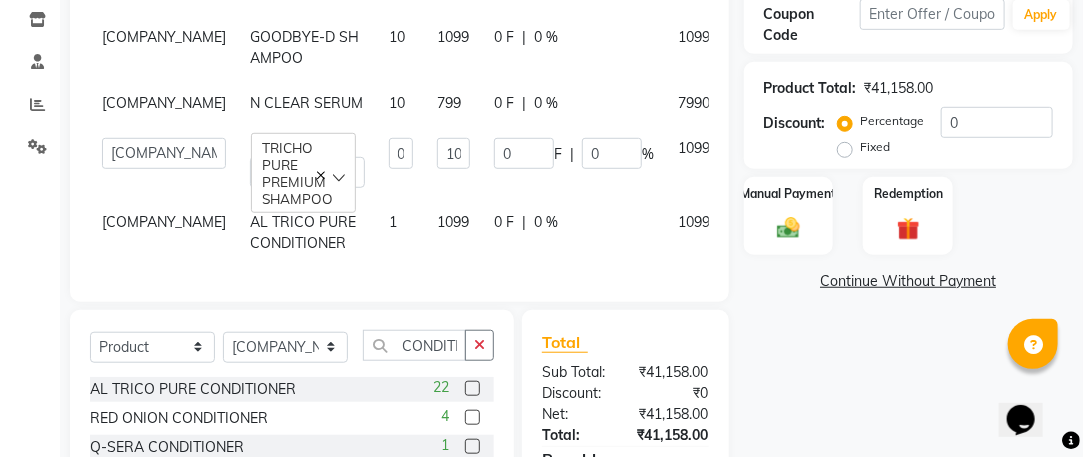 click on "1" 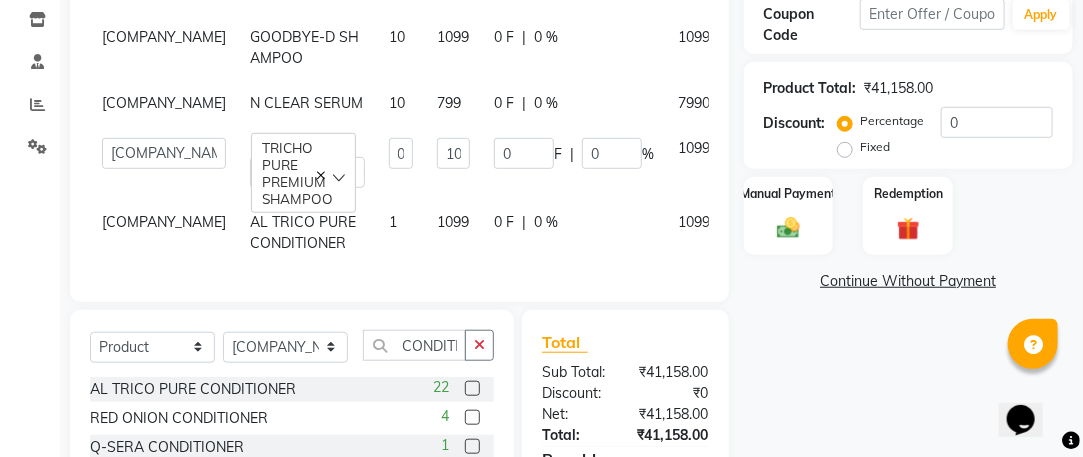 scroll, scrollTop: 0, scrollLeft: 0, axis: both 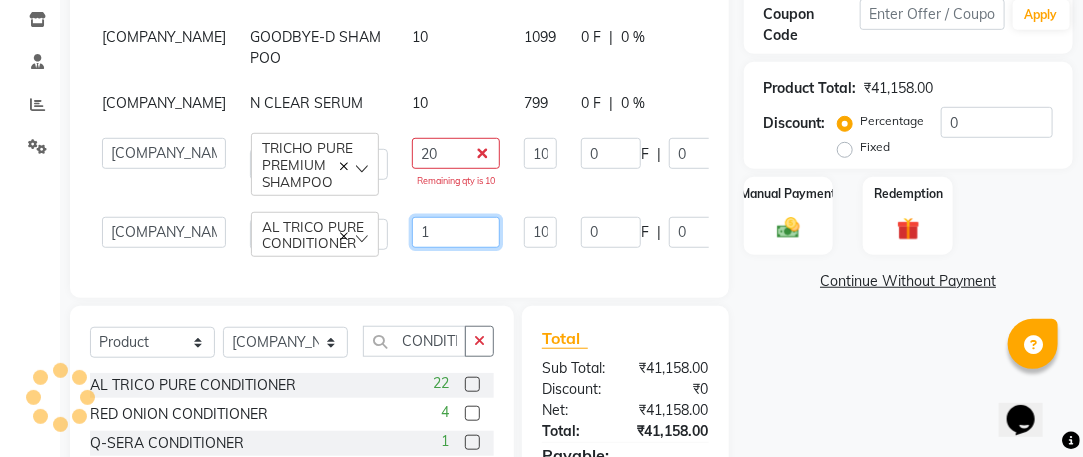 click on "1" 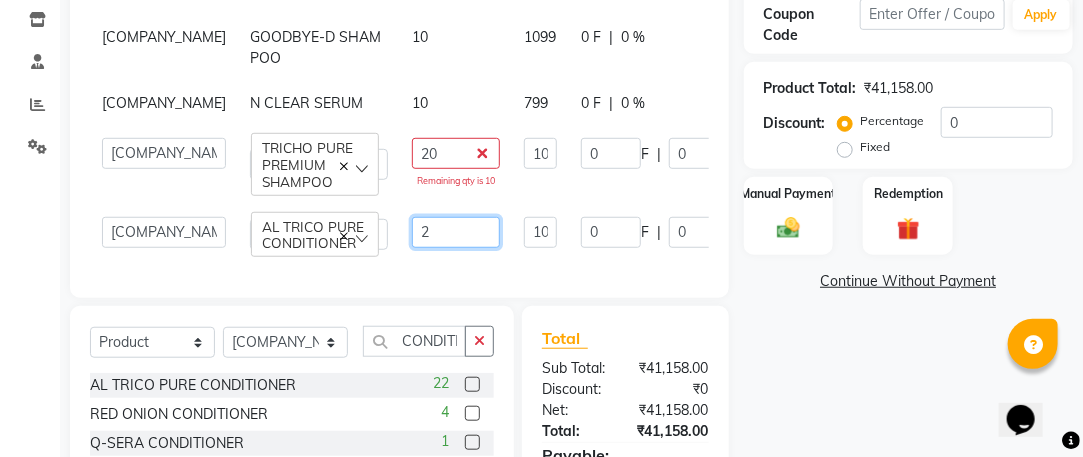 type on "20" 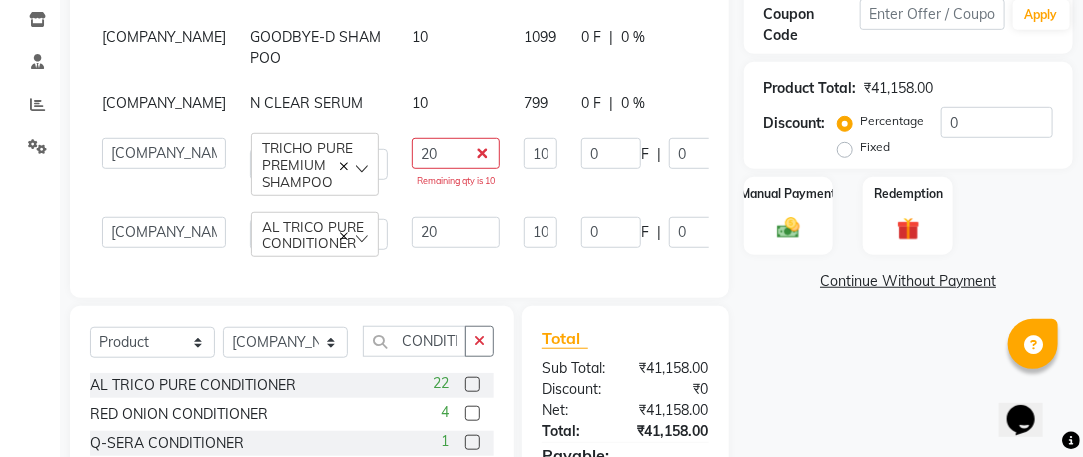 click on "Products Therapist Product Qty Price Disc Total Action Angel Life CUTI GOLD RICH TABLET 20 999 0 F | 0 % 19980 Angel Life GOODBYE-D SHAMPOO 10 1099 0 F | 0 % 10990 Angel Life N CLEAR SERUM 10 799 0 F | 0 % 7990  Angel Life   AngelLife Lucknow   DR SWATI   KAJAL   PREETI KESARWANI   ROHINI KUMARI   SHASHANK KHARABANDA   SUSHMITA YADAV   VANSHIKA   TRICHO PURE PREMIUM SHAMPOO  20 Remaining qty is 10 1099 0 F | 0 % 1099  Angel Life   AngelLife Lucknow   DR SWATI   KAJAL   PREETI KESARWANI   ROHINI KUMARI   SHASHANK KHARABANDA   SUSHMITA YADAV   VANSHIKA   AL TRICO PURE CONDITIONER  20 1099 0 F | 0 % 1099" 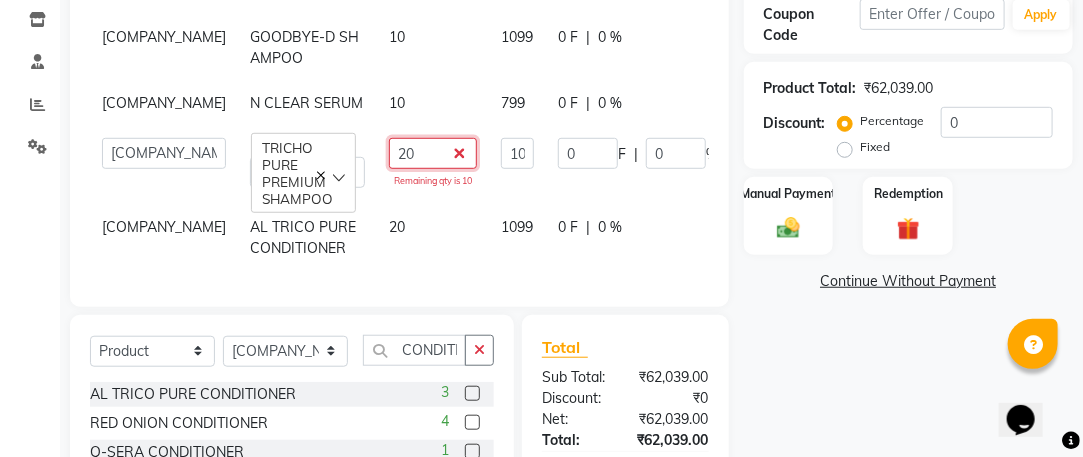 click on "20" 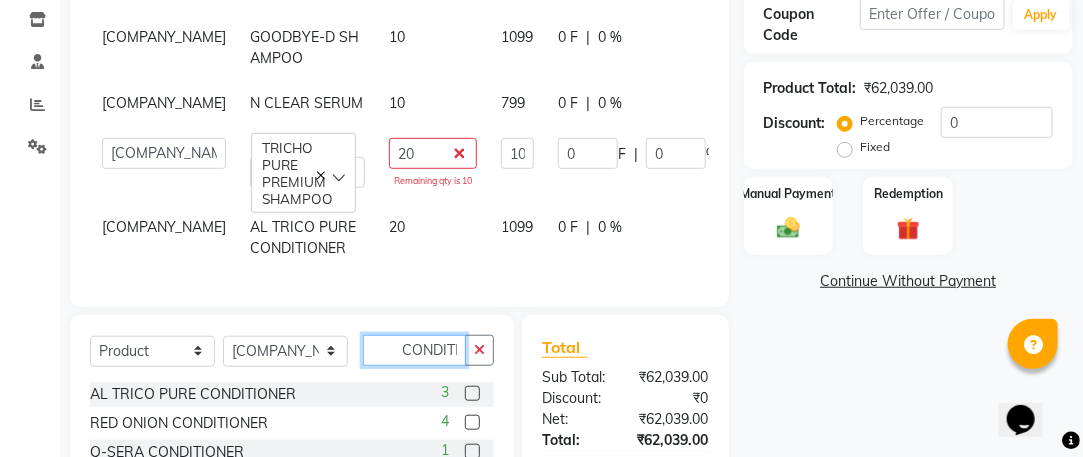 click on "CONDITIONER" 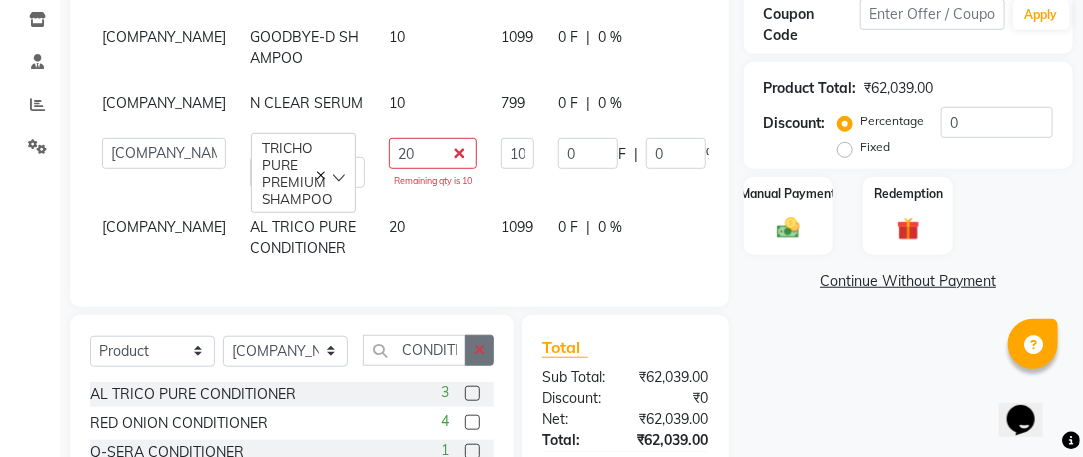 click 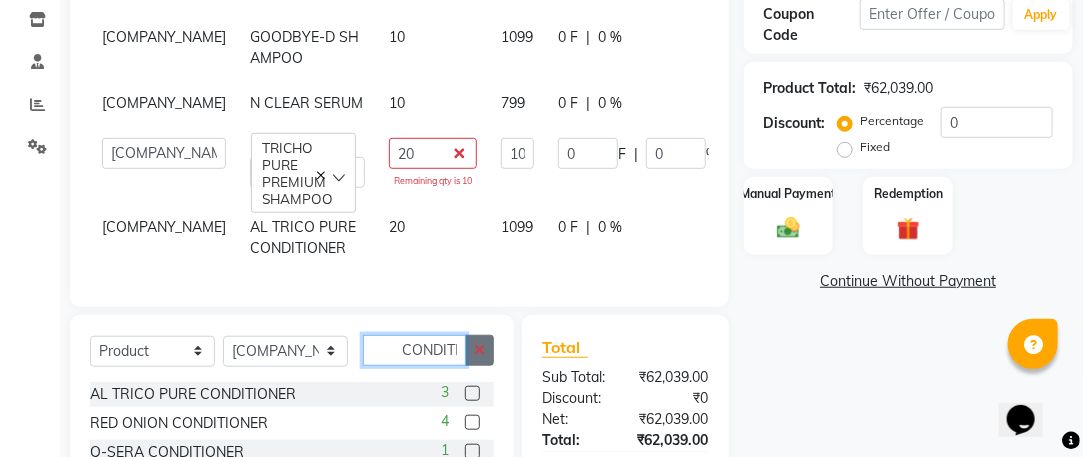 type 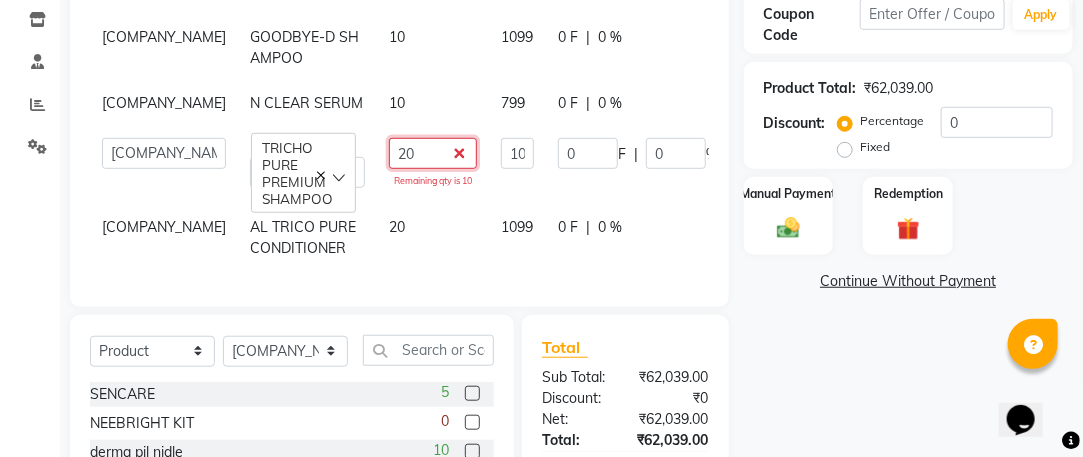 click on "20" 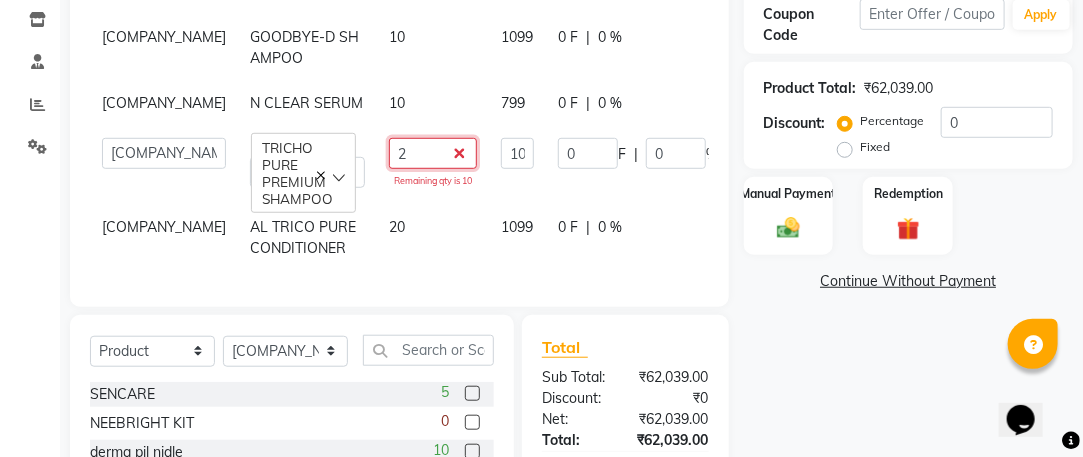 type 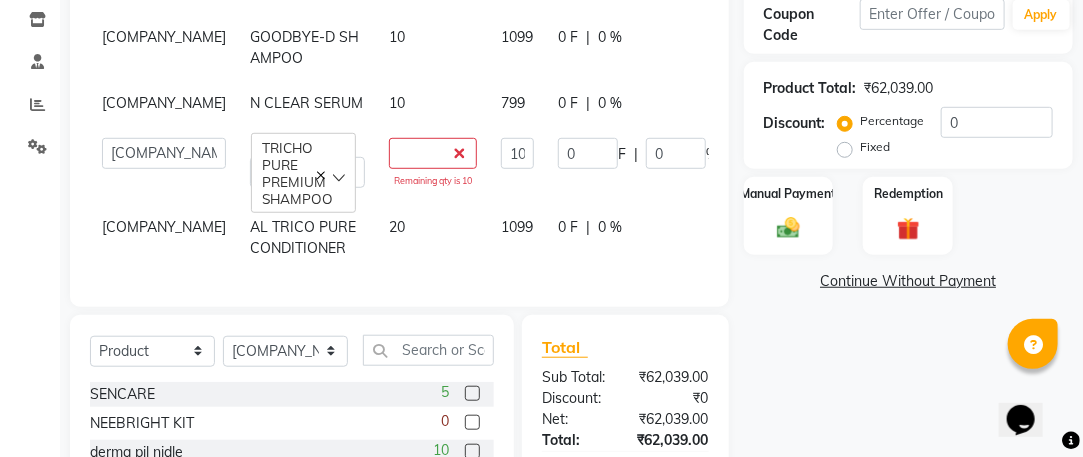 click on "Remaining qty is 10" 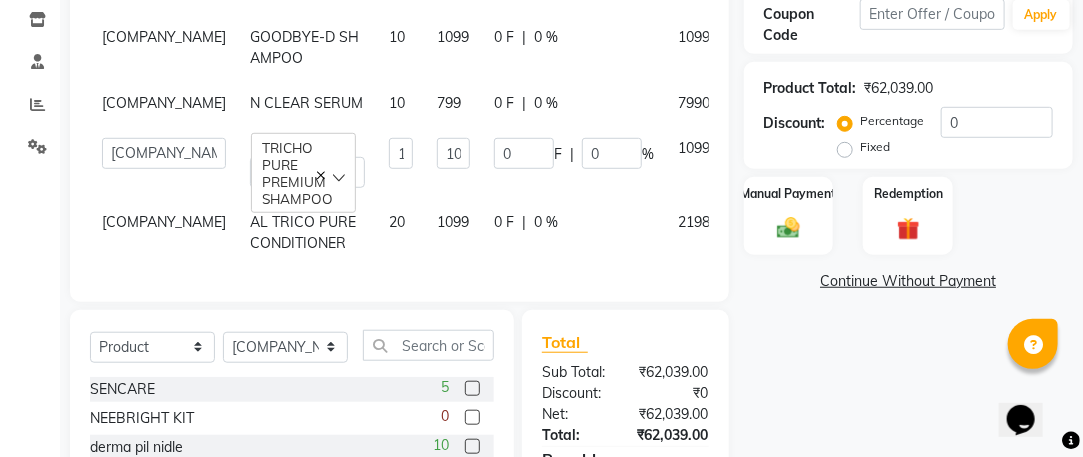 click 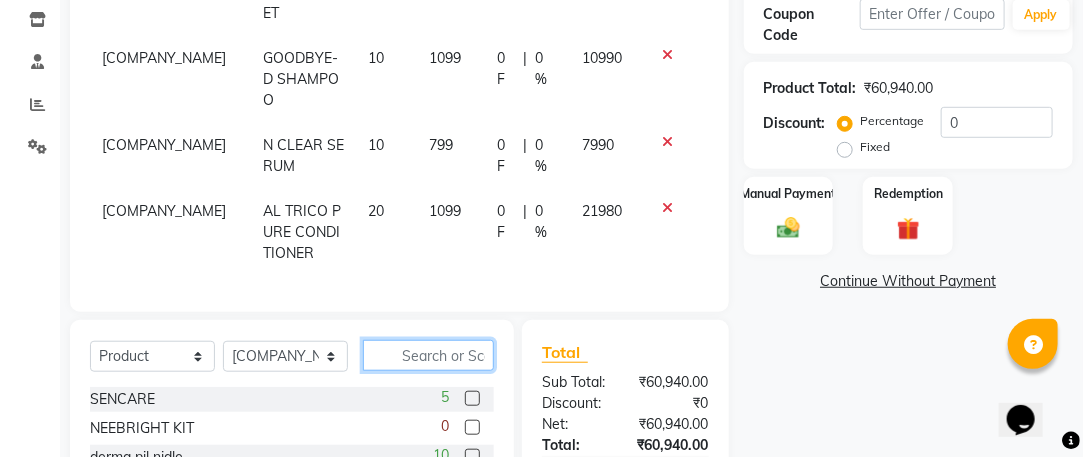 click 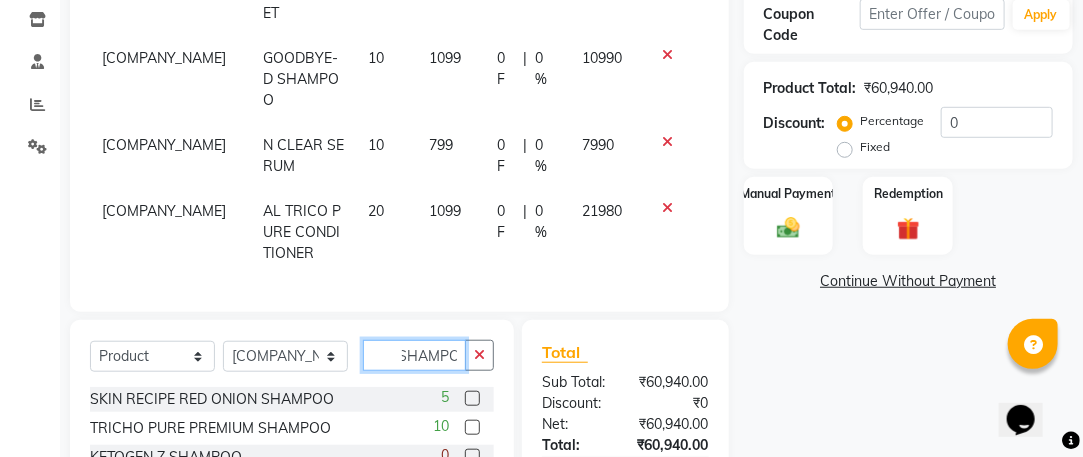 scroll, scrollTop: 0, scrollLeft: 14, axis: horizontal 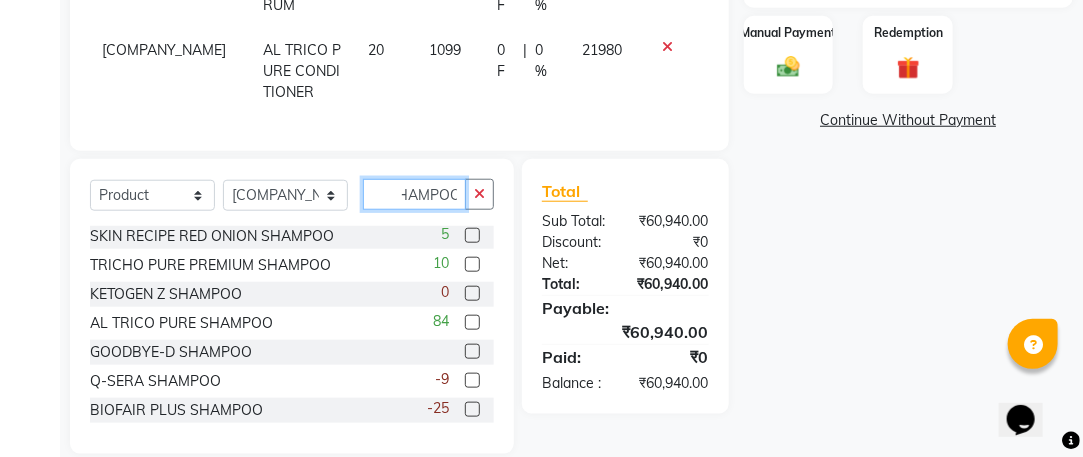 type on "SHAMPOO" 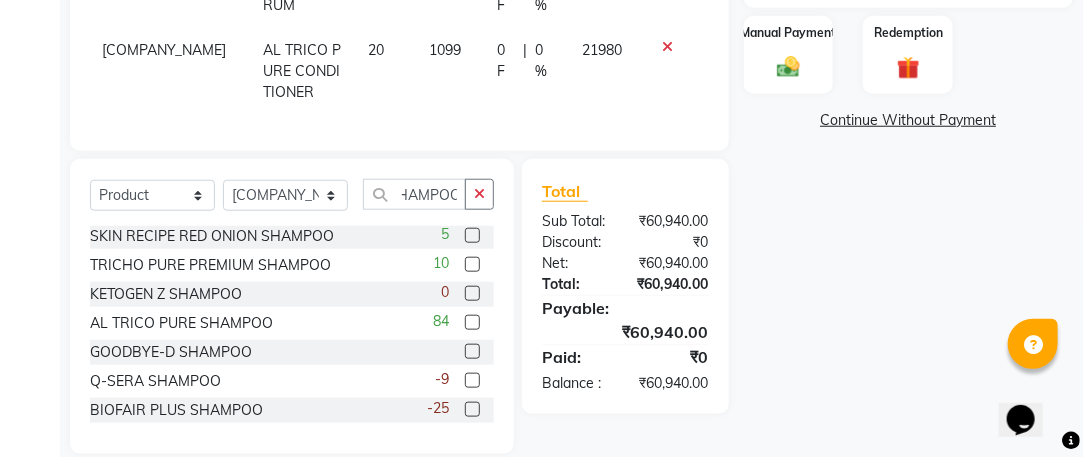 scroll, scrollTop: 0, scrollLeft: 0, axis: both 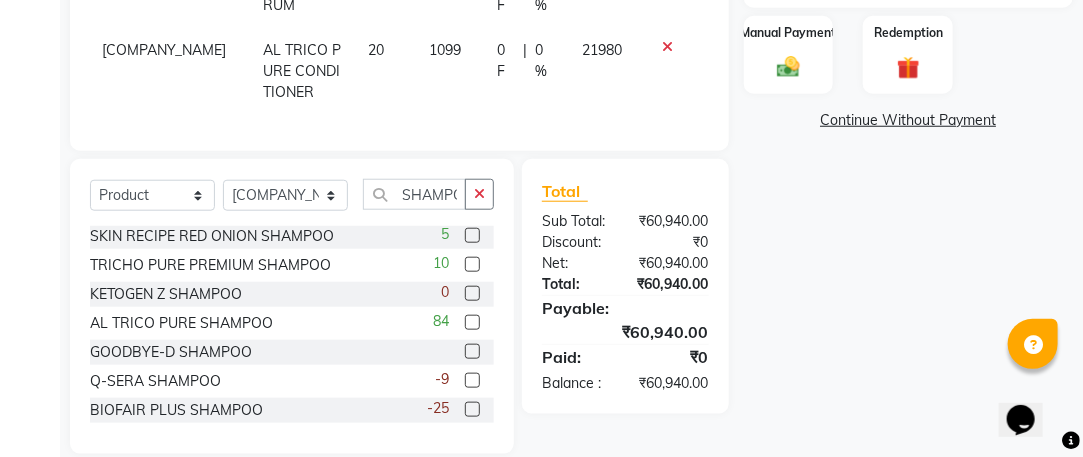 click 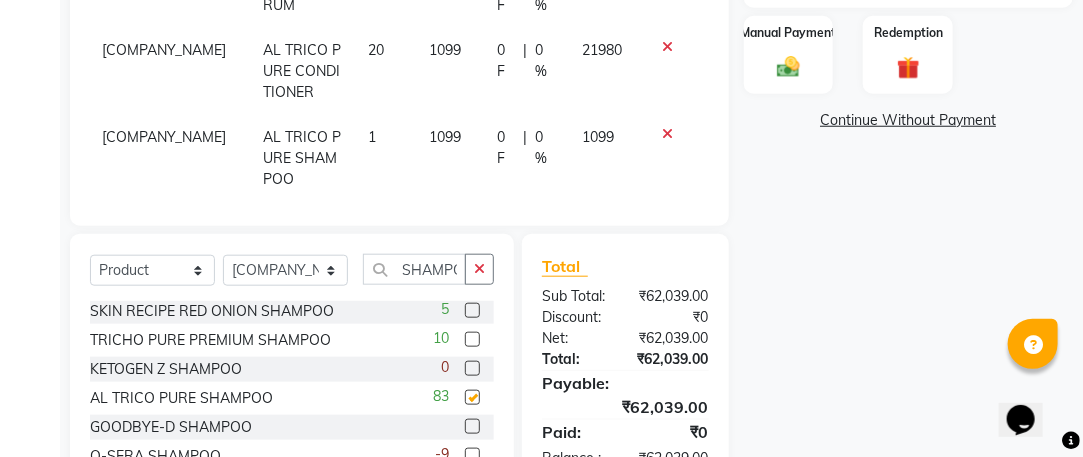 checkbox on "false" 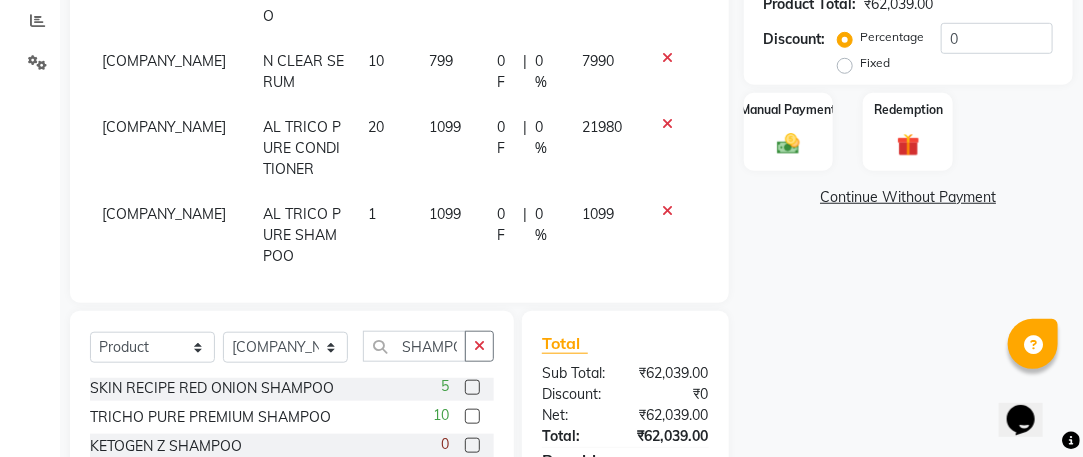 scroll, scrollTop: 462, scrollLeft: 0, axis: vertical 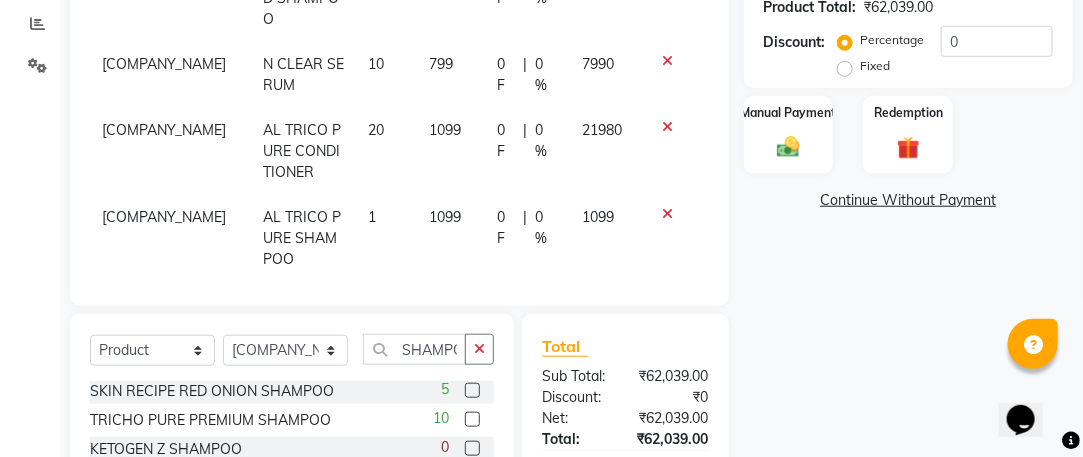click on "1" 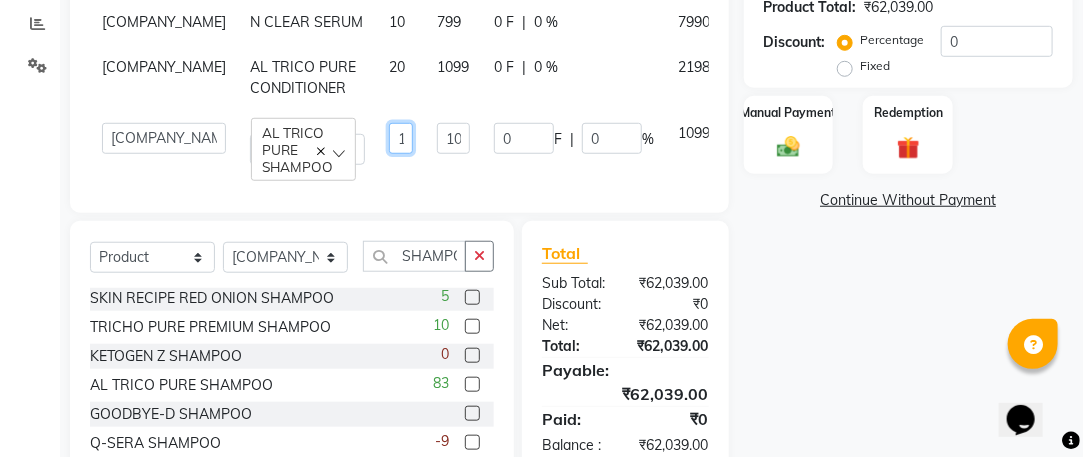 click on "1" 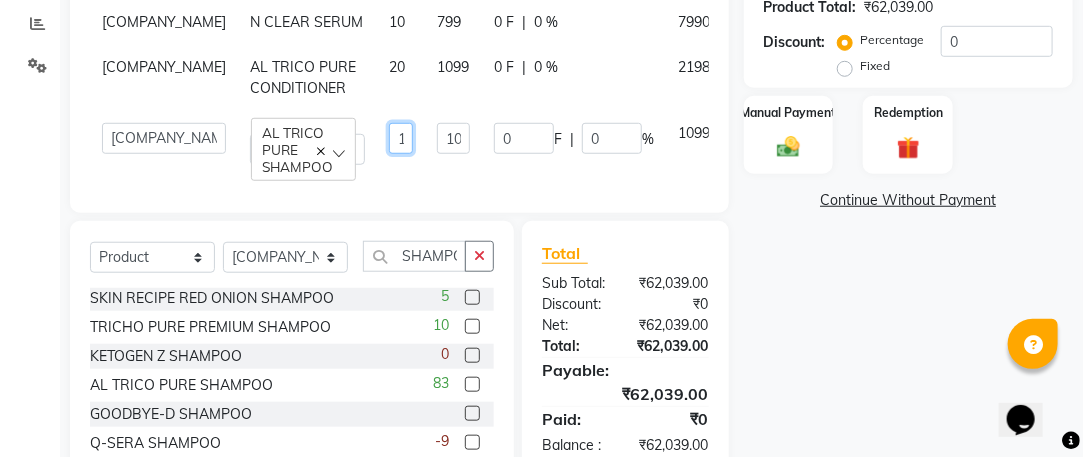 click on "1" 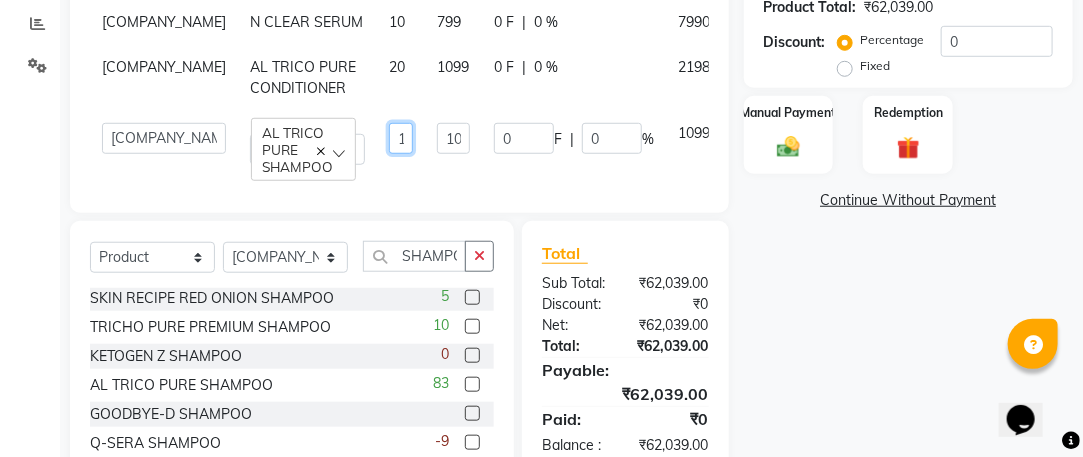 click on "1" 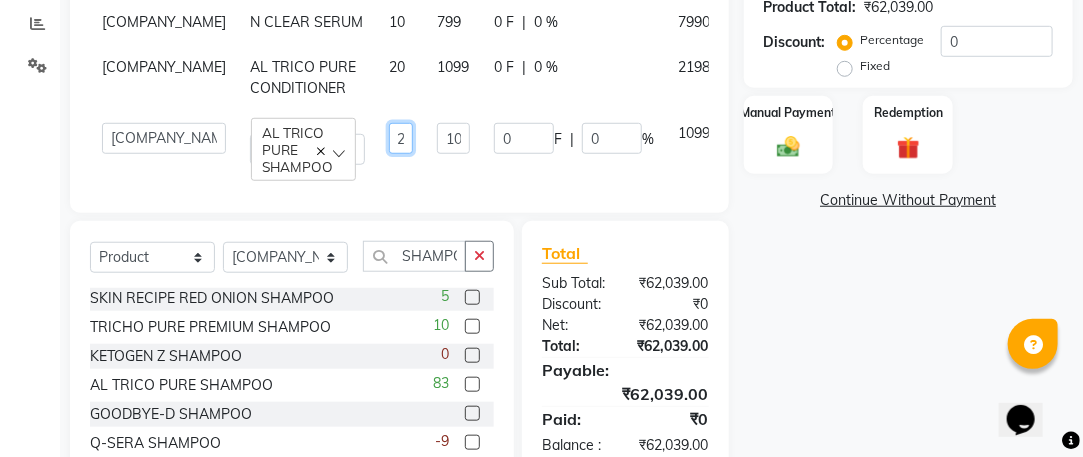 type on "20" 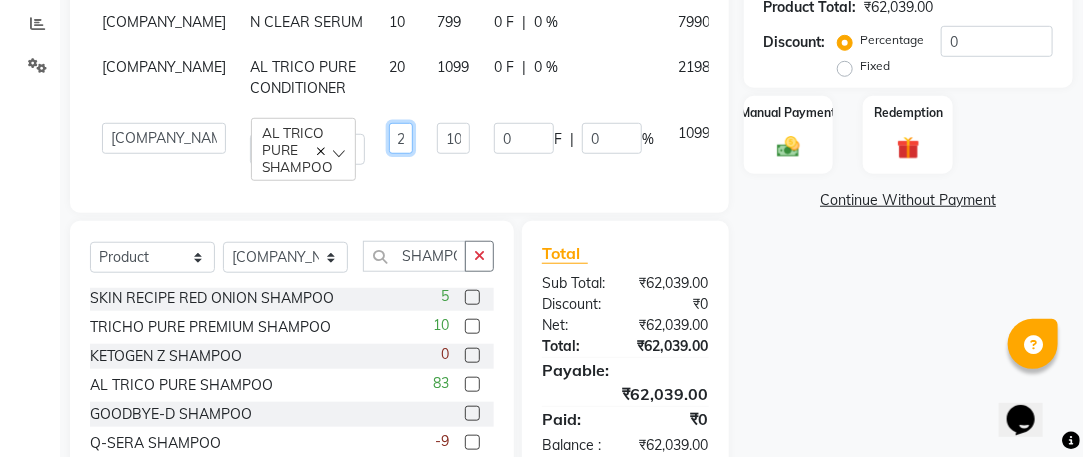 scroll, scrollTop: 0, scrollLeft: 9, axis: horizontal 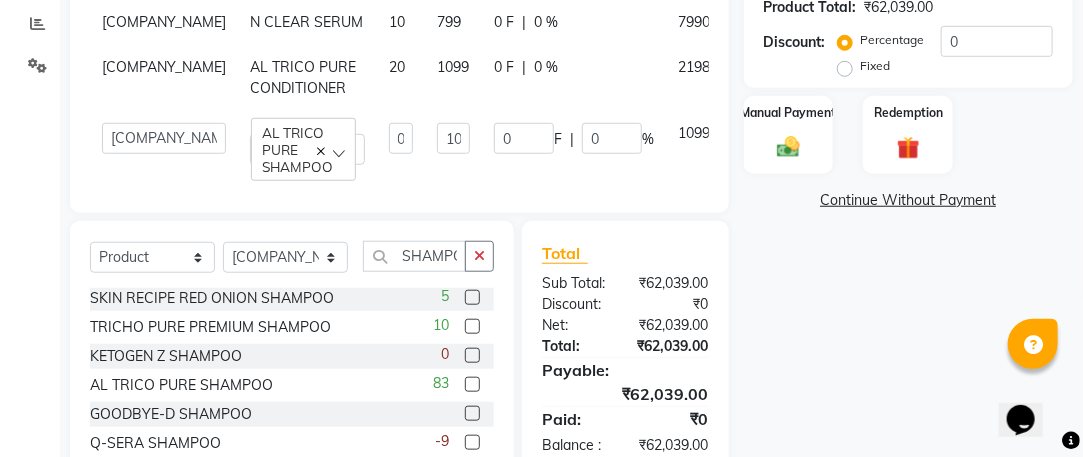 click on "Angel Life   AngelLife Lucknow   DR SWATI   KAJAL   PREETI KESARWANI   ROHINI KUMARI   SHASHANK KHARABANDA   SUSHMITA YADAV   VANSHIKA   AL TRICO PURE SHAMPOO  20 1099 0 F | 0 % 1099" 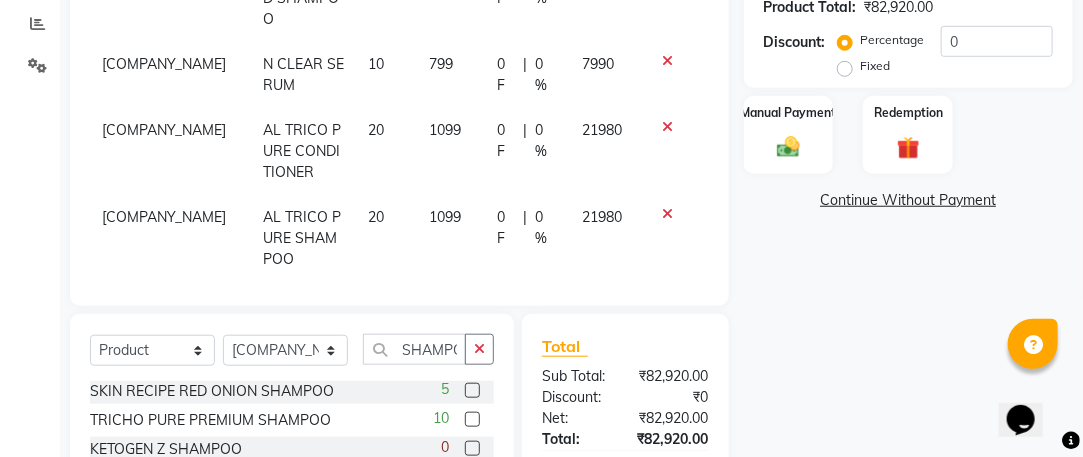 click on "20" 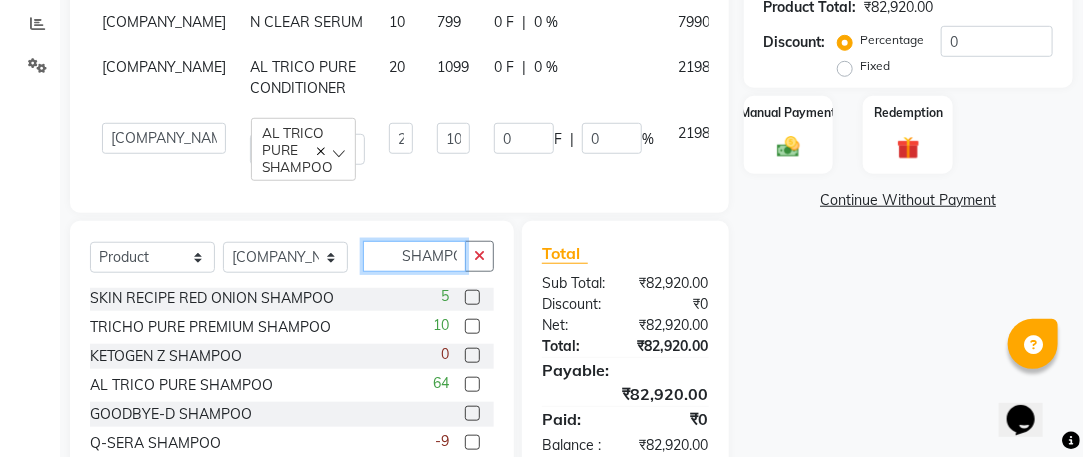 click on "SHAMPOO" 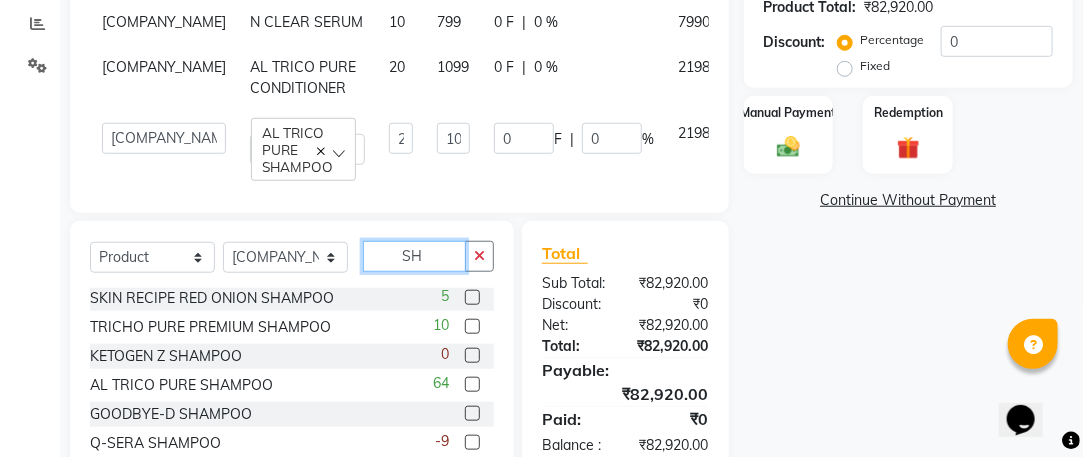scroll, scrollTop: 0, scrollLeft: 0, axis: both 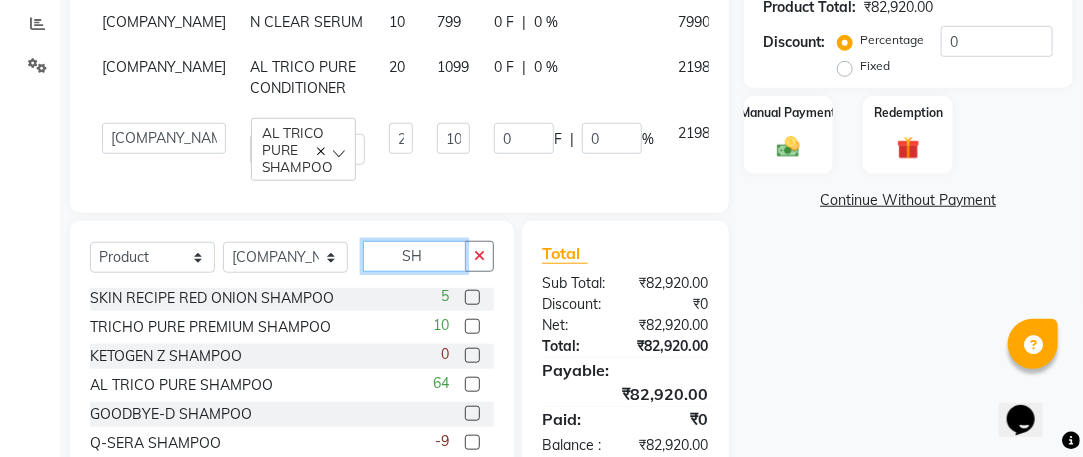type on "S" 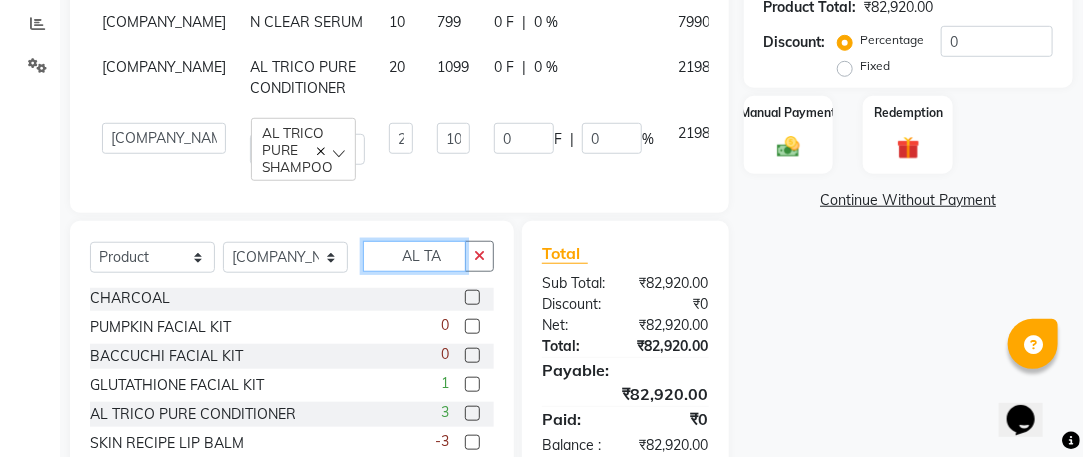 scroll, scrollTop: 0, scrollLeft: 0, axis: both 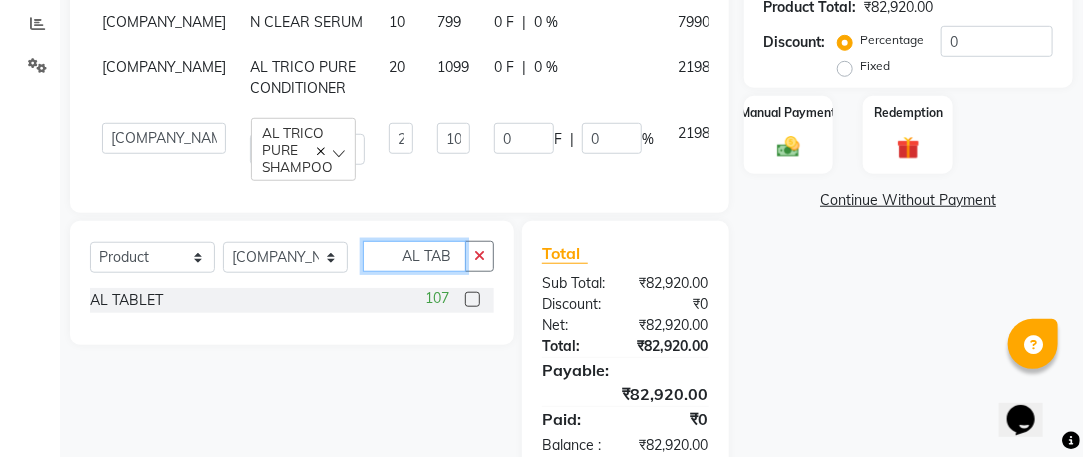 type on "AL TAB" 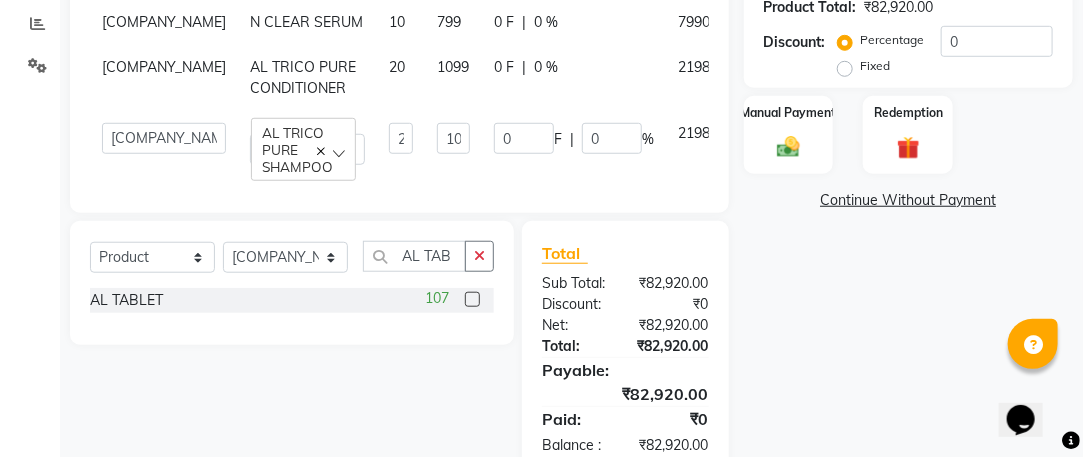 click 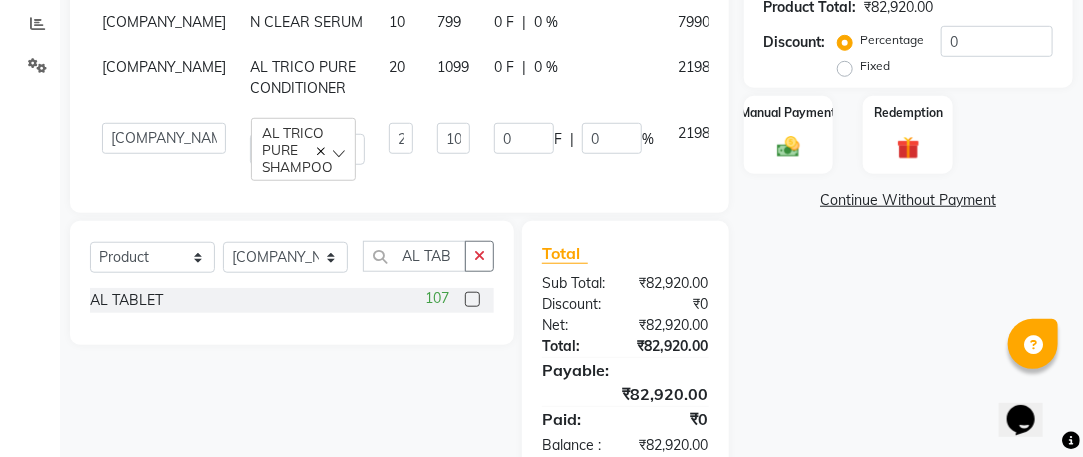 click at bounding box center [471, 300] 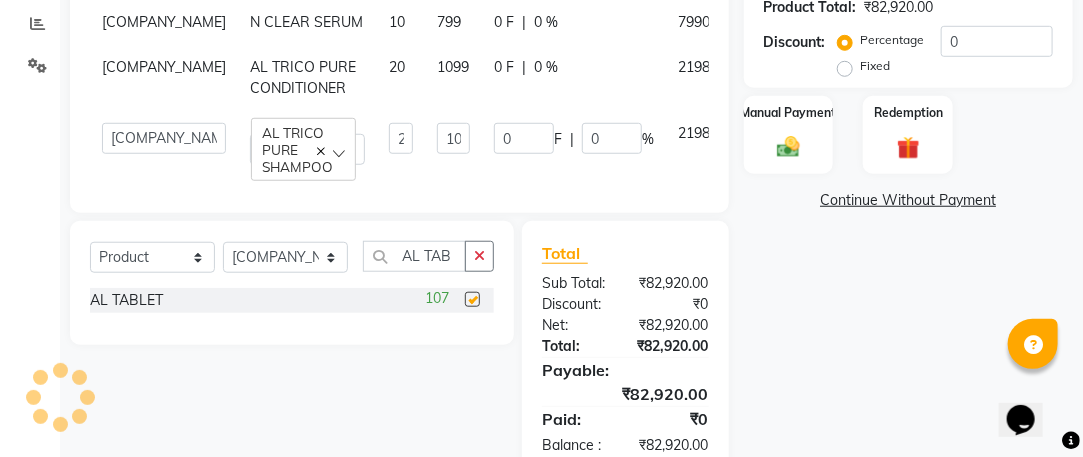 checkbox on "false" 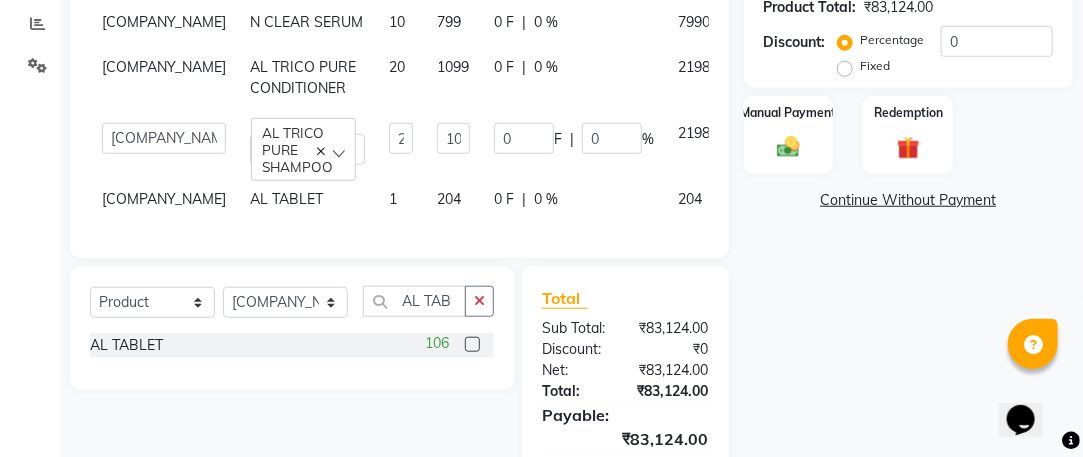click on "1" 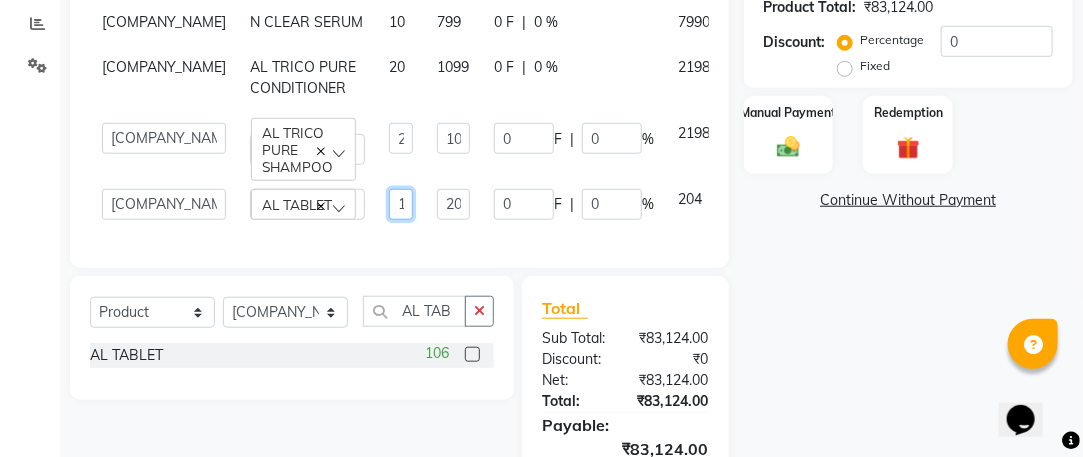 click on "1" 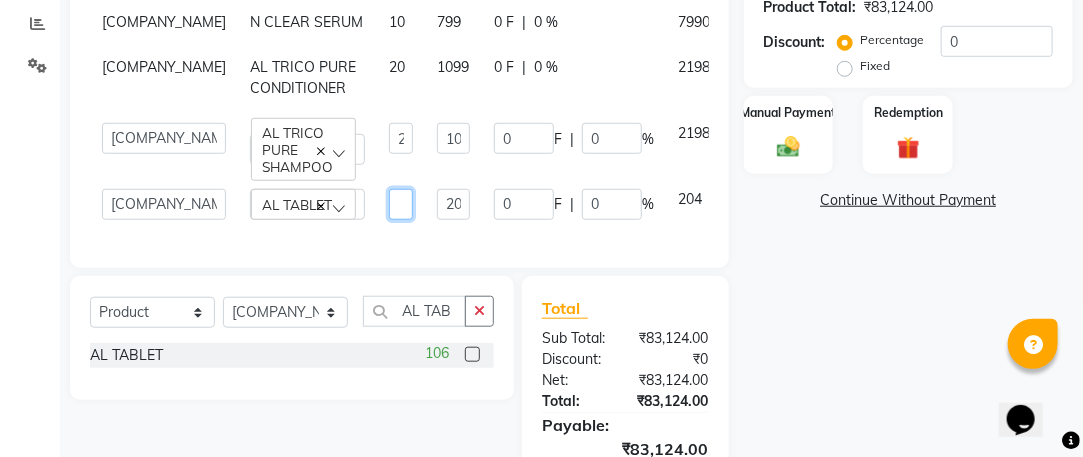scroll, scrollTop: 0, scrollLeft: 0, axis: both 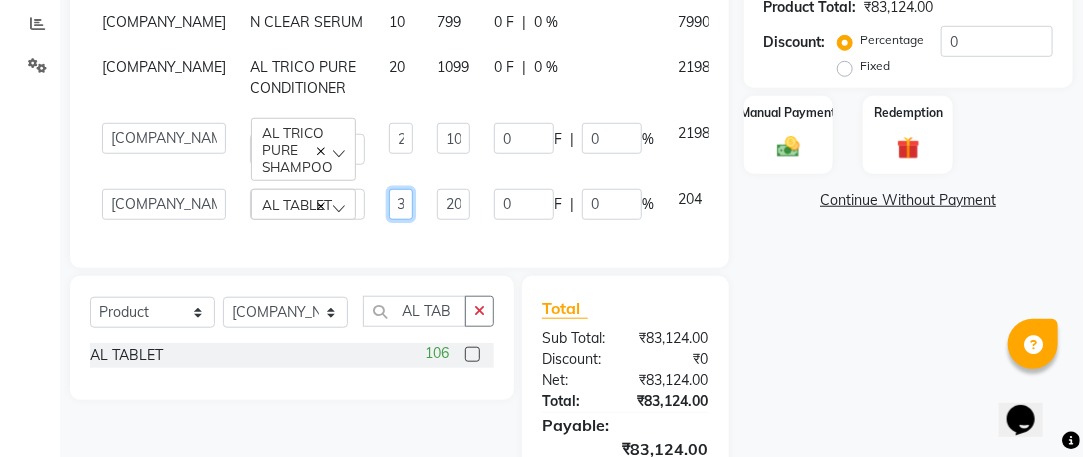 type on "30" 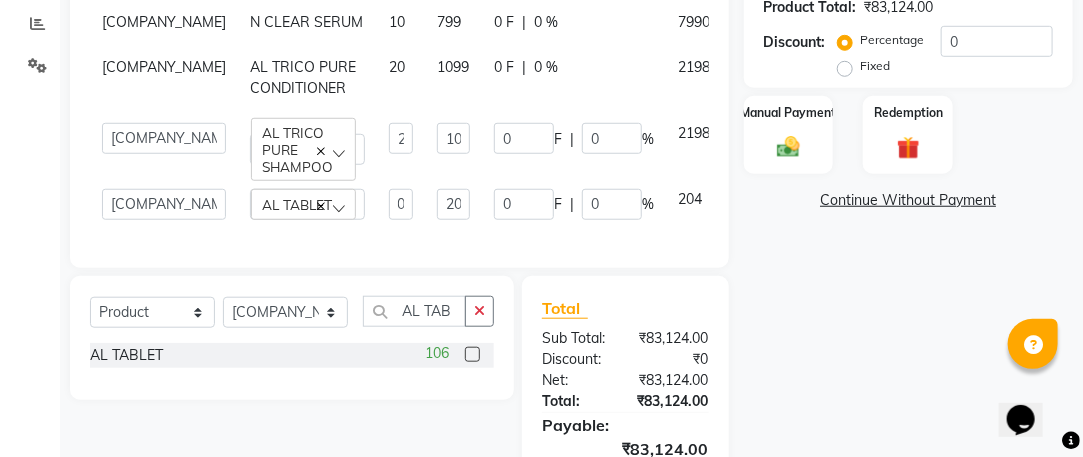 click on "Products Therapist Product Qty Price Disc Total Action Angel Life CUTI GOLD RICH TABLET 20 999 0 F | 0 % 19980 Angel Life GOODBYE-D SHAMPOO 10 1099 0 F | 0 % 10990 Angel Life N CLEAR SERUM 10 799 0 F | 0 % 7990 Angel Life AL TRICO PURE CONDITIONER 20 1099 0 F | 0 % 21980  Angel Life   AngelLife Lucknow   DR SWATI   KAJAL   PREETI KESARWANI   ROHINI KUMARI   SHASHANK KHARABANDA   SUSHMITA YADAV   VANSHIKA   AL TRICO PURE SHAMPOO  20 1099 0 F | 0 % 21980  Angel Life   AngelLife Lucknow   DR SWATI   KAJAL   PREETI KESARWANI   ROHINI KUMARI   SHASHANK KHARABANDA   SUSHMITA YADAV   VANSHIKA   AL TABLET  30 204 0 F | 0 % 204" 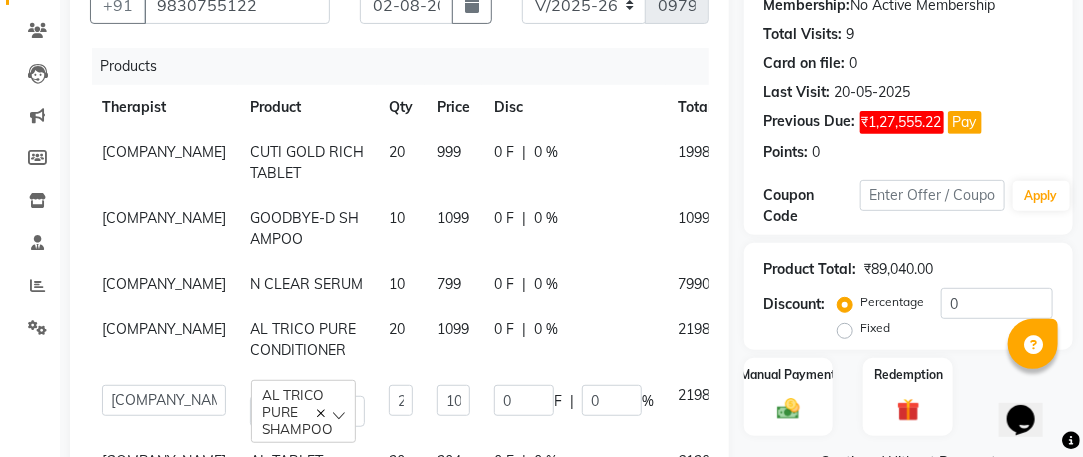scroll, scrollTop: 181, scrollLeft: 0, axis: vertical 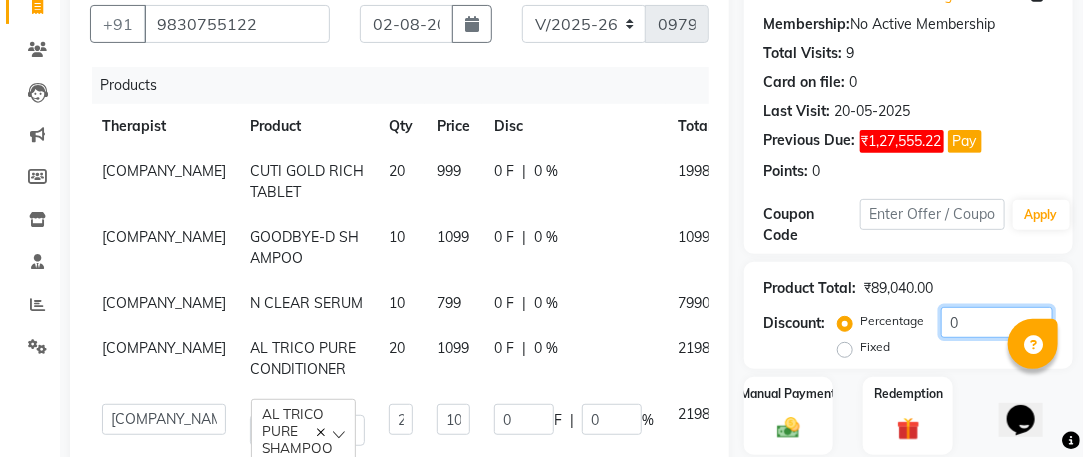 click on "0" 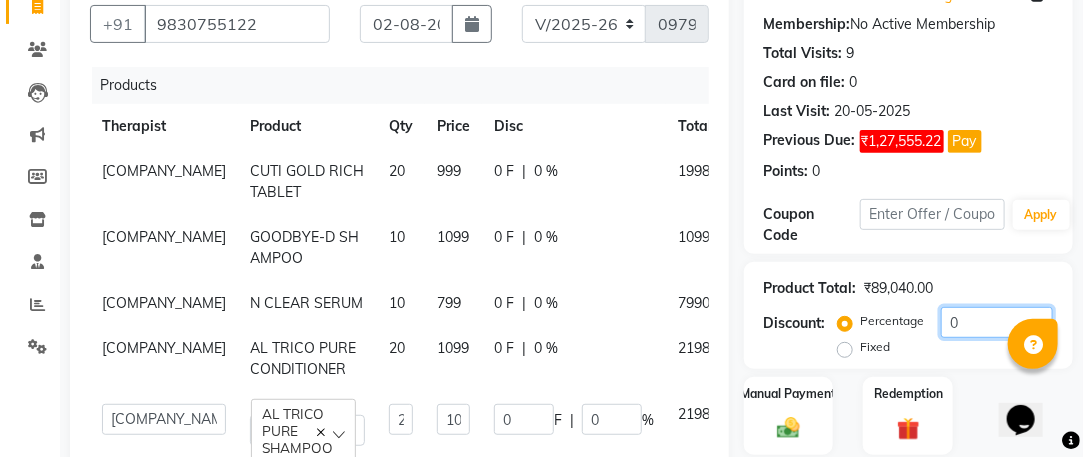 type on "50" 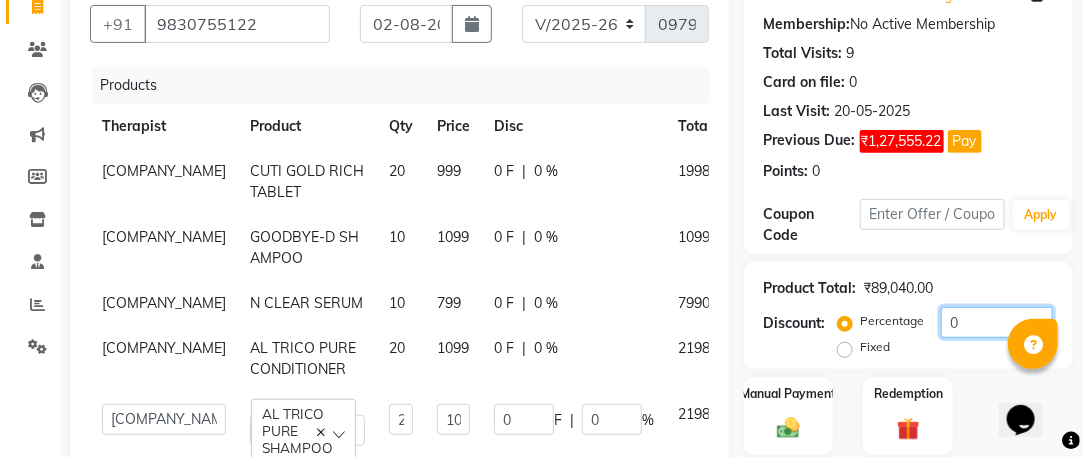type on "10990" 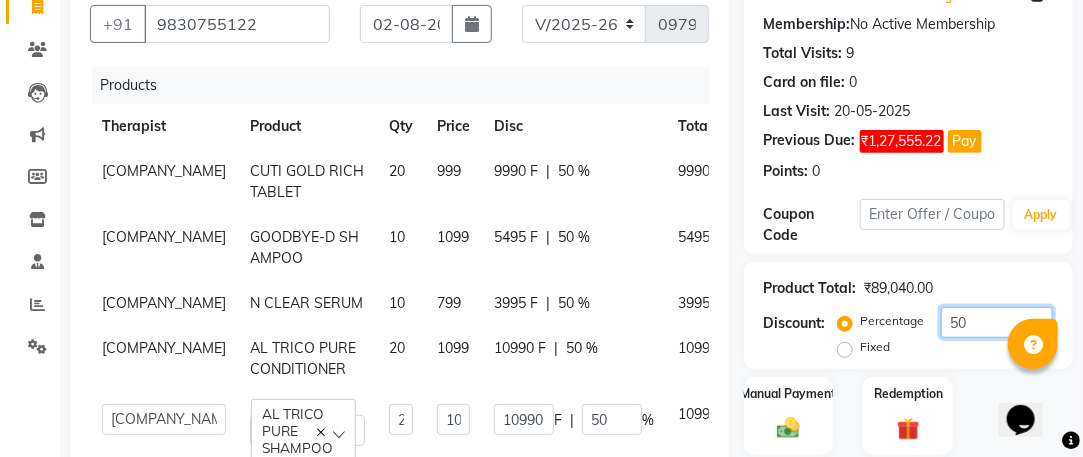 type on "50" 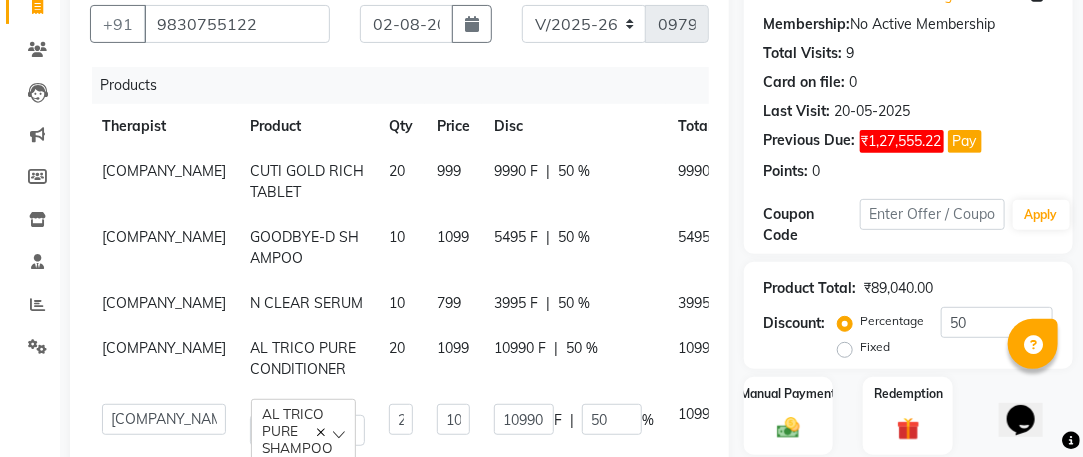 click on "Manual Payment Redemption" 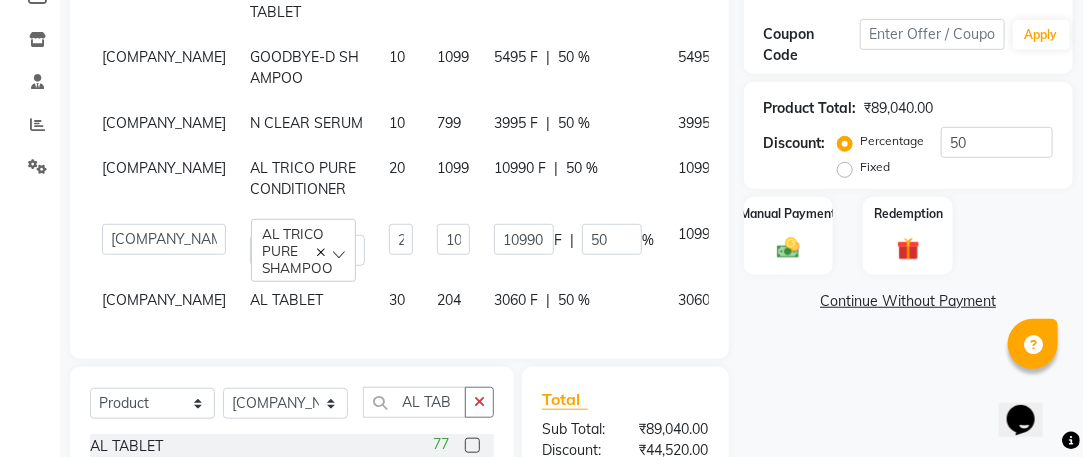 scroll, scrollTop: 362, scrollLeft: 0, axis: vertical 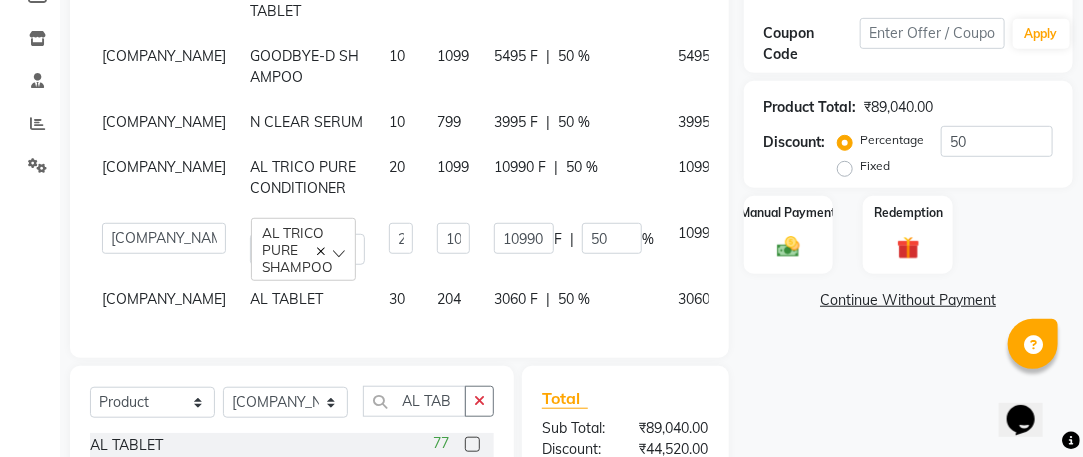click on "Continue Without Payment" 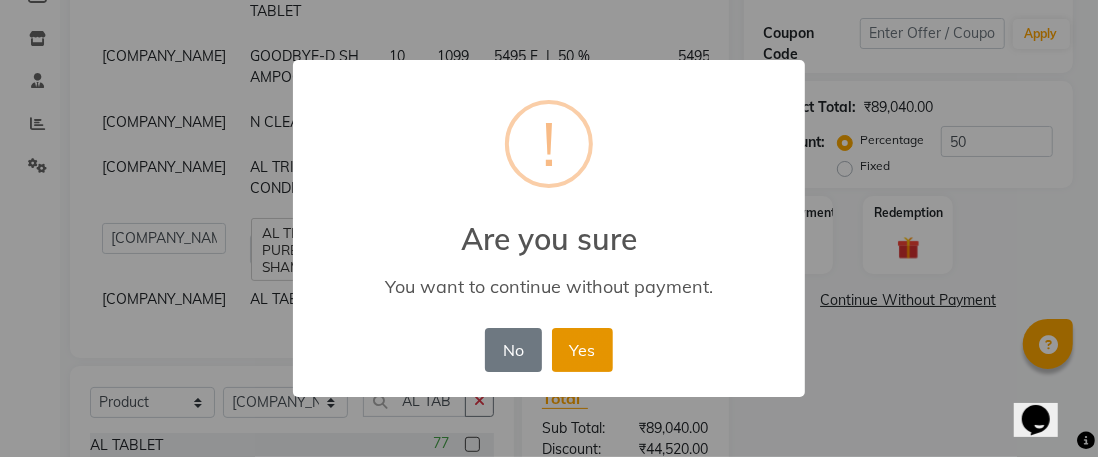 click on "Yes" at bounding box center [582, 350] 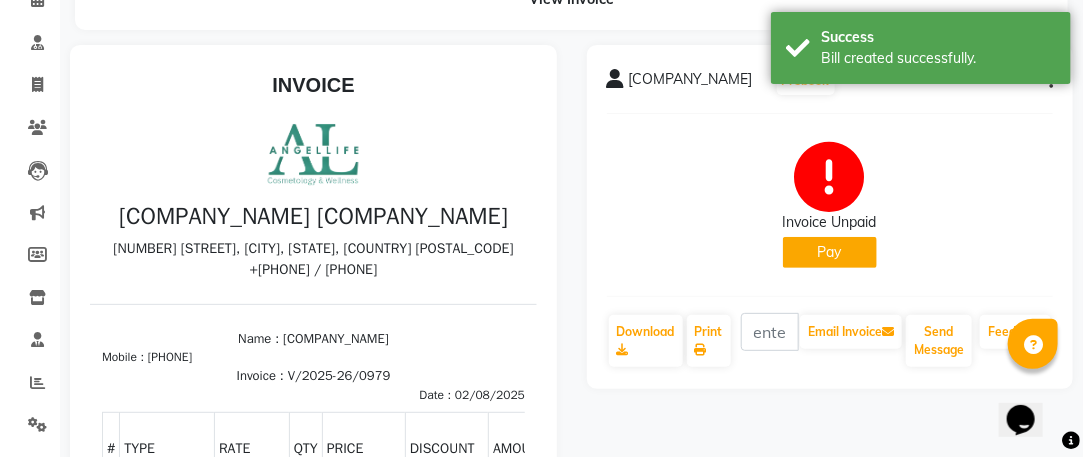 scroll, scrollTop: 106, scrollLeft: 0, axis: vertical 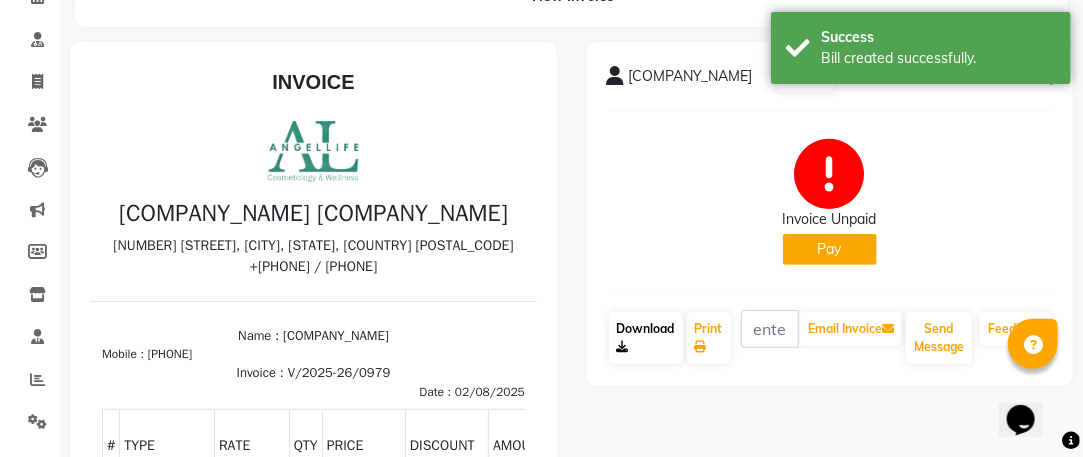 click on "Download" 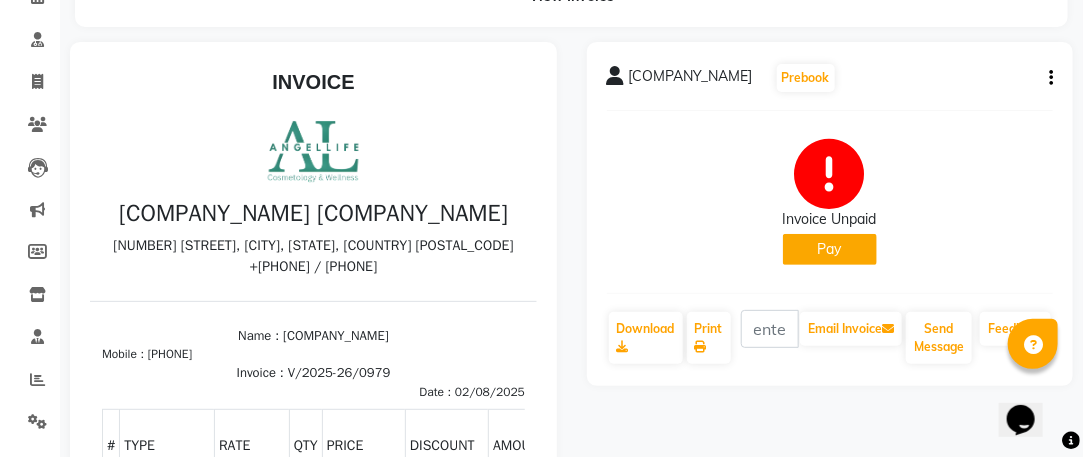 click 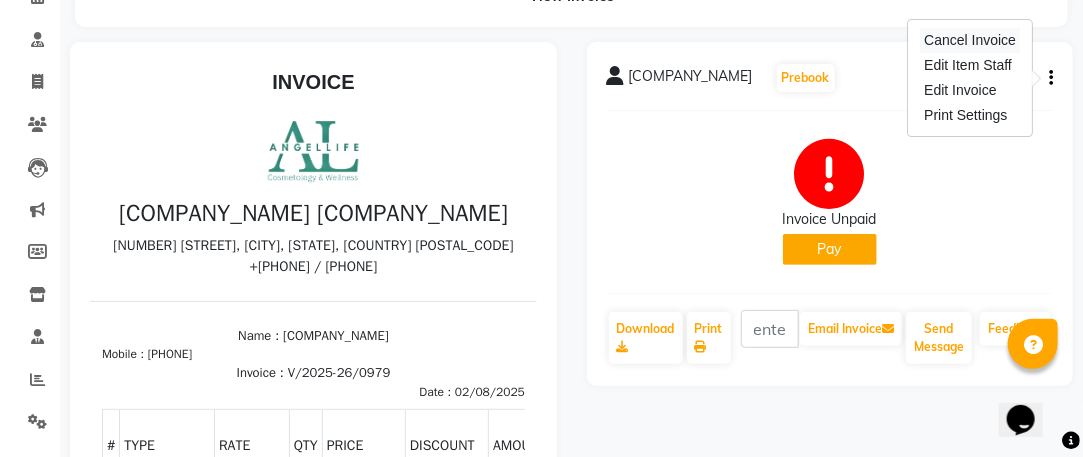 click on "Cancel Invoice" at bounding box center (970, 40) 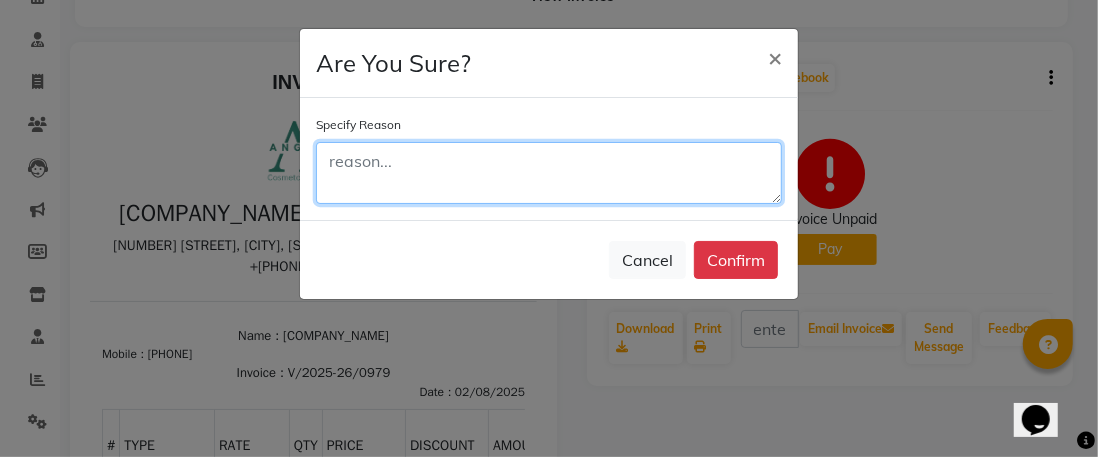 click 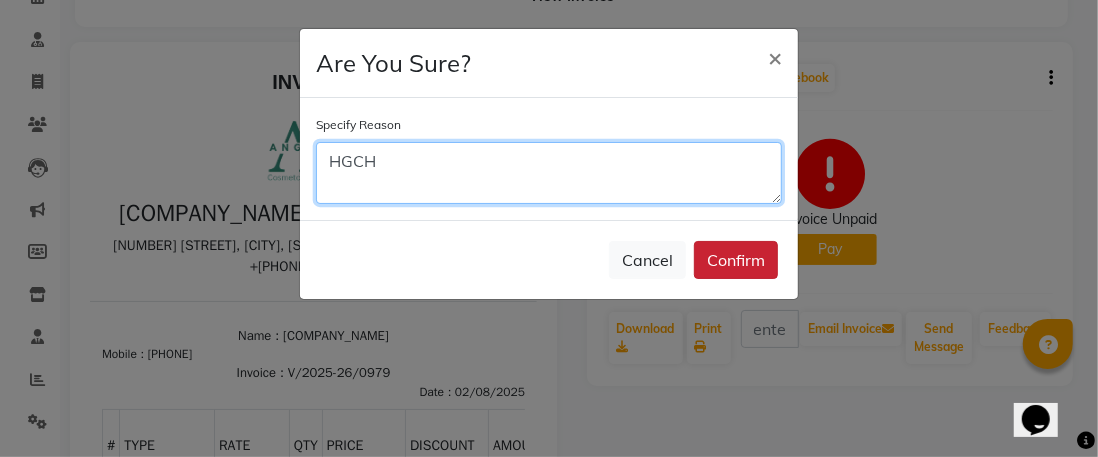 type on "HGCH" 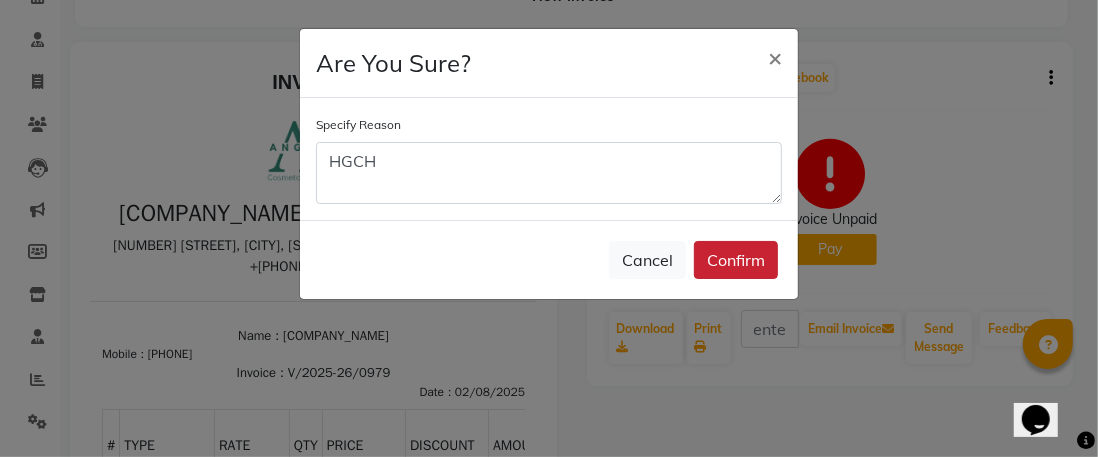 click on "Confirm" 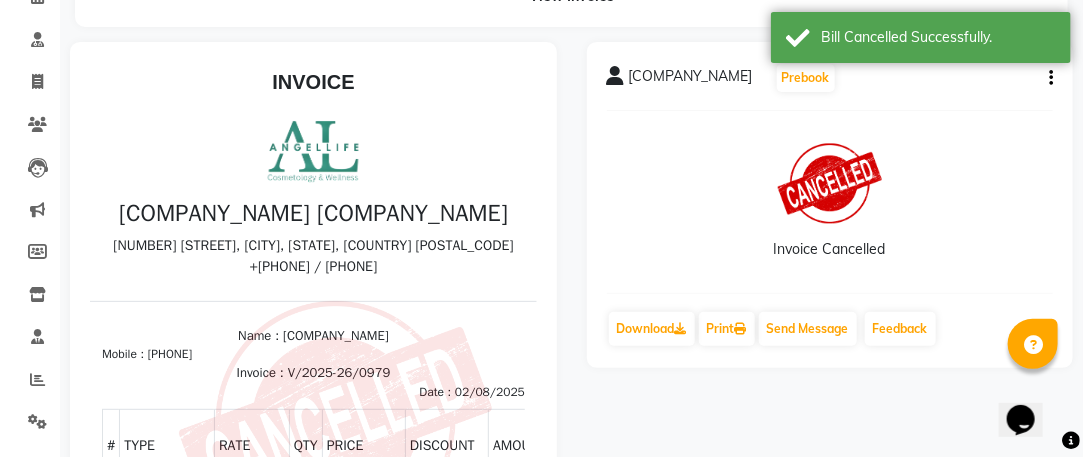 scroll, scrollTop: 15, scrollLeft: 0, axis: vertical 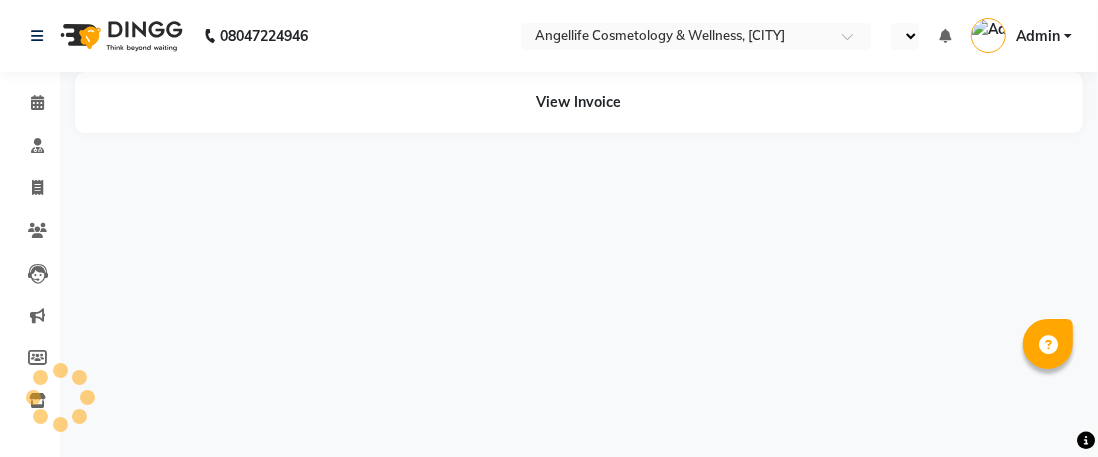 select on "en" 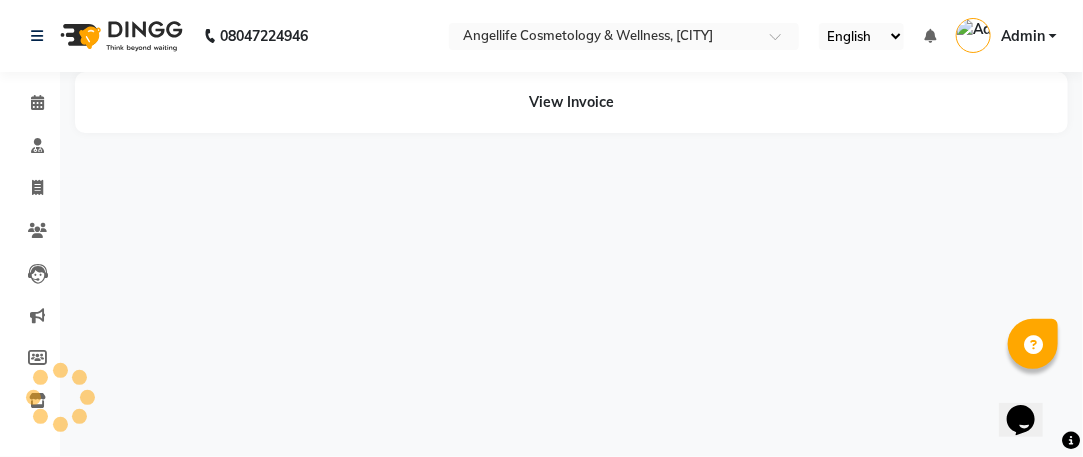 scroll, scrollTop: 0, scrollLeft: 0, axis: both 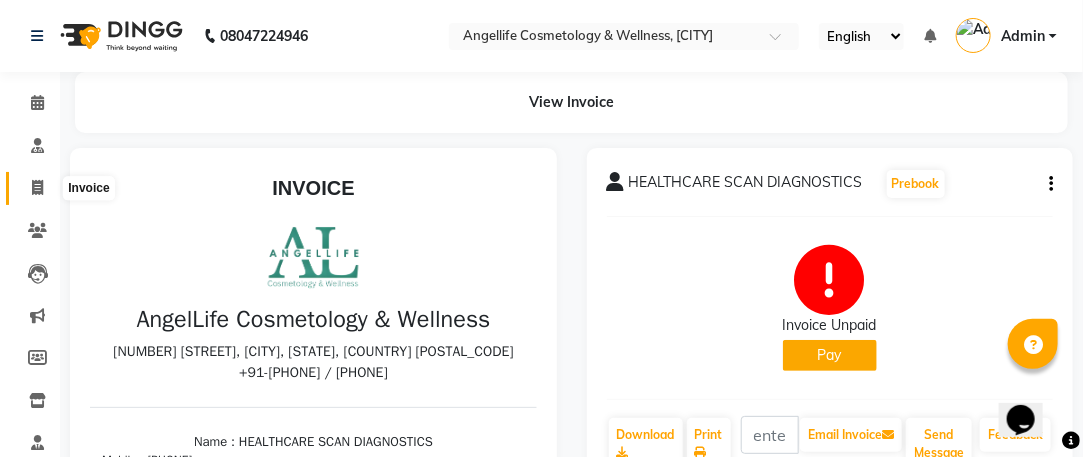 click 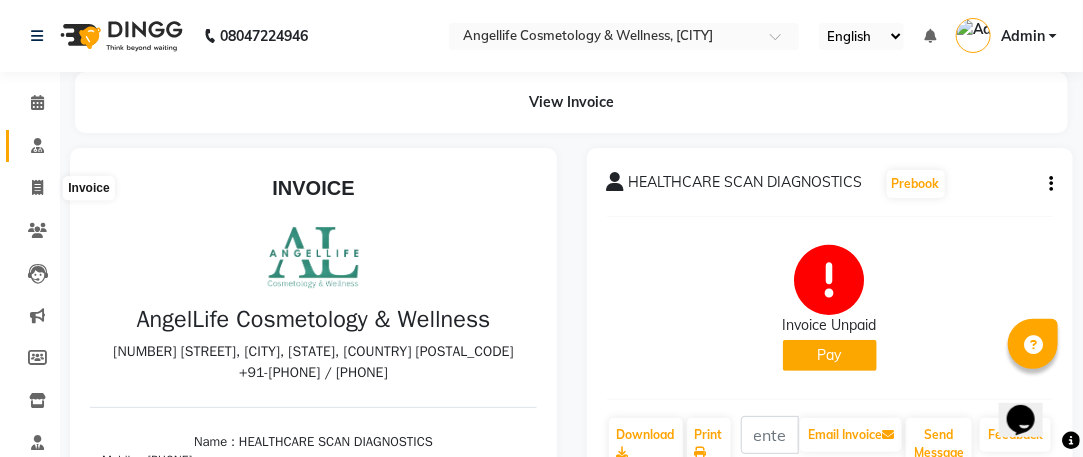 select on "service" 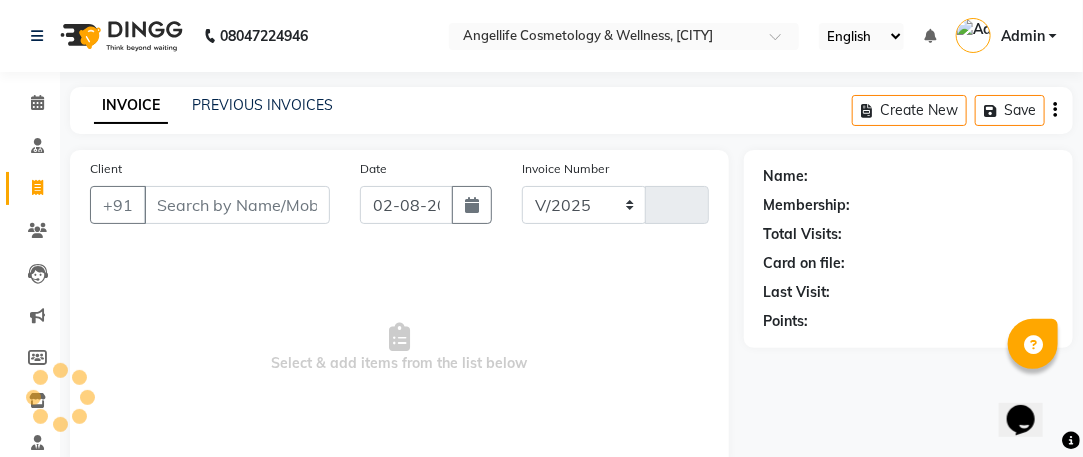 select on "4531" 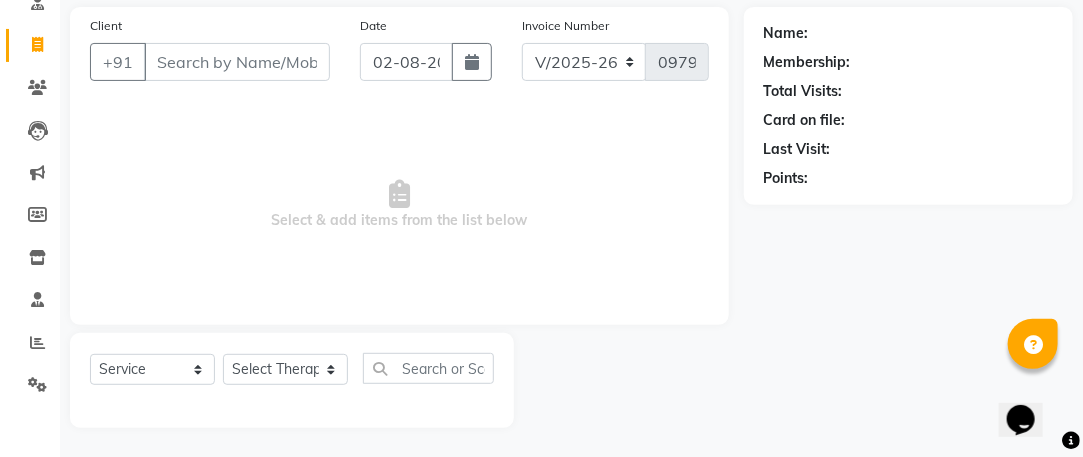 scroll, scrollTop: 0, scrollLeft: 0, axis: both 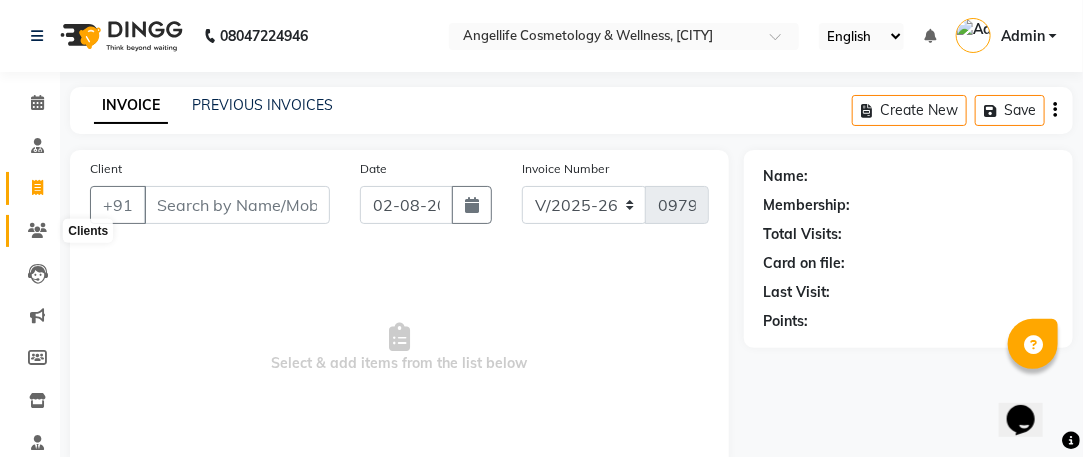 click 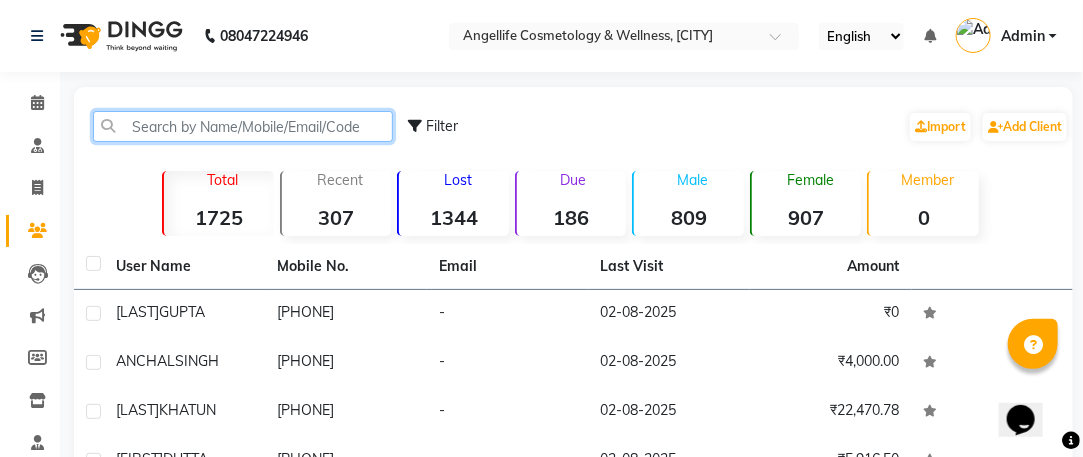click 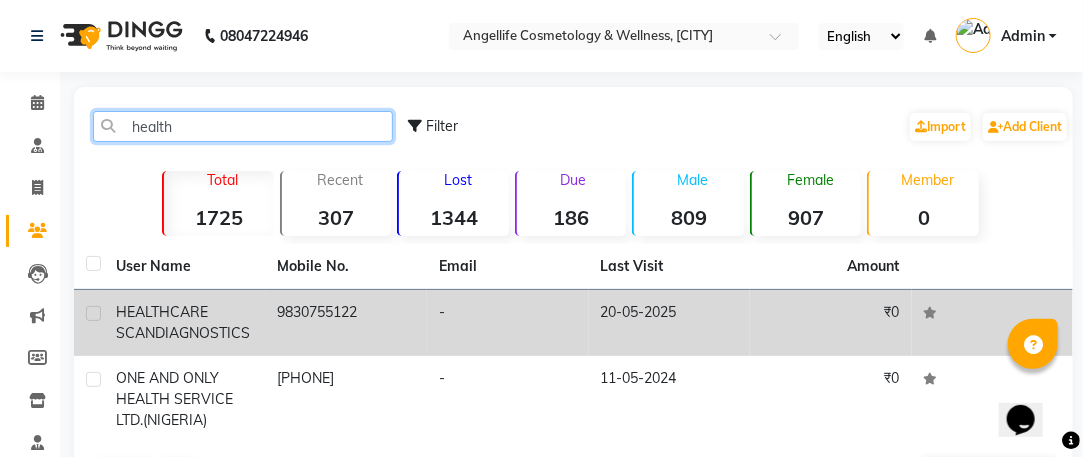 type on "health" 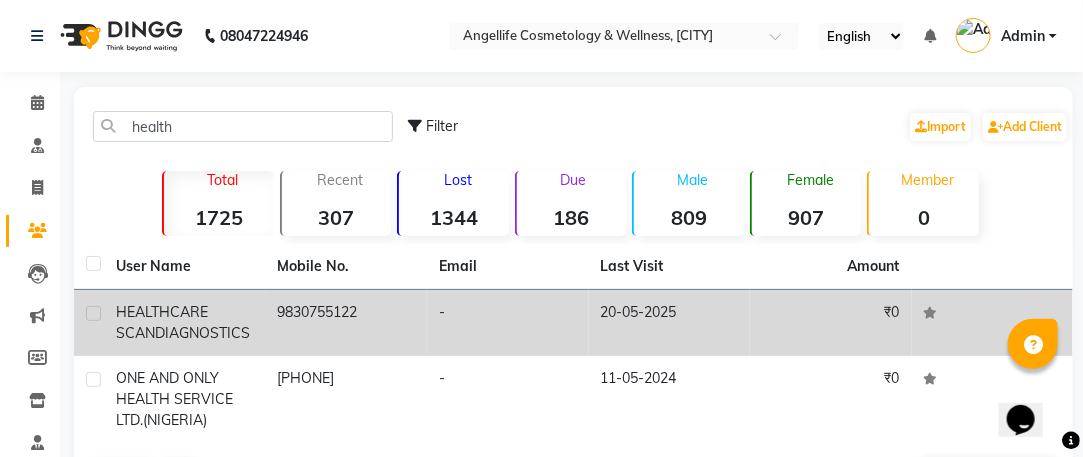 click on "DIAGNOSTICS" 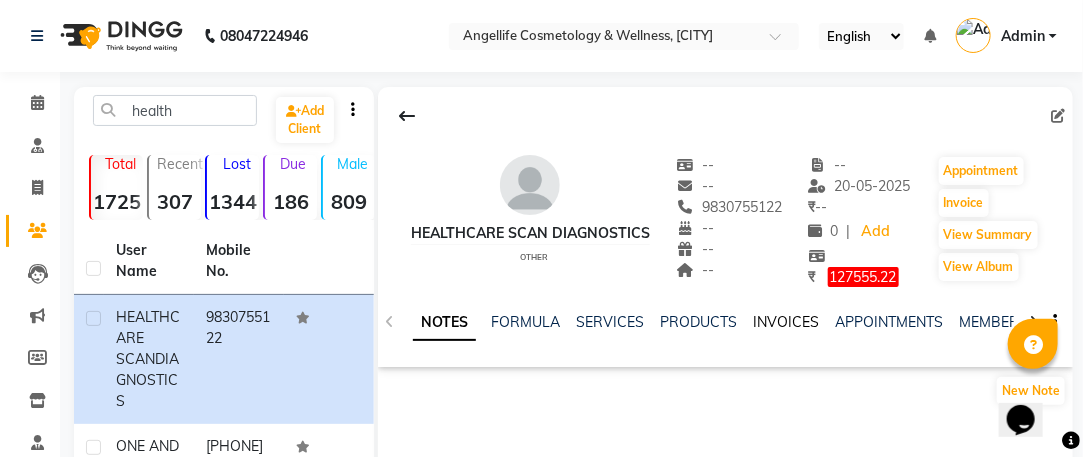 click on "INVOICES" 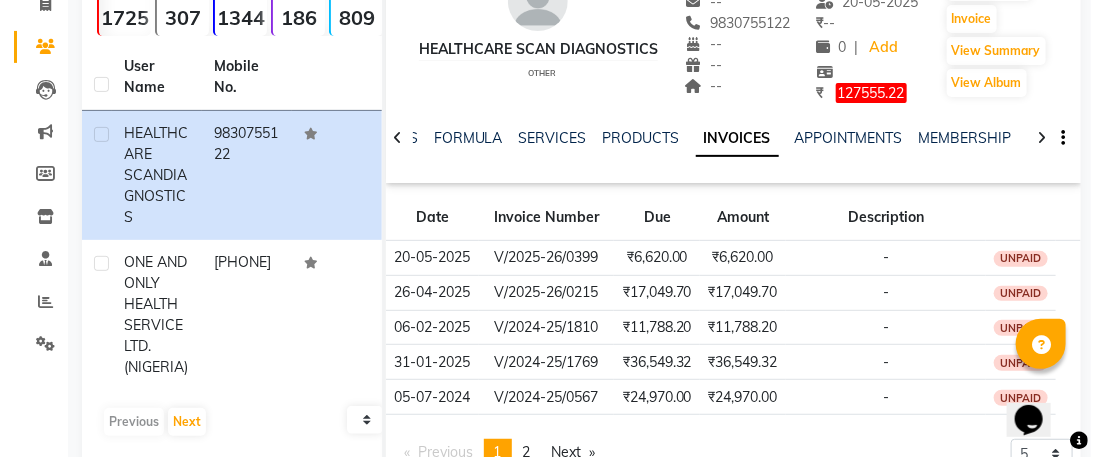 scroll, scrollTop: 192, scrollLeft: 0, axis: vertical 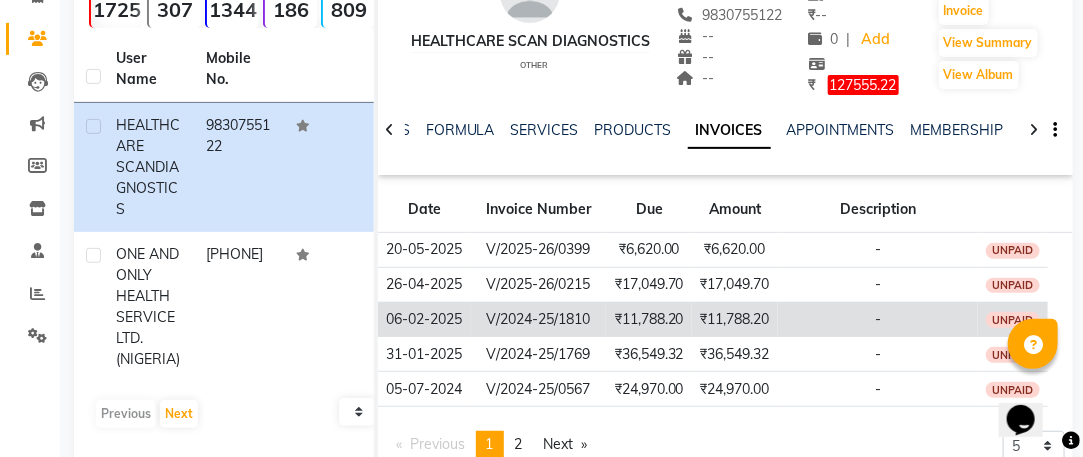 click on "V/2024-25/1810" 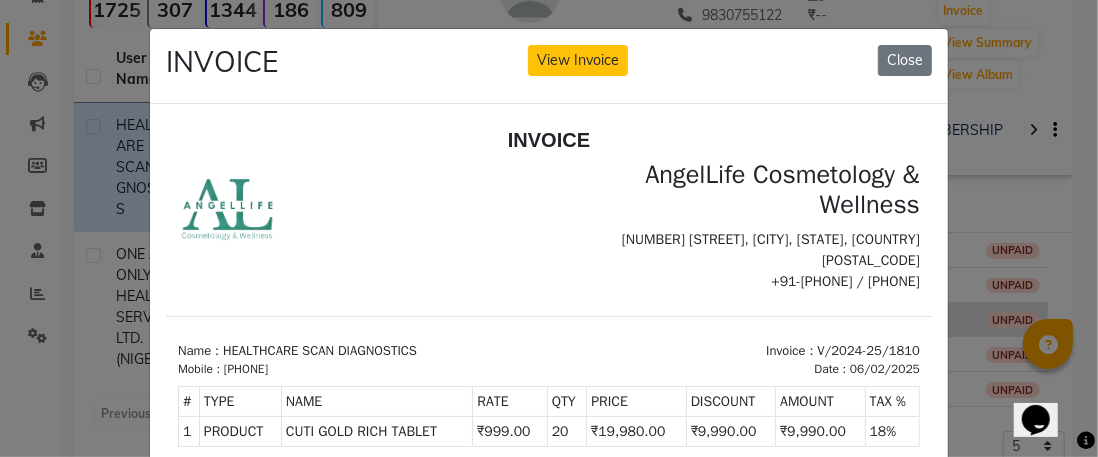 scroll, scrollTop: 16, scrollLeft: 0, axis: vertical 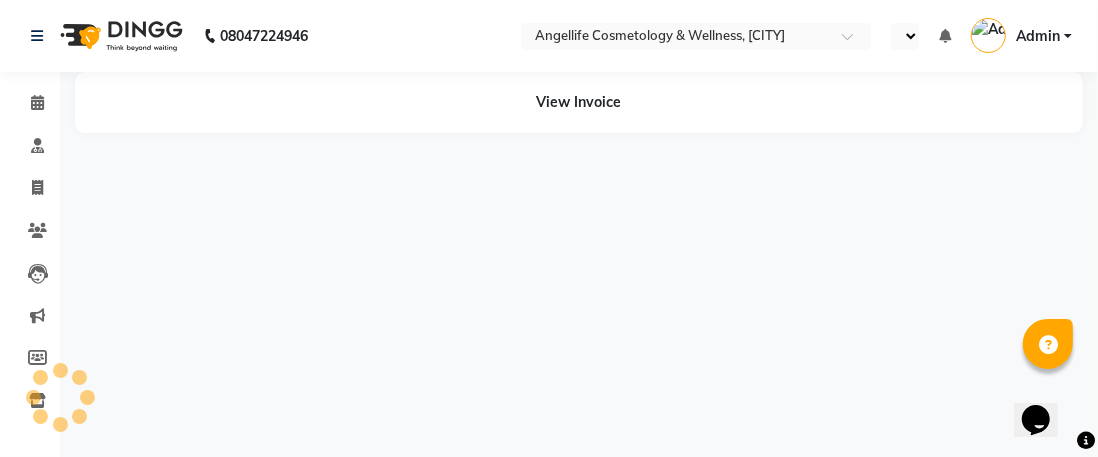 select on "en" 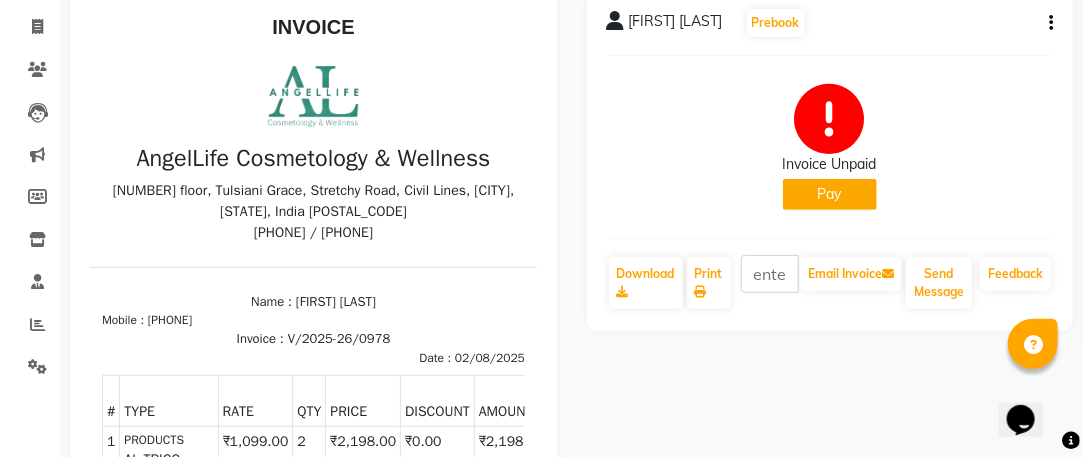 scroll, scrollTop: 164, scrollLeft: 0, axis: vertical 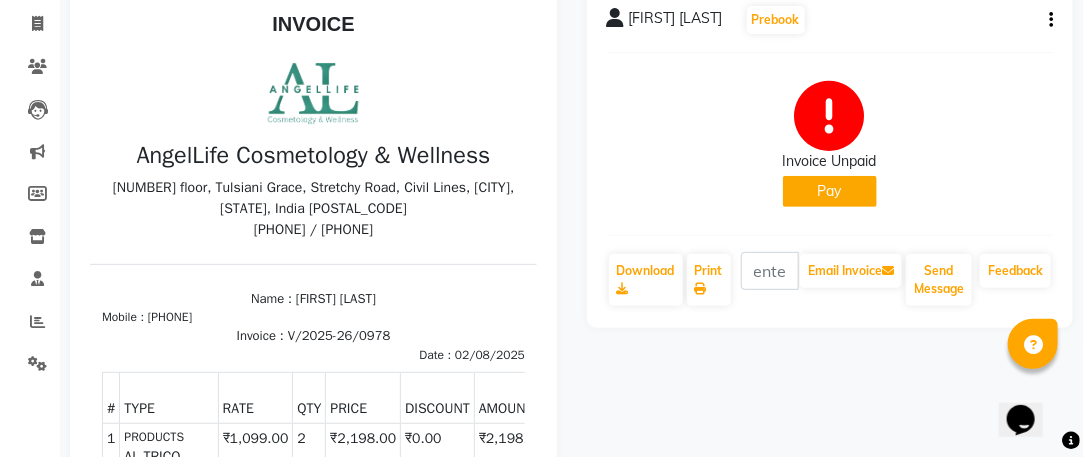 click on "Pay" 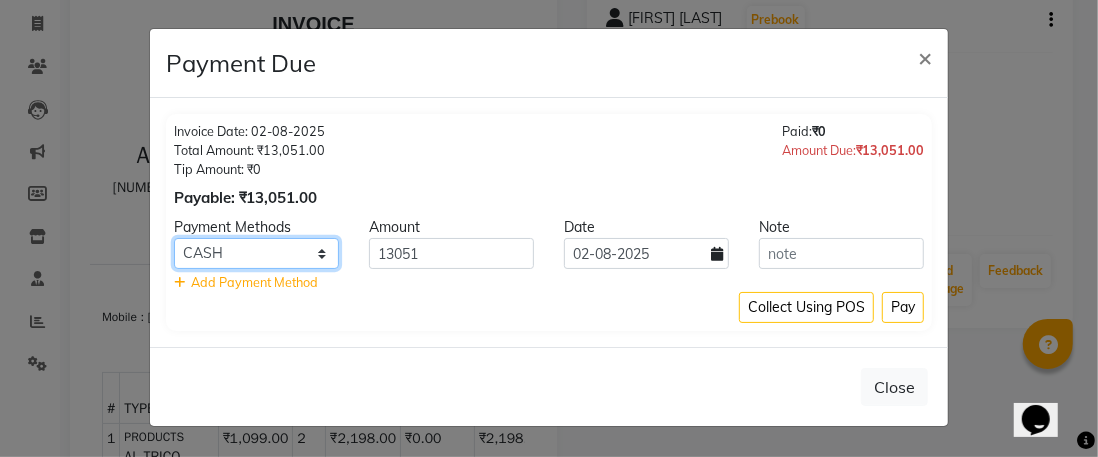 click on "CASH CARD ONLINE CUSTOM GPay PayTM PhonePe UPI NearBuy Loan BharatPay Cheque MosamBee MI Voucher Bank Family Visa Card Master Card BharatPay Card UPI BharatPay Other Cards Juice by MCB MyT Money MariDeal DefiDeal Deal.mu THD TCL CEdge Card M UPI M UPI Axis UPI Union Card (Indian Bank) Card (DL Bank) RS BTC Wellnessta Razorpay Complimentary Nift Spa Finder Spa Week Venmo BFL LoanTap SaveIN GMoney ATH Movil On Account Chamber Gift Card Trade Comp Donation Card on File Envision BRAC Card City Card bKash Credit Card Debit Card Shoutlo LUZO Jazz Cash AmEx Discover Tabby Online W Room Charge Room Charge USD Room Charge Euro Room Charge EGP Room Charge GBP Bajaj Finserv Bad Debts Card: IDFC Card: IOB Coupon Gcash PayMaya Instamojo COnline UOnline SOnline SCard Paypal PPR PPV PPC PPN PPG PPE CAMP Benefit ATH Movil Dittor App Rupay Diners iPrepaid iPackage District App Pine Labs Cash Payment Pnb Bank GPay NT Cash Lash GPay Lash Cash Nail GPay Nail Cash BANKTANSFER Dreamfolks BOB SBI Save-In Nail Card Lash Card" 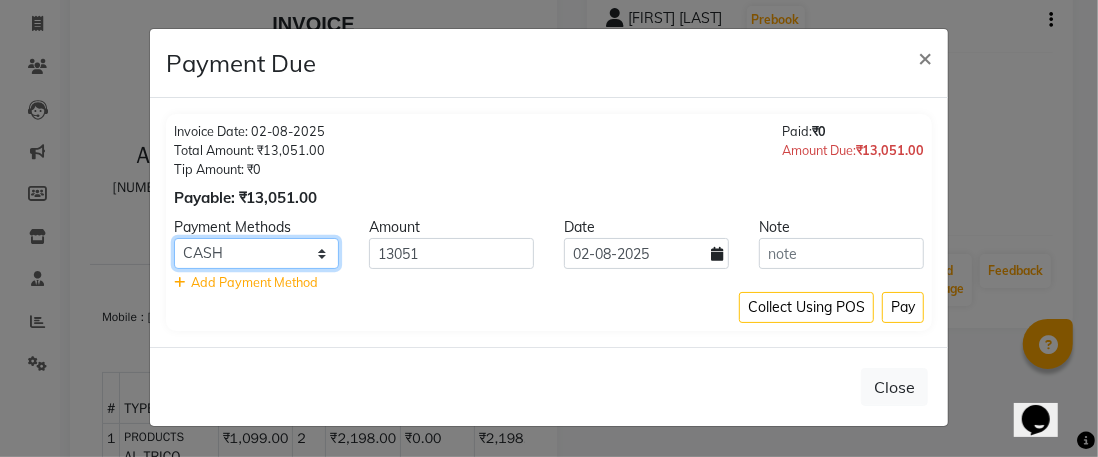 select on "3" 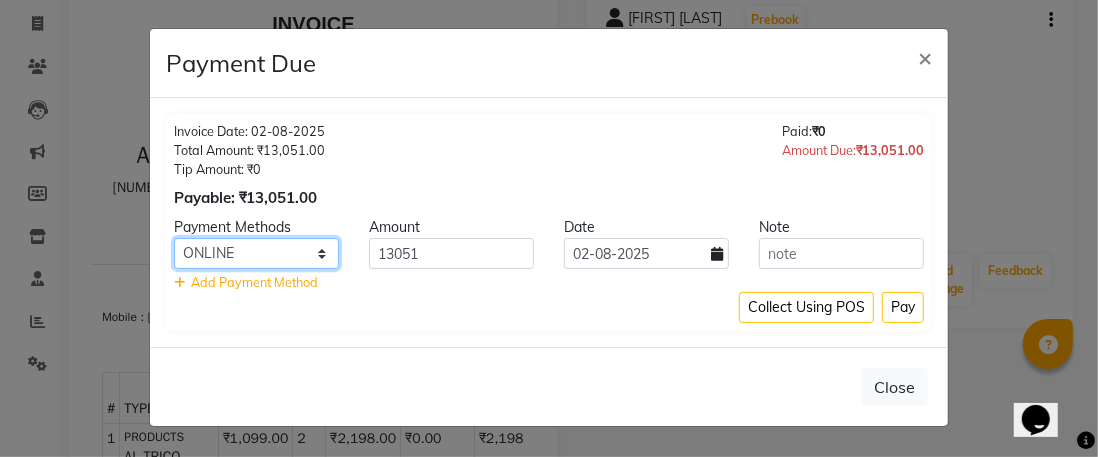 click on "CASH CARD ONLINE CUSTOM GPay PayTM PhonePe UPI NearBuy Loan BharatPay Cheque MosamBee MI Voucher Bank Family Visa Card Master Card BharatPay Card UPI BharatPay Other Cards Juice by MCB MyT Money MariDeal DefiDeal Deal.mu THD TCL CEdge Card M UPI M UPI Axis UPI Union Card (Indian Bank) Card (DL Bank) RS BTC Wellnessta Razorpay Complimentary Nift Spa Finder Spa Week Venmo BFL LoanTap SaveIN GMoney ATH Movil On Account Chamber Gift Card Trade Comp Donation Card on File Envision BRAC Card City Card bKash Credit Card Debit Card Shoutlo LUZO Jazz Cash AmEx Discover Tabby Online W Room Charge Room Charge USD Room Charge Euro Room Charge EGP Room Charge GBP Bajaj Finserv Bad Debts Card: IDFC Card: IOB Coupon Gcash PayMaya Instamojo COnline UOnline SOnline SCard Paypal PPR PPV PPC PPN PPG PPE CAMP Benefit ATH Movil Dittor App Rupay Diners iPrepaid iPackage District App Pine Labs Cash Payment Pnb Bank GPay NT Cash Lash GPay Lash Cash Nail GPay Nail Cash BANKTANSFER Dreamfolks BOB SBI Save-In Nail Card Lash Card" 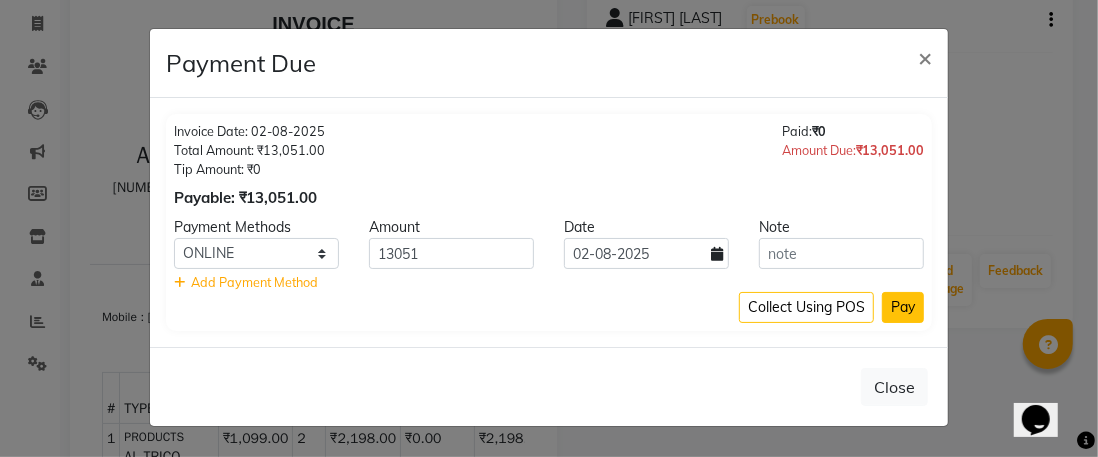 click on "Pay" 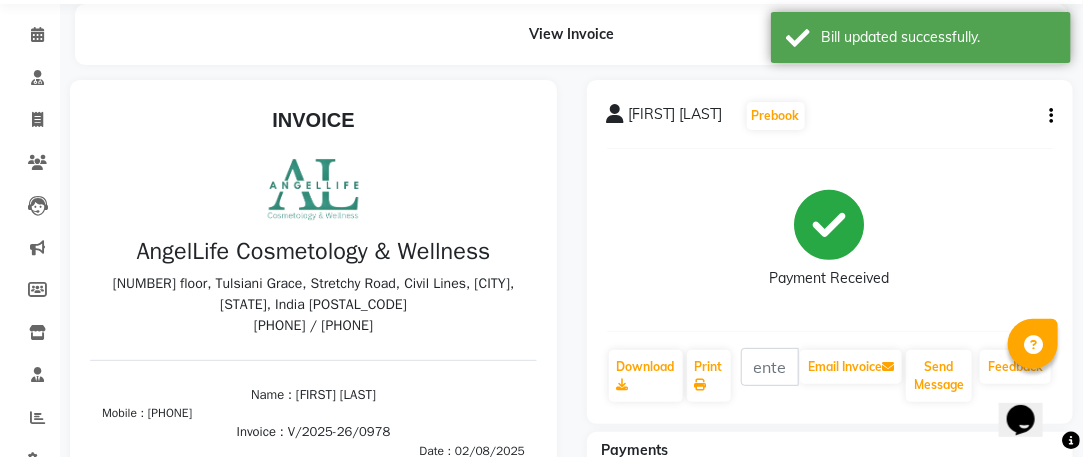 scroll, scrollTop: 56, scrollLeft: 0, axis: vertical 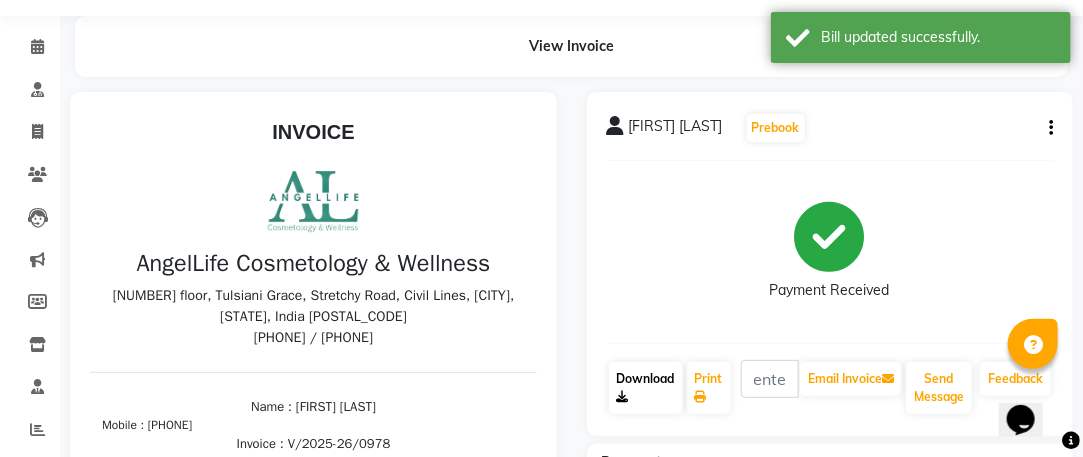 click on "Download" 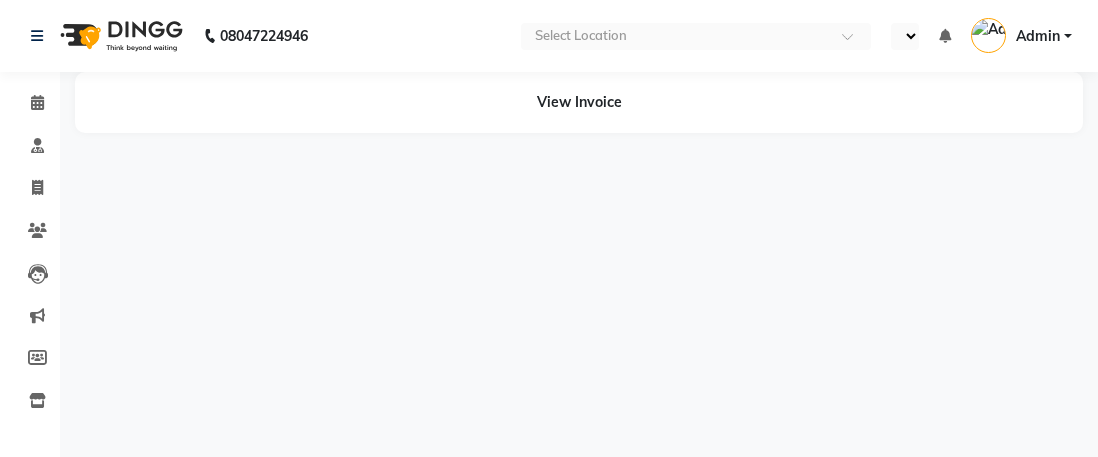 scroll, scrollTop: 0, scrollLeft: 0, axis: both 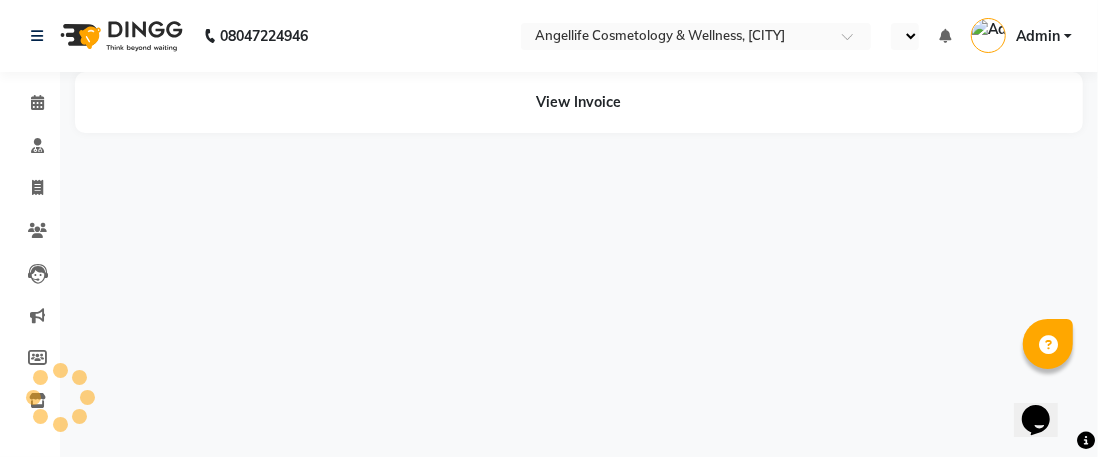 select on "en" 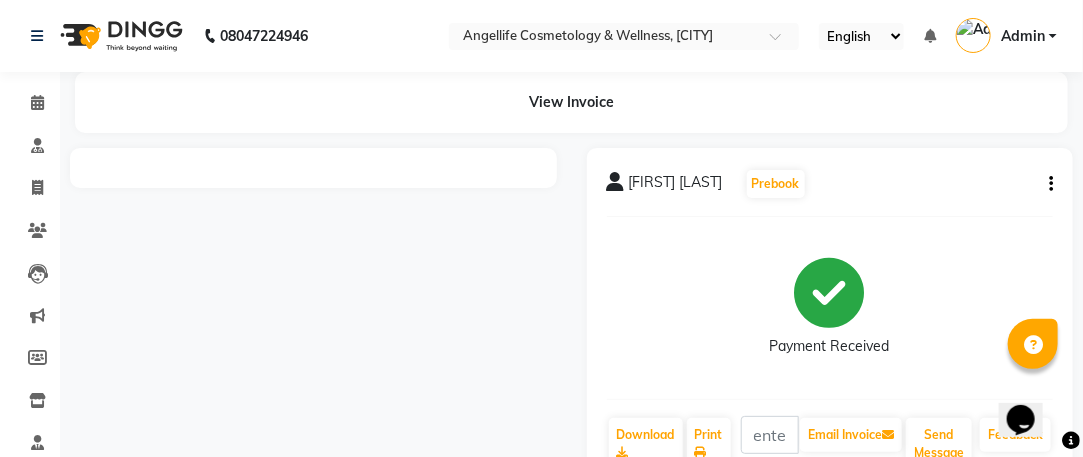 click 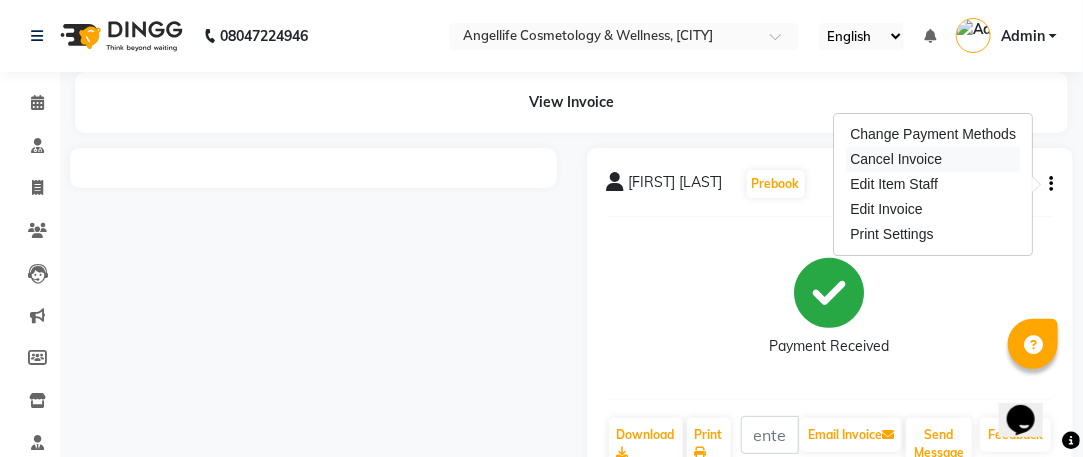 click on "Cancel Invoice" at bounding box center [934, 159] 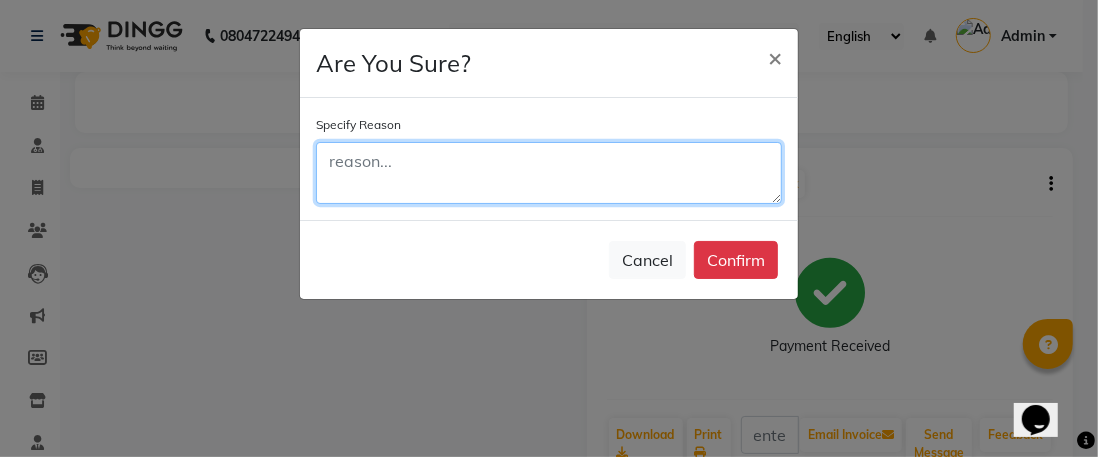 click 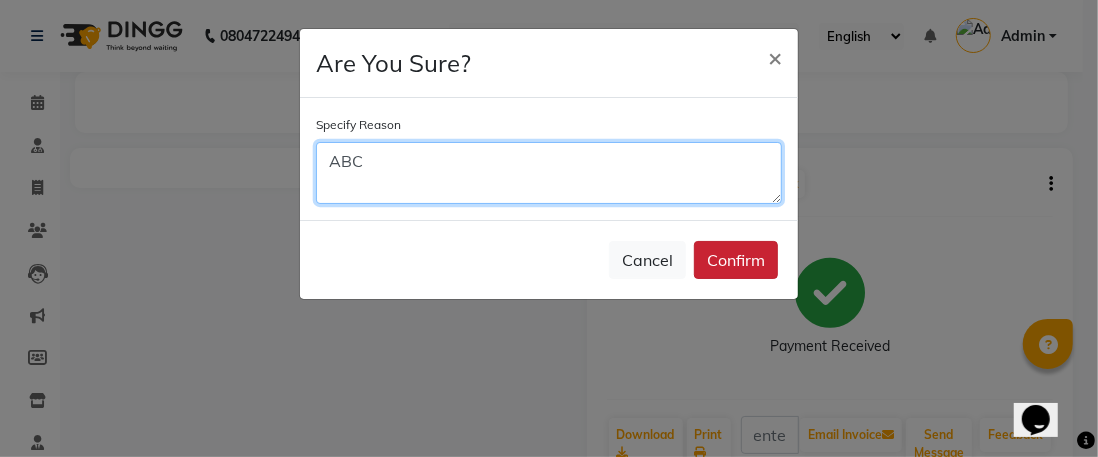 type on "ABC" 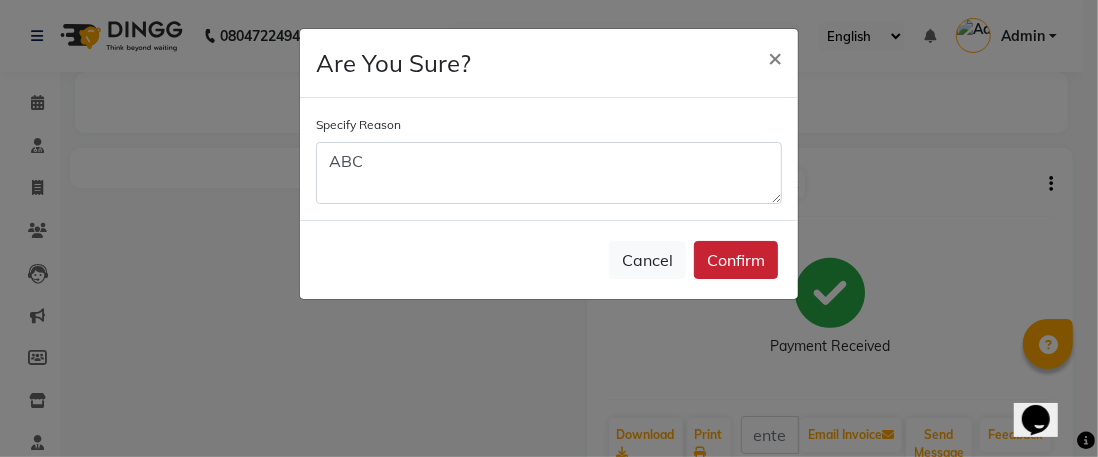 click on "Confirm" 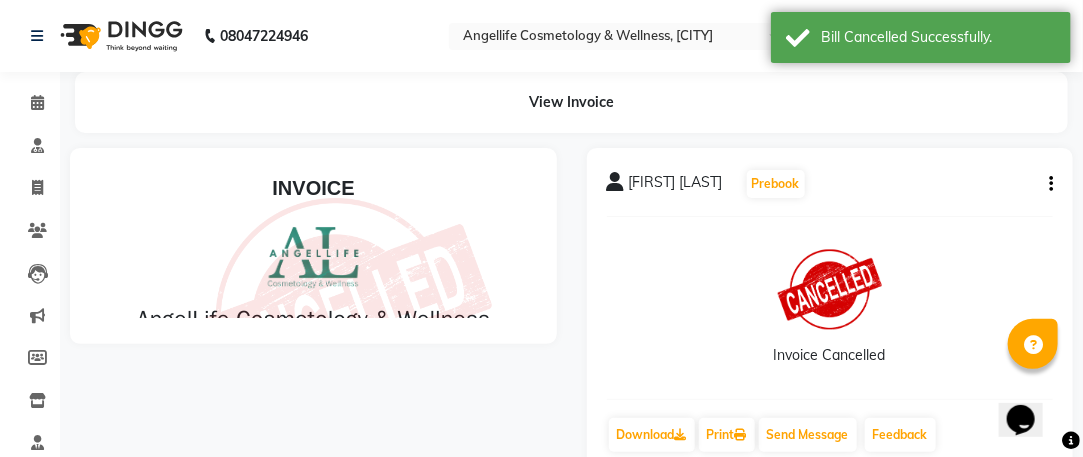 scroll, scrollTop: 0, scrollLeft: 0, axis: both 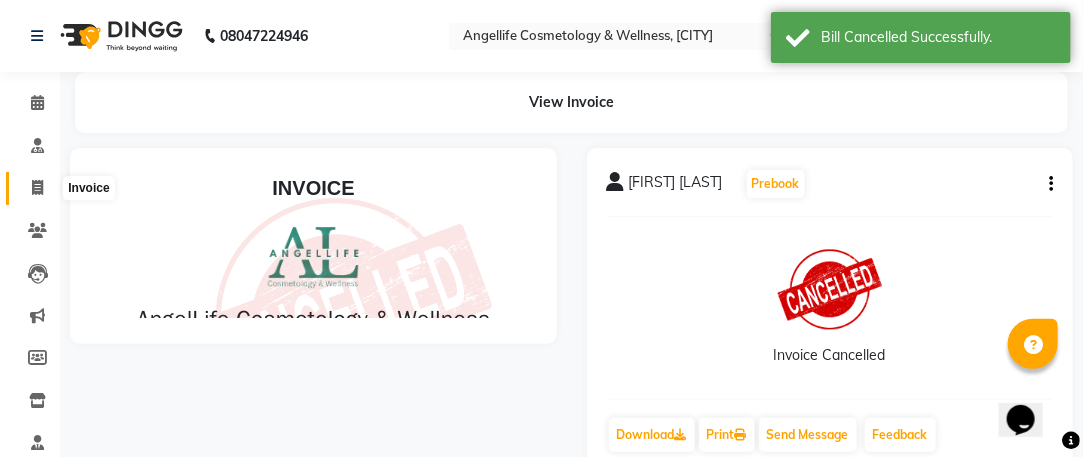 click 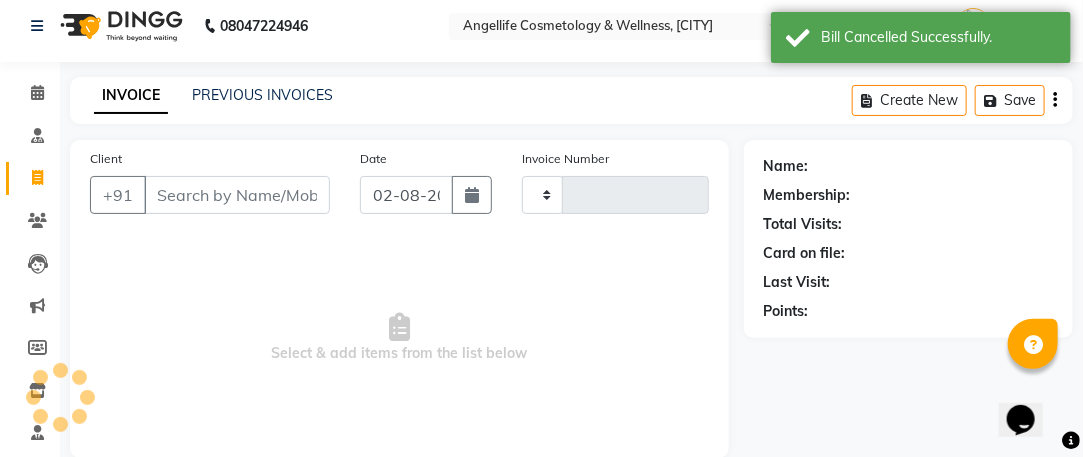 scroll, scrollTop: 143, scrollLeft: 0, axis: vertical 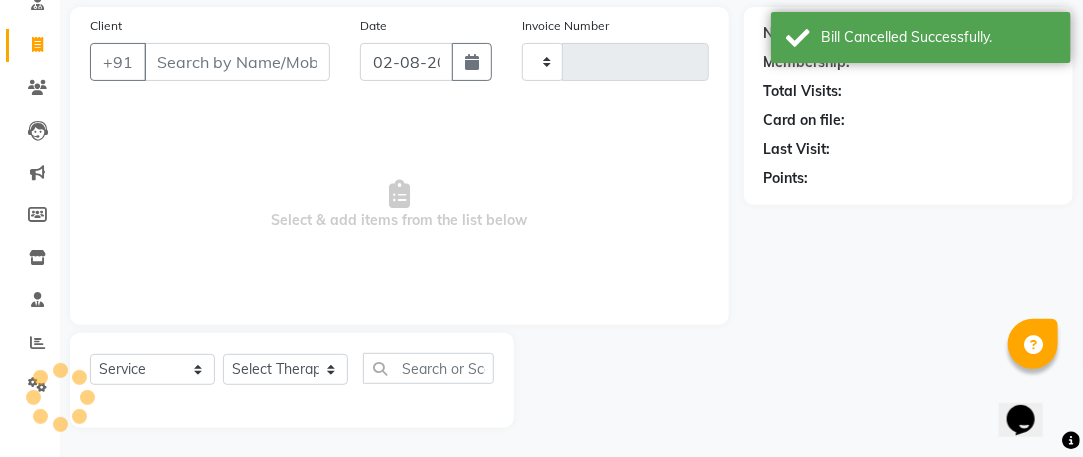 type on "0979" 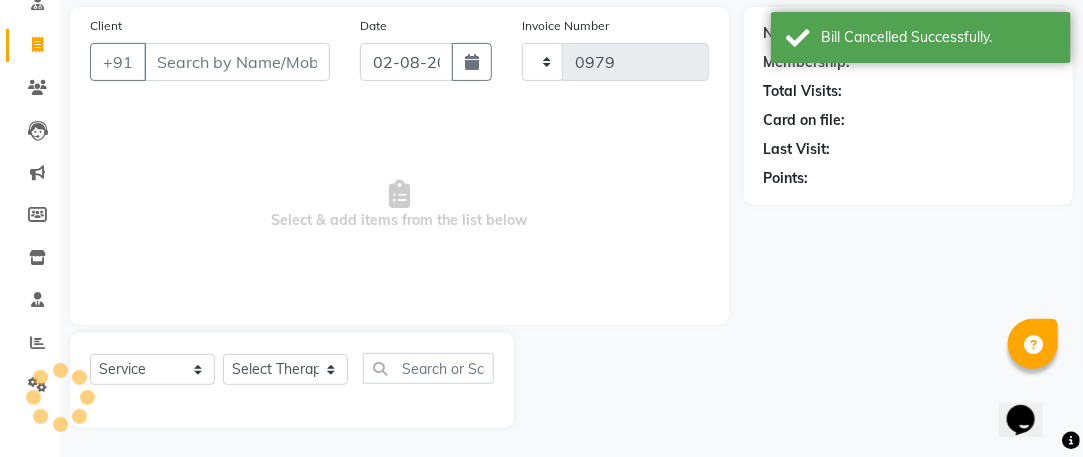 select on "4531" 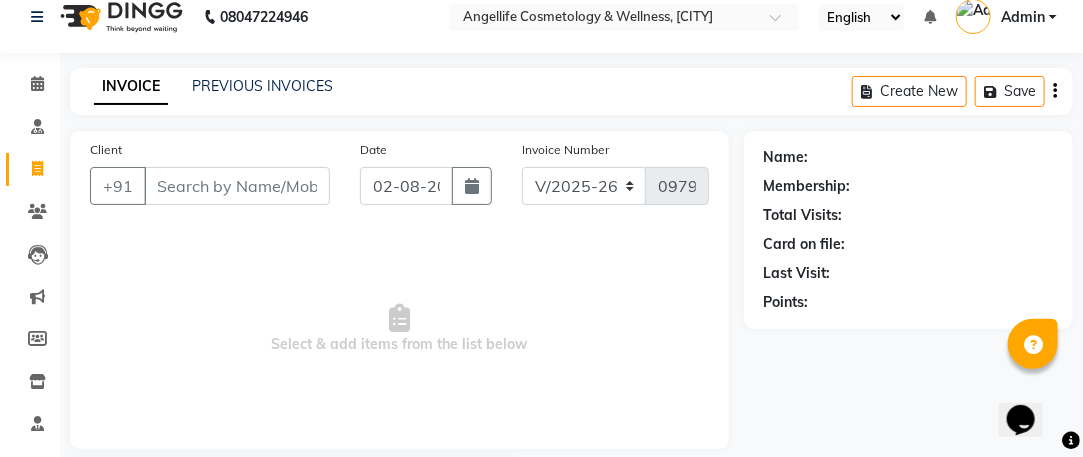 scroll, scrollTop: 18, scrollLeft: 0, axis: vertical 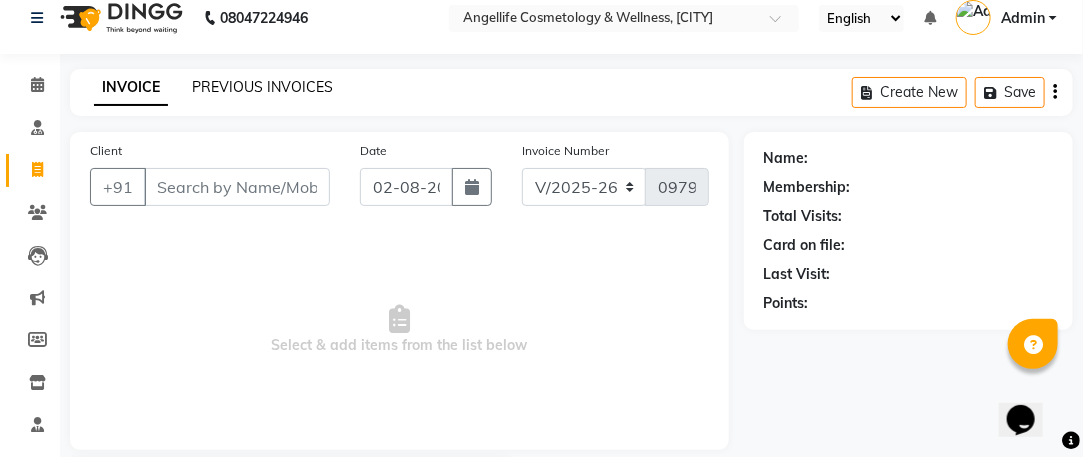 click on "PREVIOUS INVOICES" 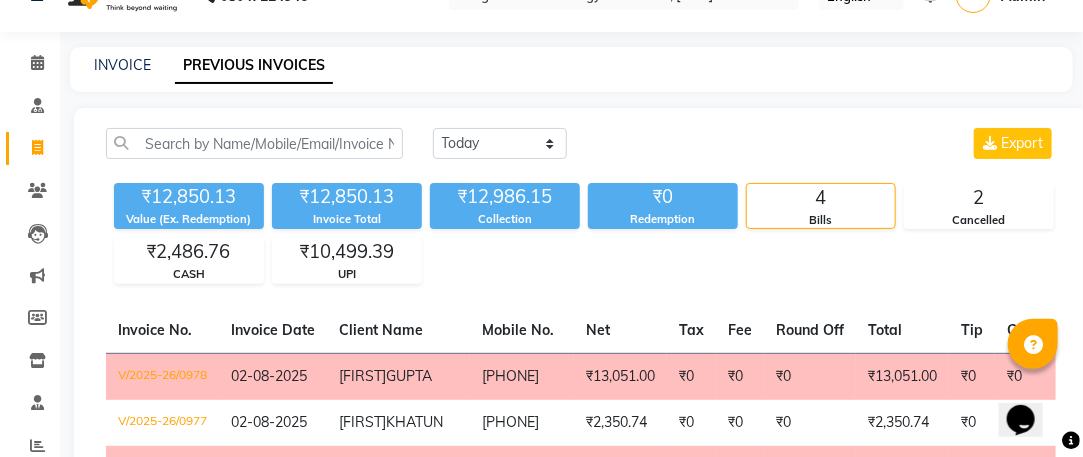 scroll, scrollTop: 0, scrollLeft: 0, axis: both 